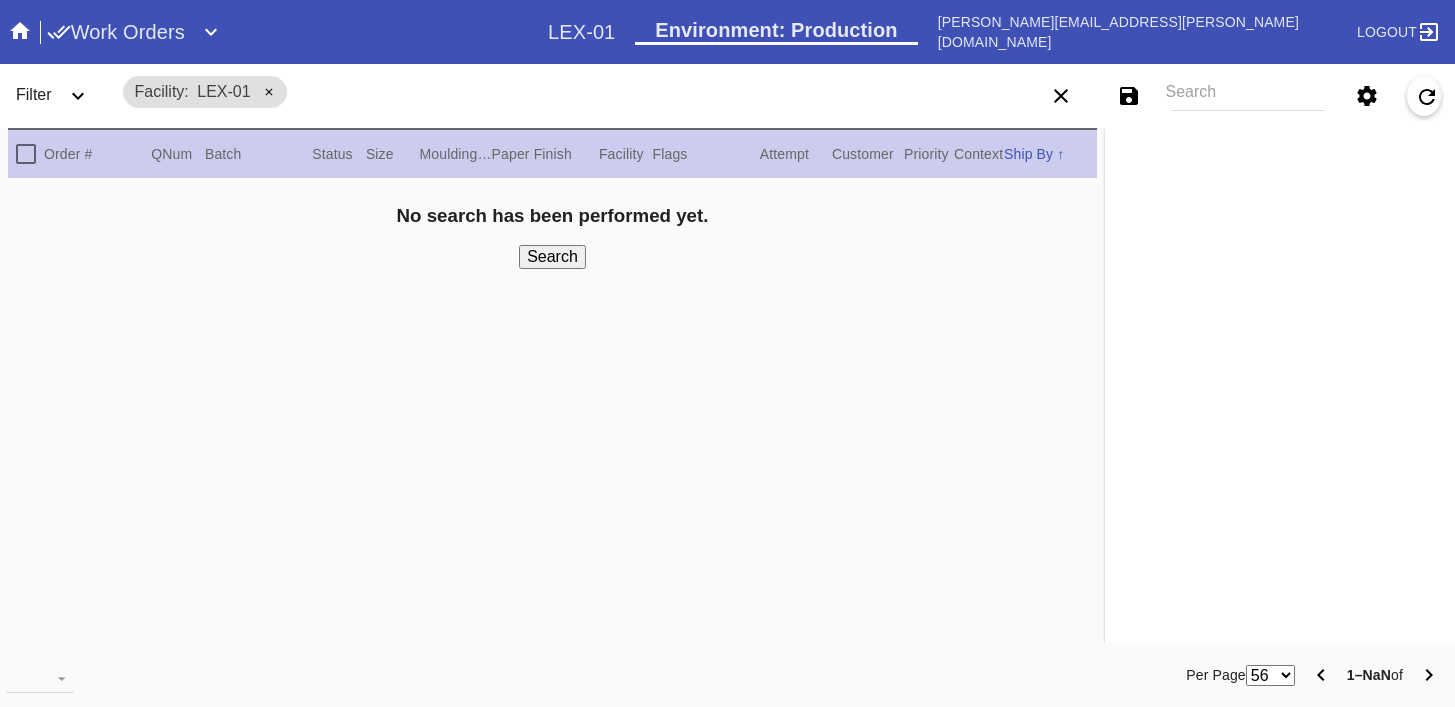 scroll, scrollTop: 0, scrollLeft: 0, axis: both 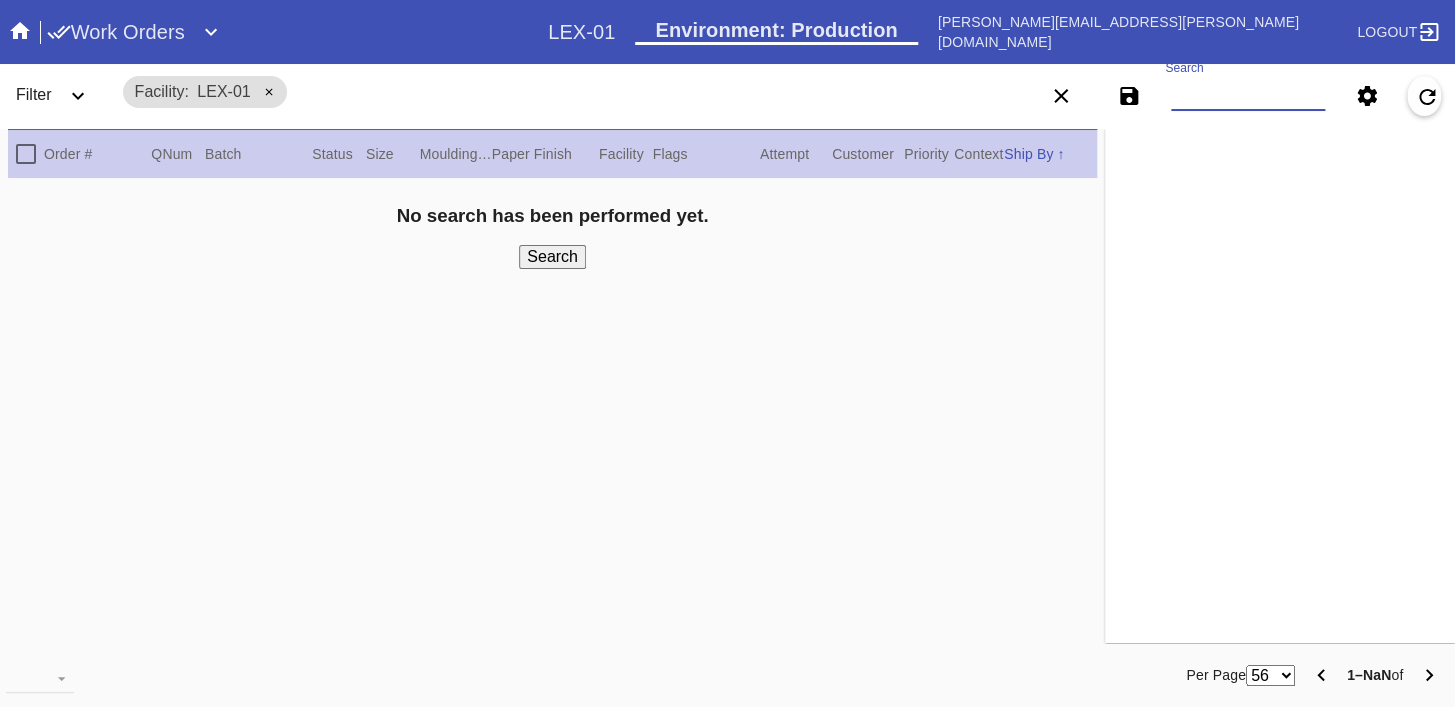 click on "Search" at bounding box center [1248, 96] 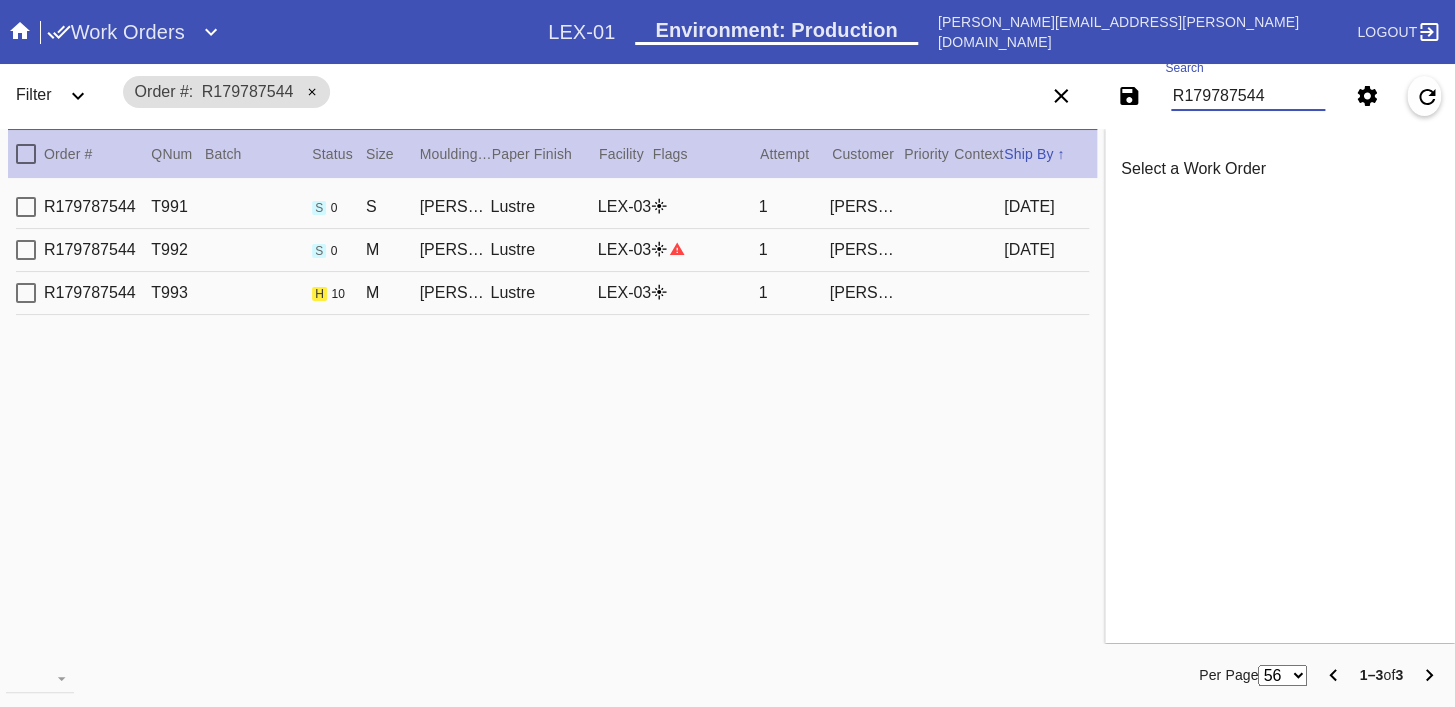 type on "R179787544" 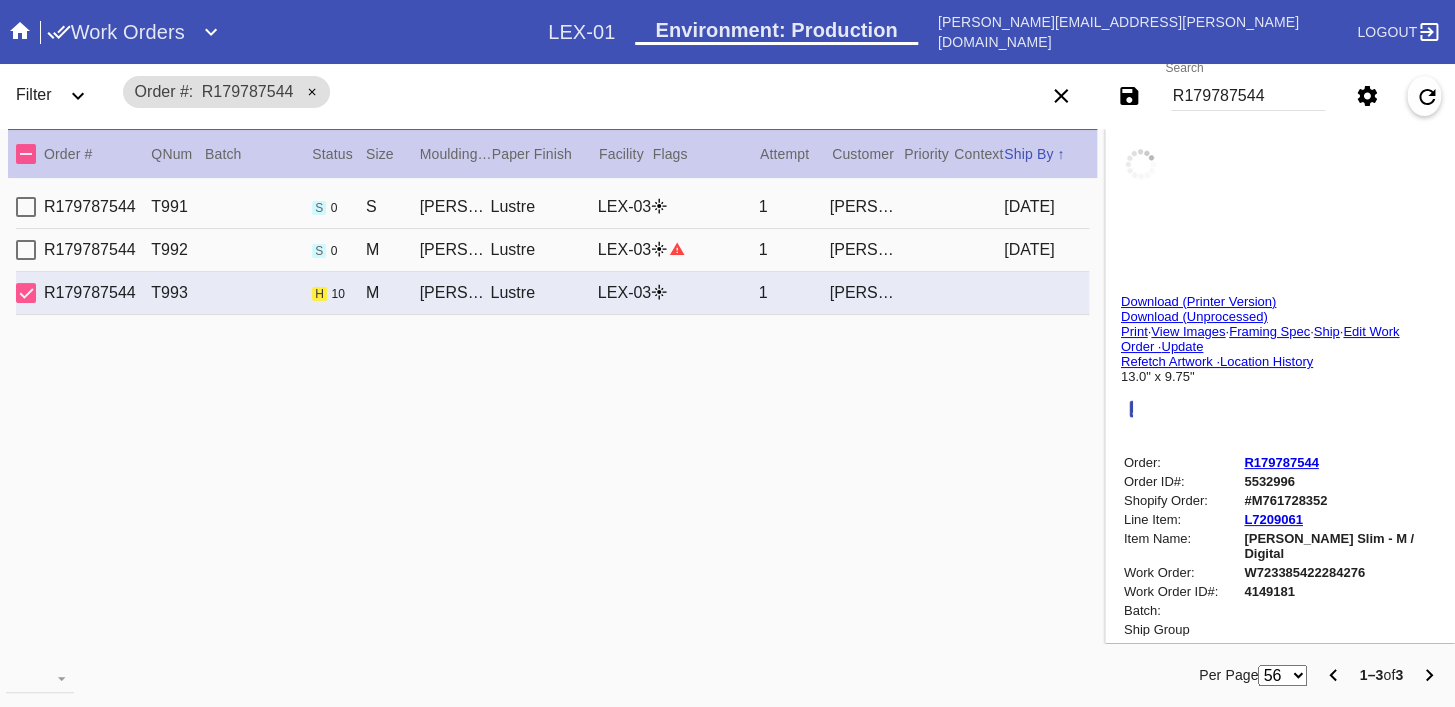 type on "[GEOGRAPHIC_DATA]" 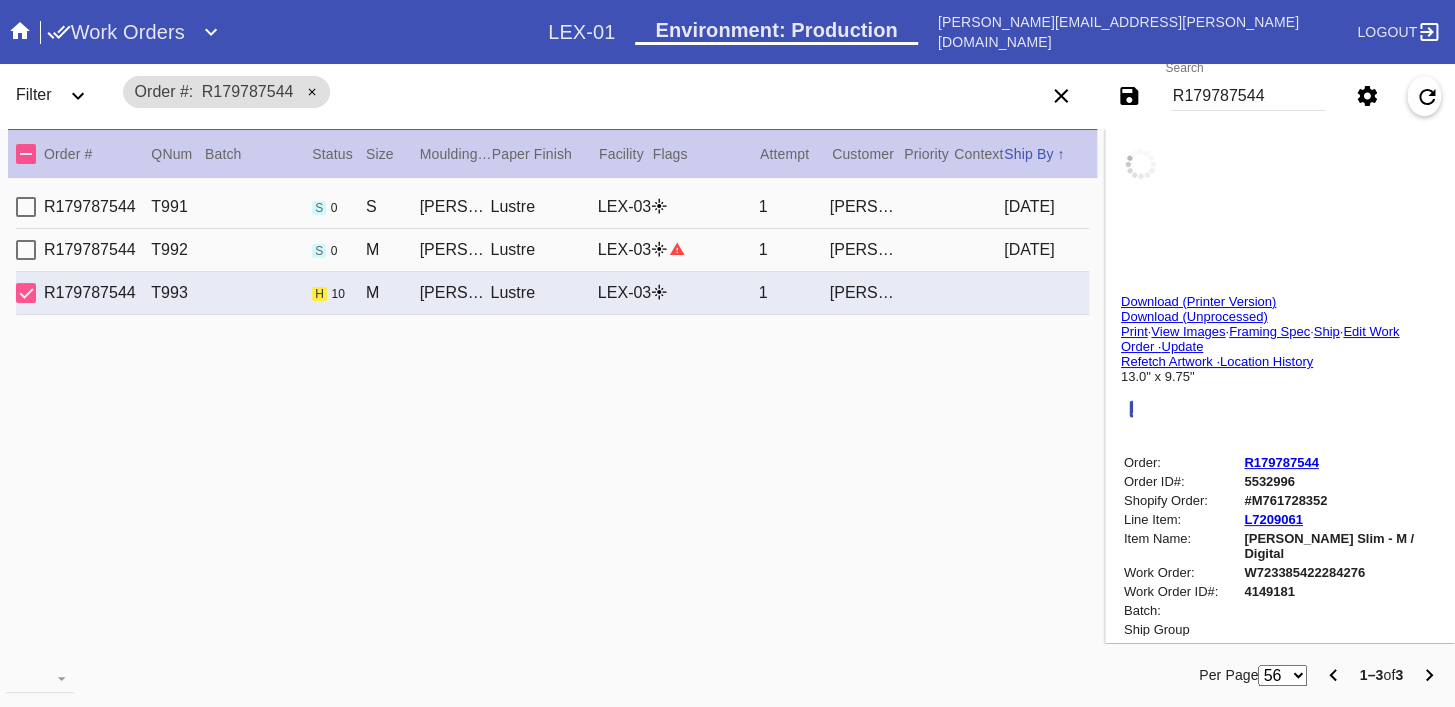 type on "京都、日本" 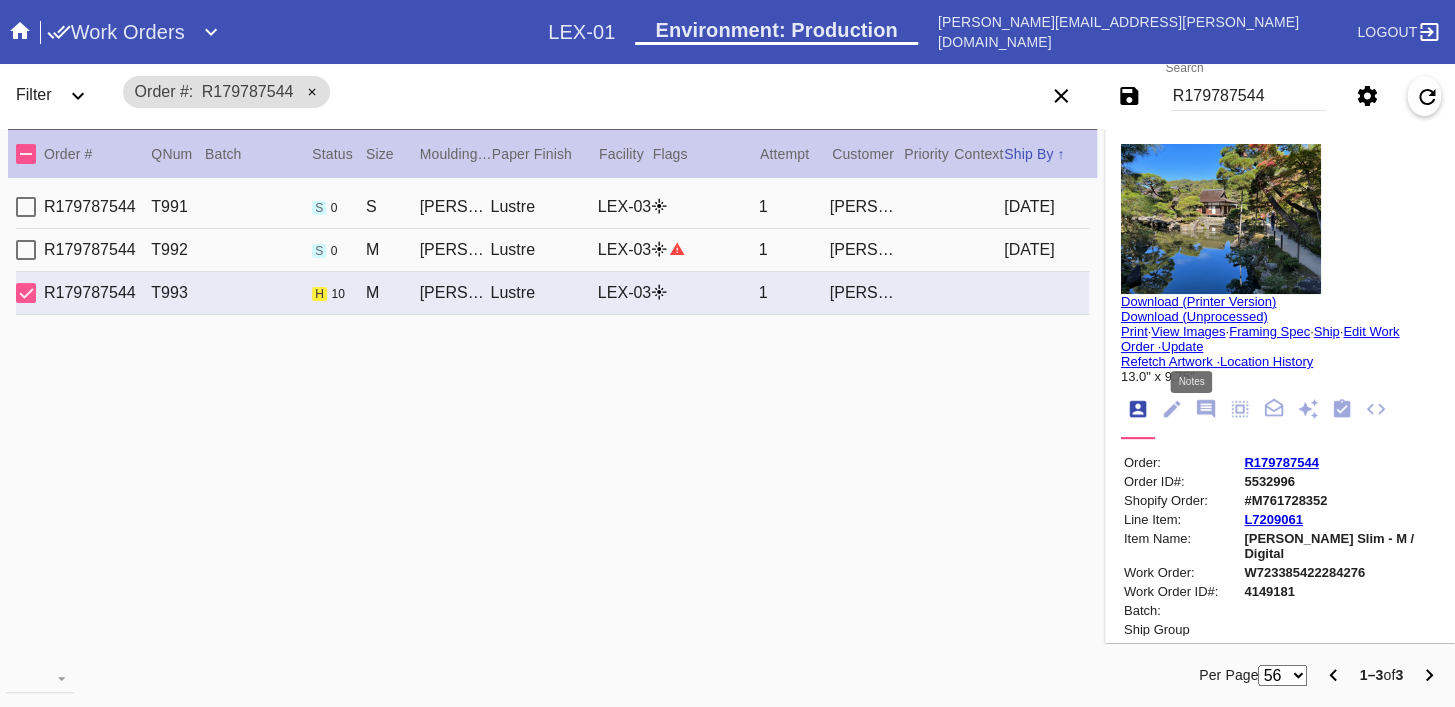 click 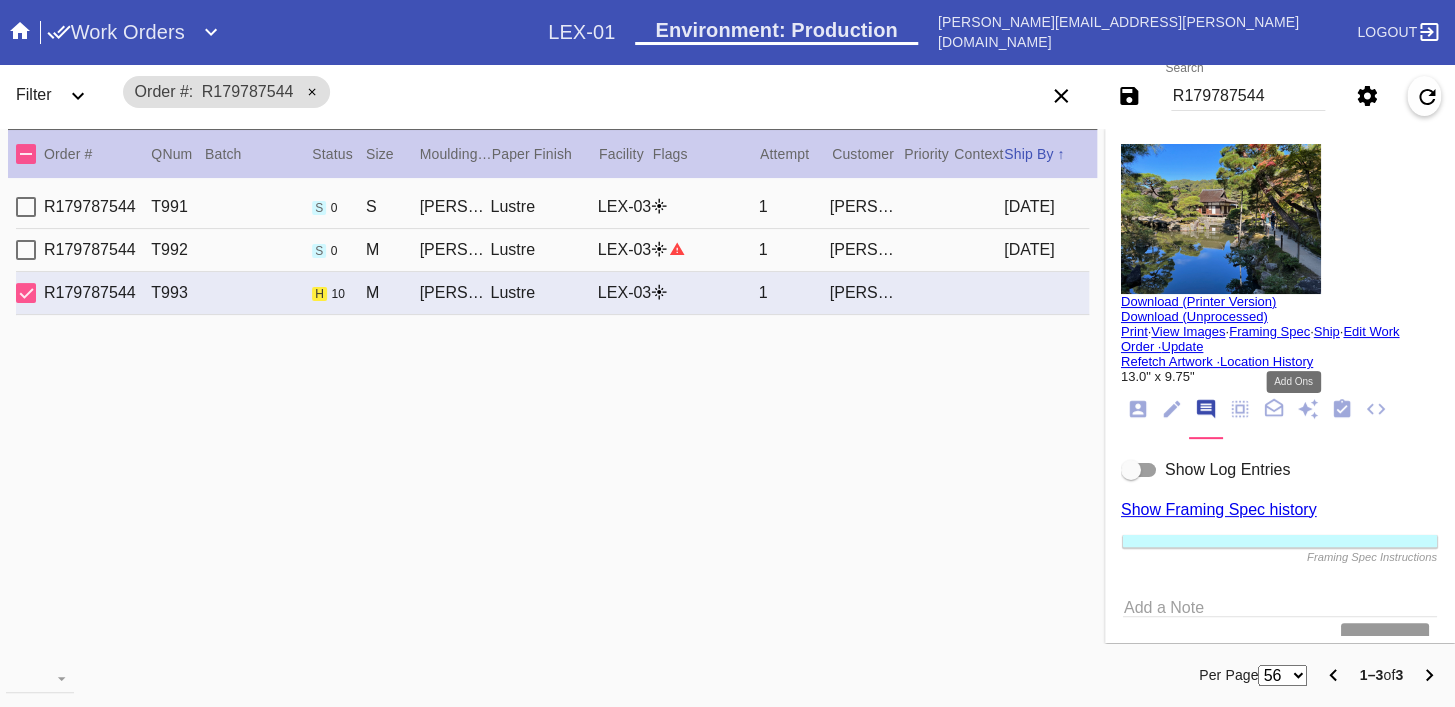 click 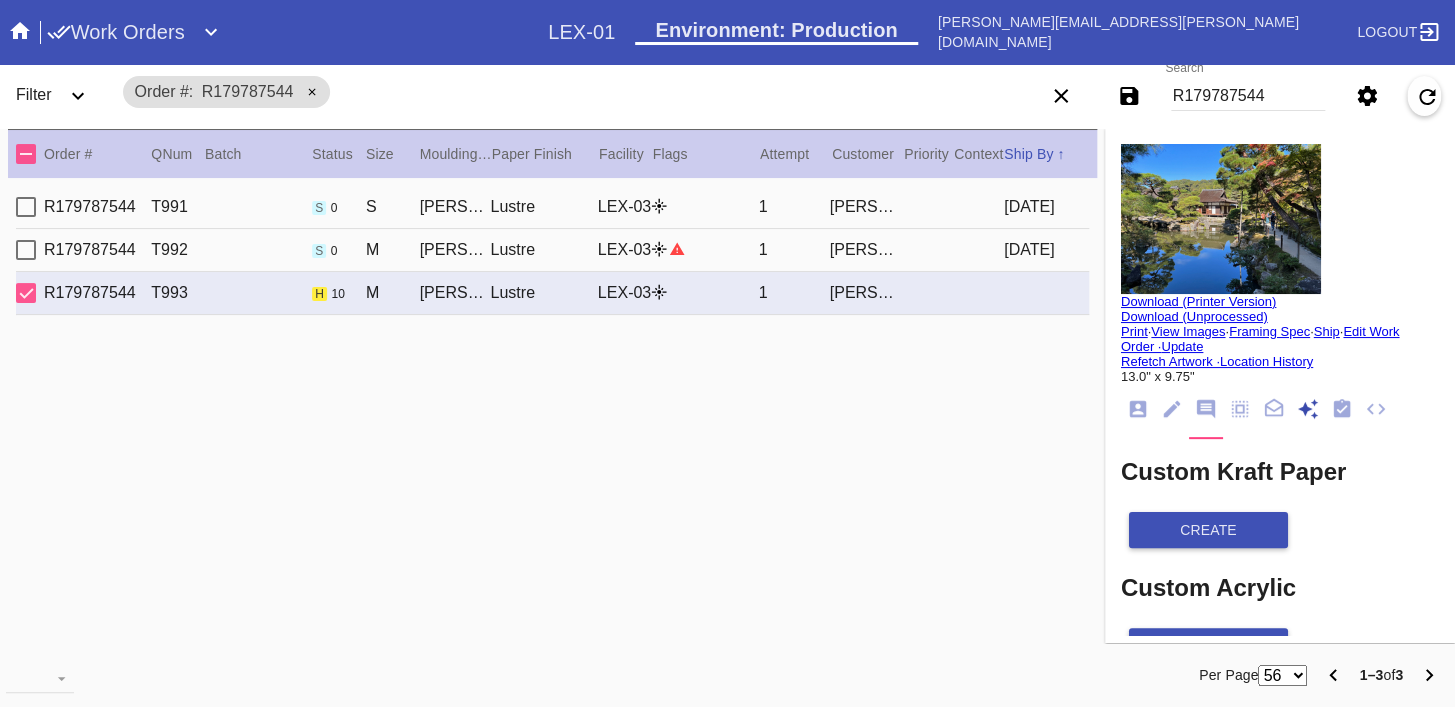 scroll, scrollTop: 272, scrollLeft: 0, axis: vertical 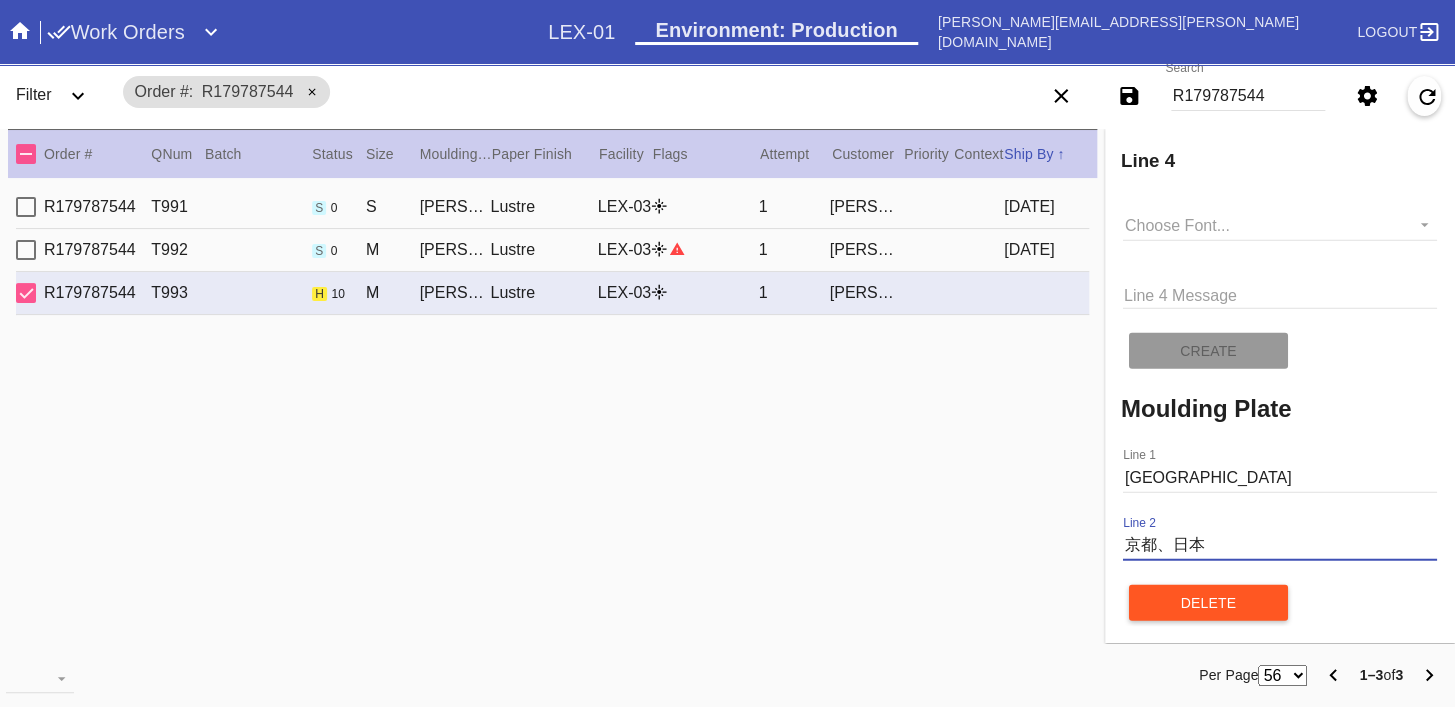 drag, startPoint x: 1202, startPoint y: 545, endPoint x: 1104, endPoint y: 547, distance: 98.02041 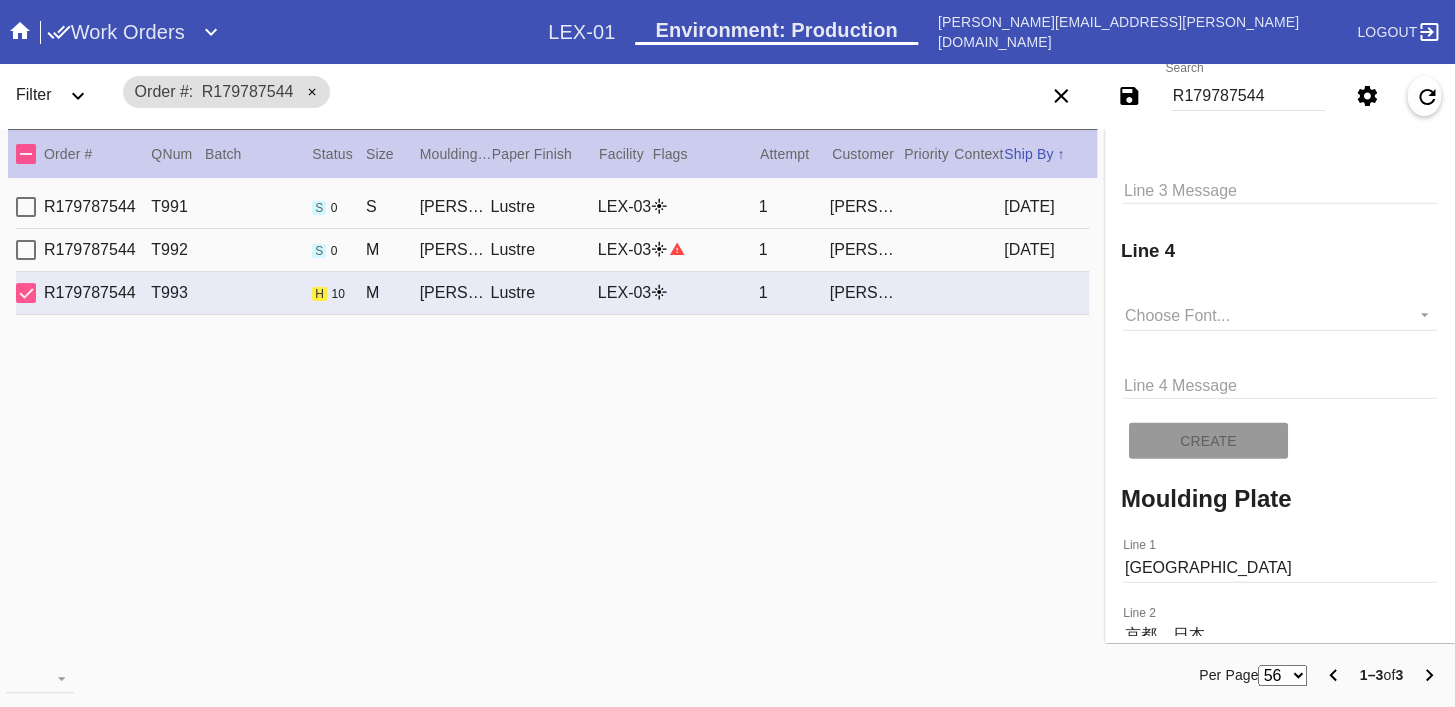 scroll, scrollTop: 1237, scrollLeft: 0, axis: vertical 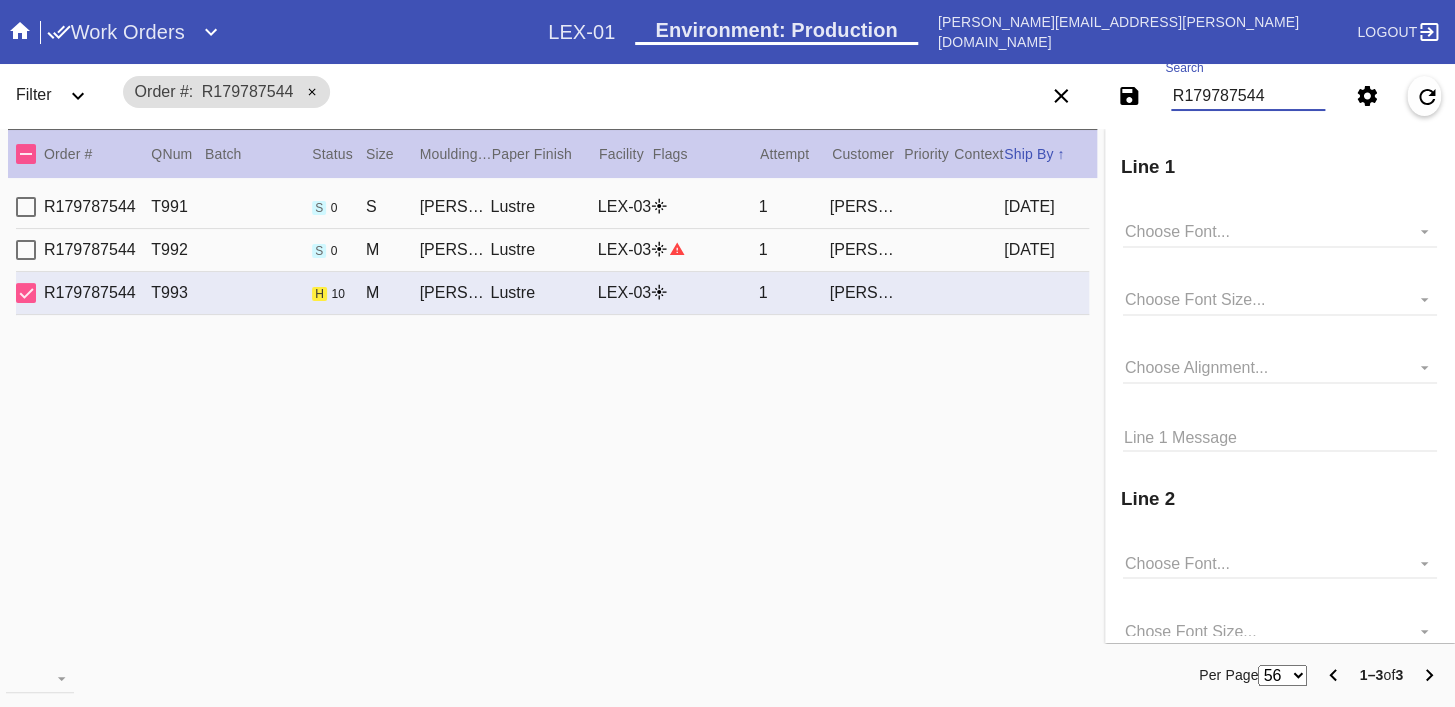 click on "R179787544" at bounding box center [1248, 96] 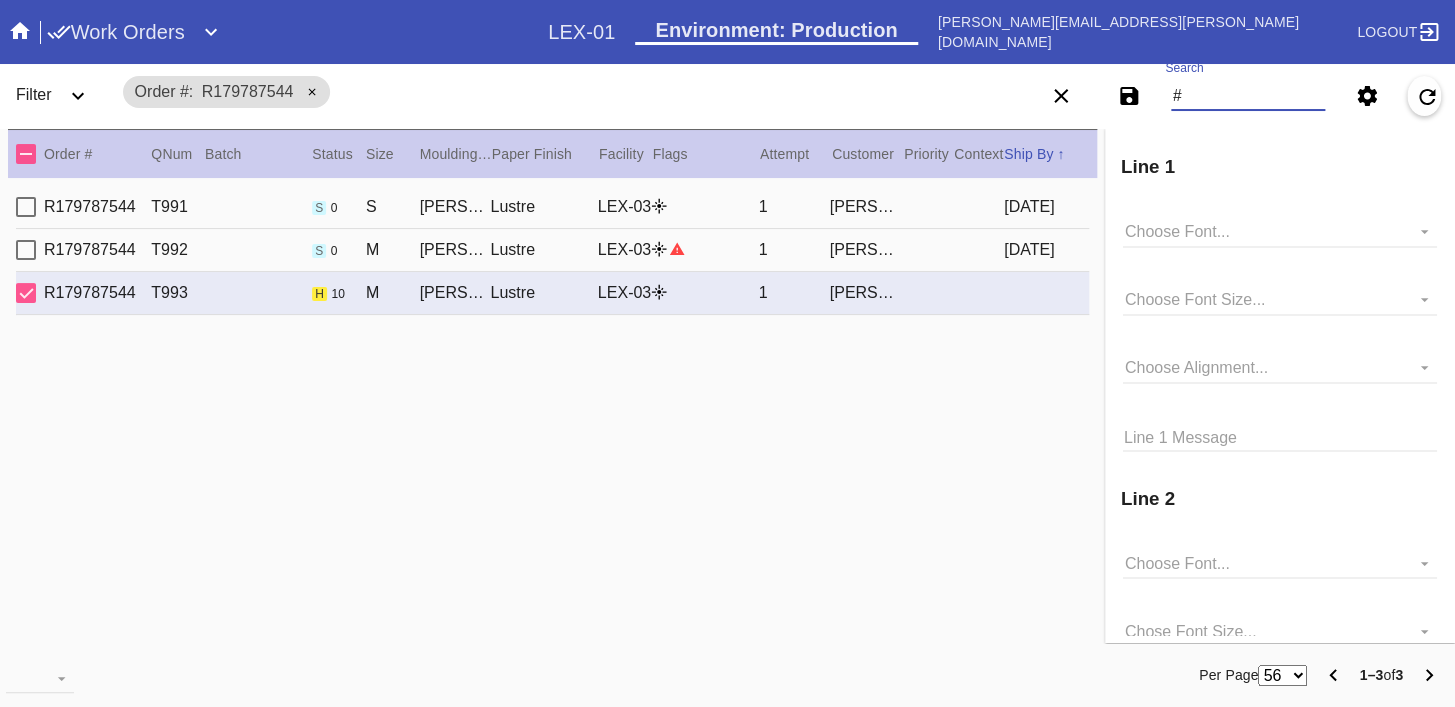 paste on "M761582098" 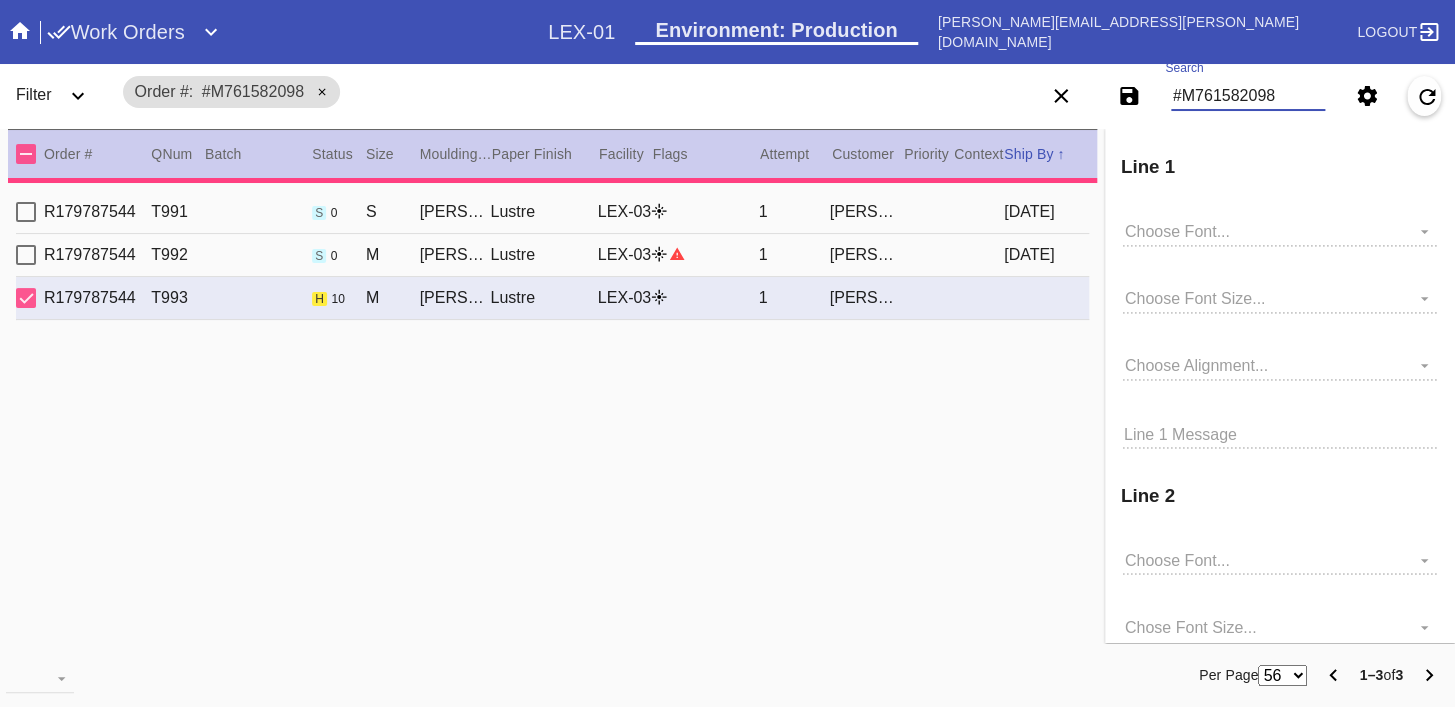 scroll, scrollTop: 1234, scrollLeft: 0, axis: vertical 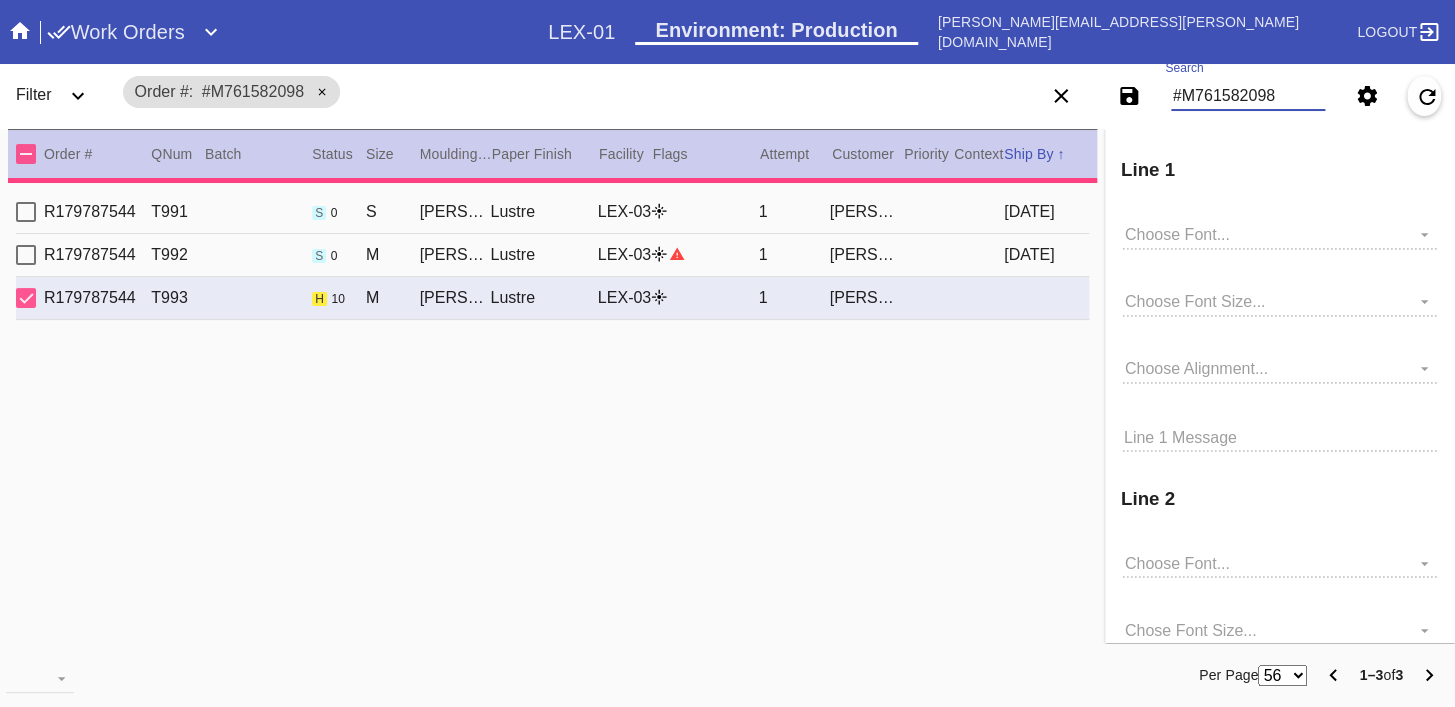 type on "23.75" 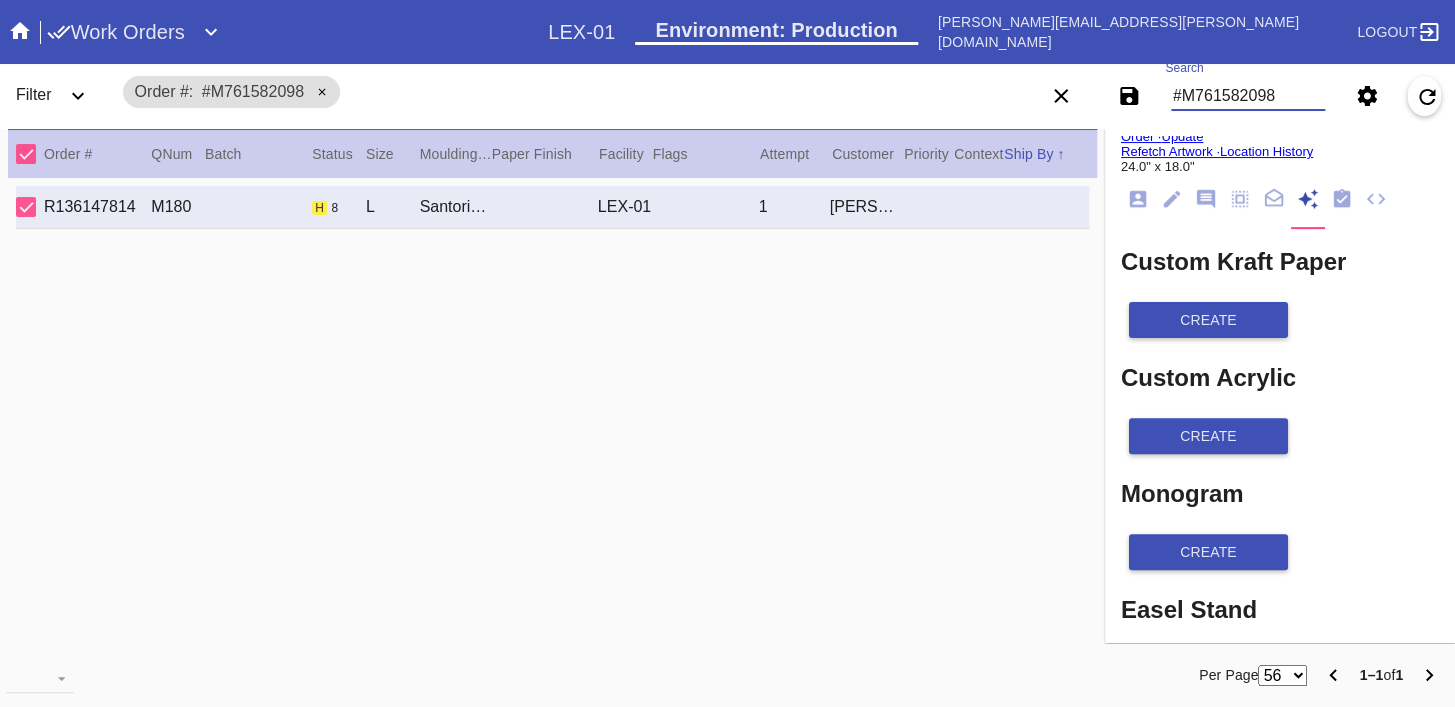 scroll, scrollTop: 0, scrollLeft: 0, axis: both 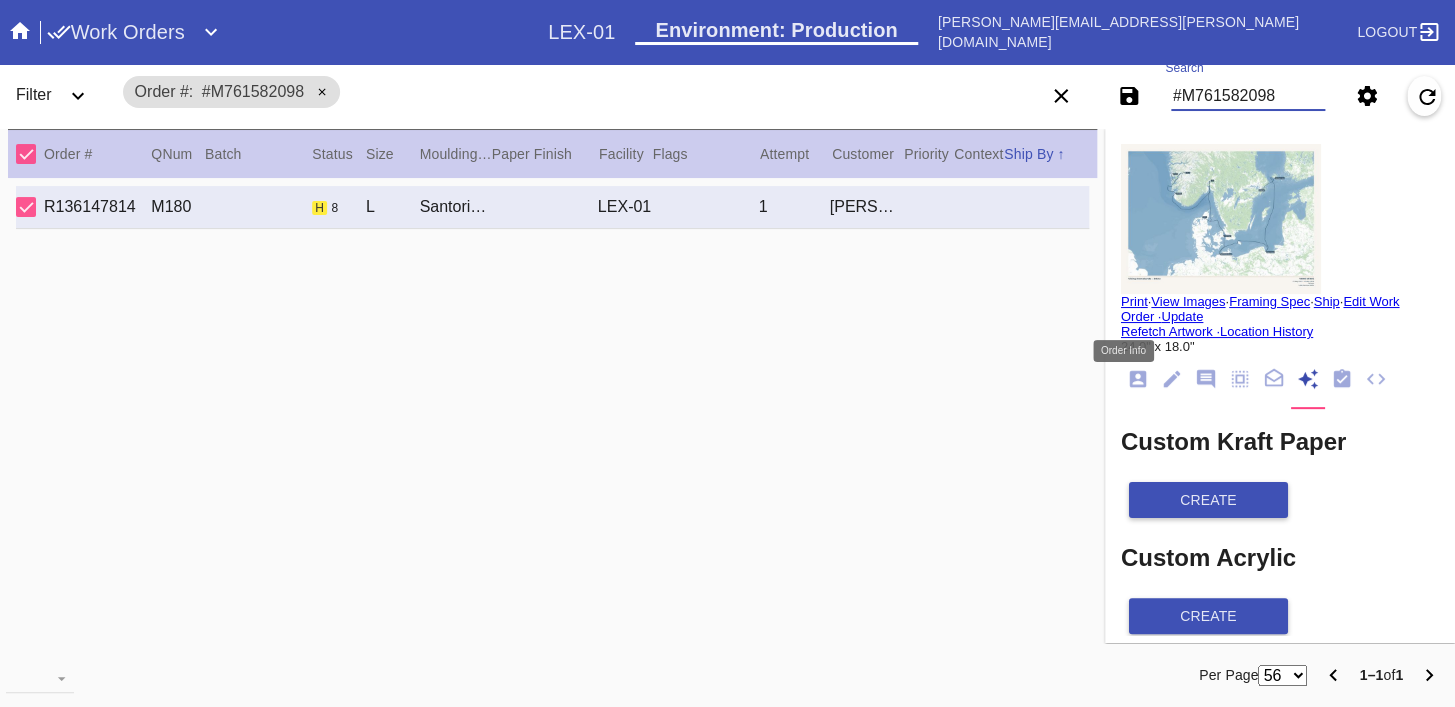 type on "#M761582098" 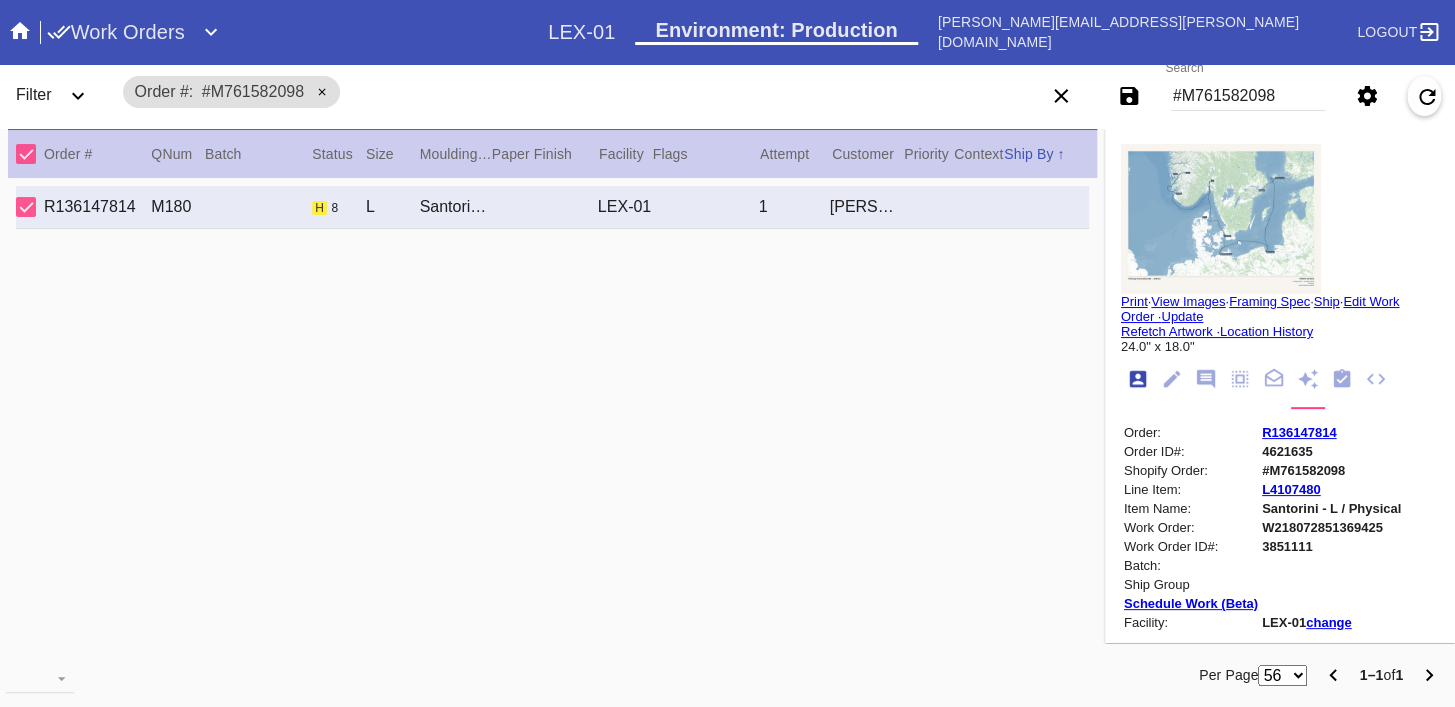 scroll, scrollTop: 24, scrollLeft: 0, axis: vertical 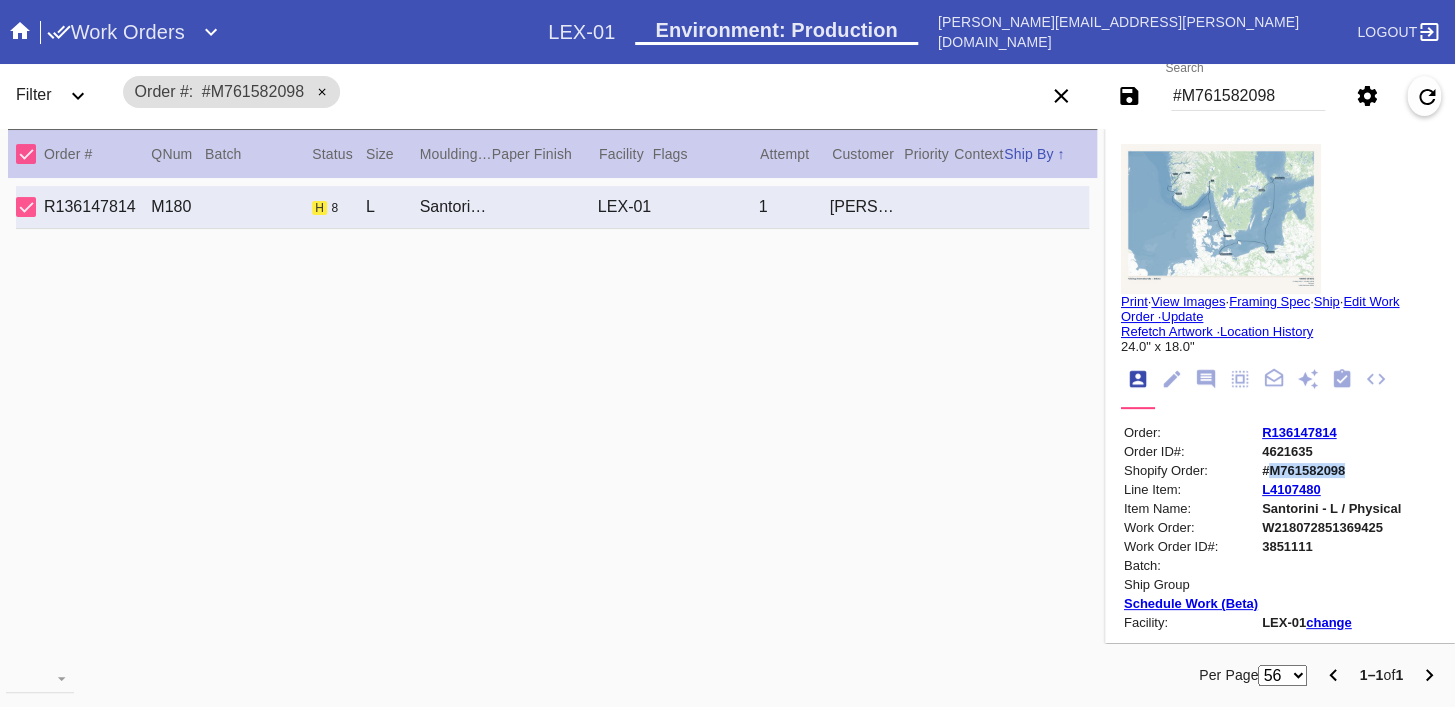 copy on "M761582098" 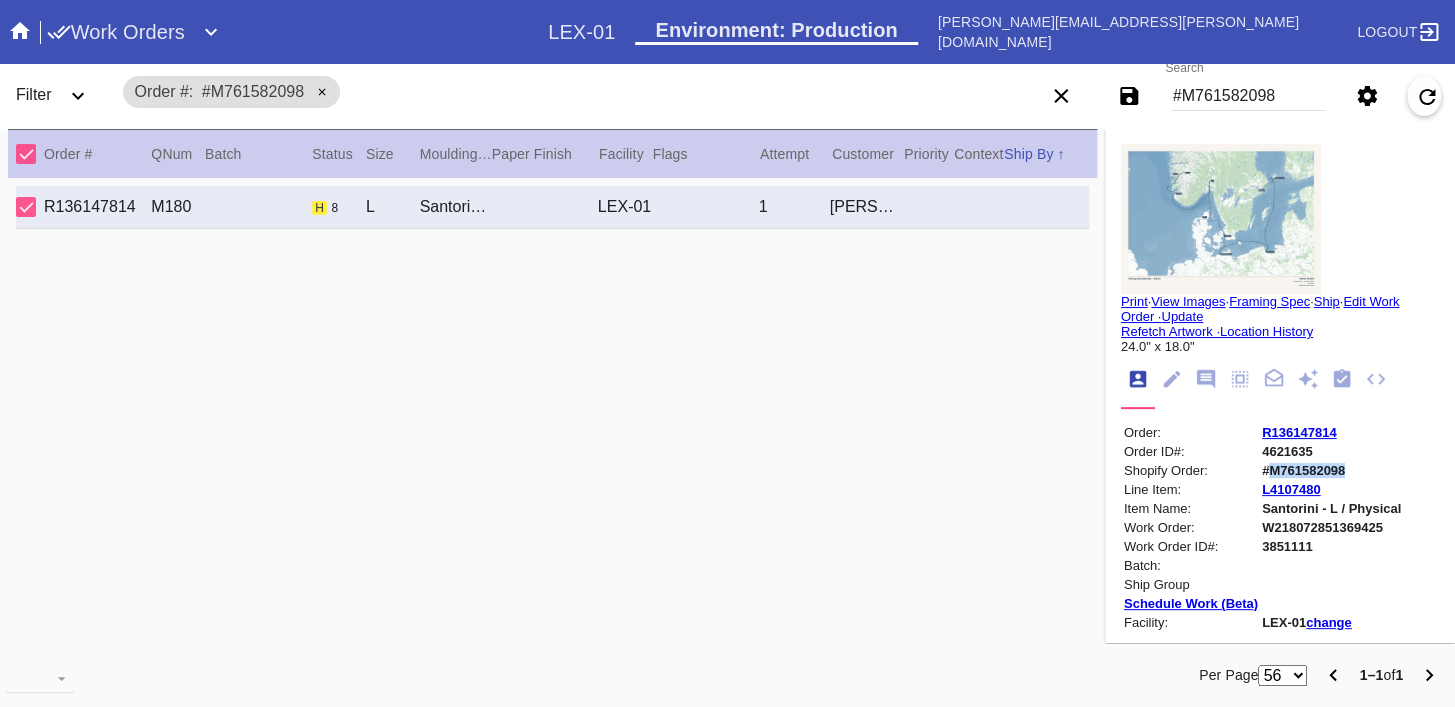scroll, scrollTop: 600, scrollLeft: 0, axis: vertical 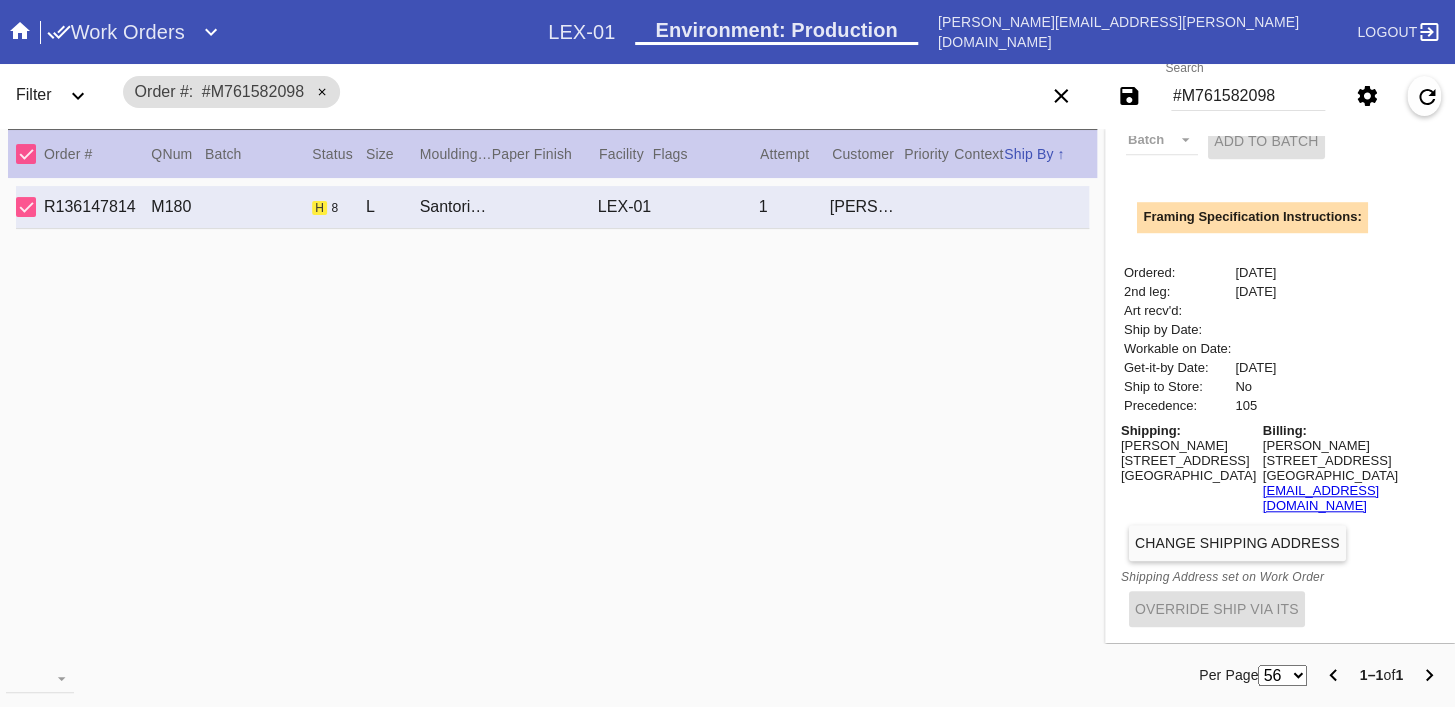 click on "[PERSON_NAME]" at bounding box center (1188, 445) 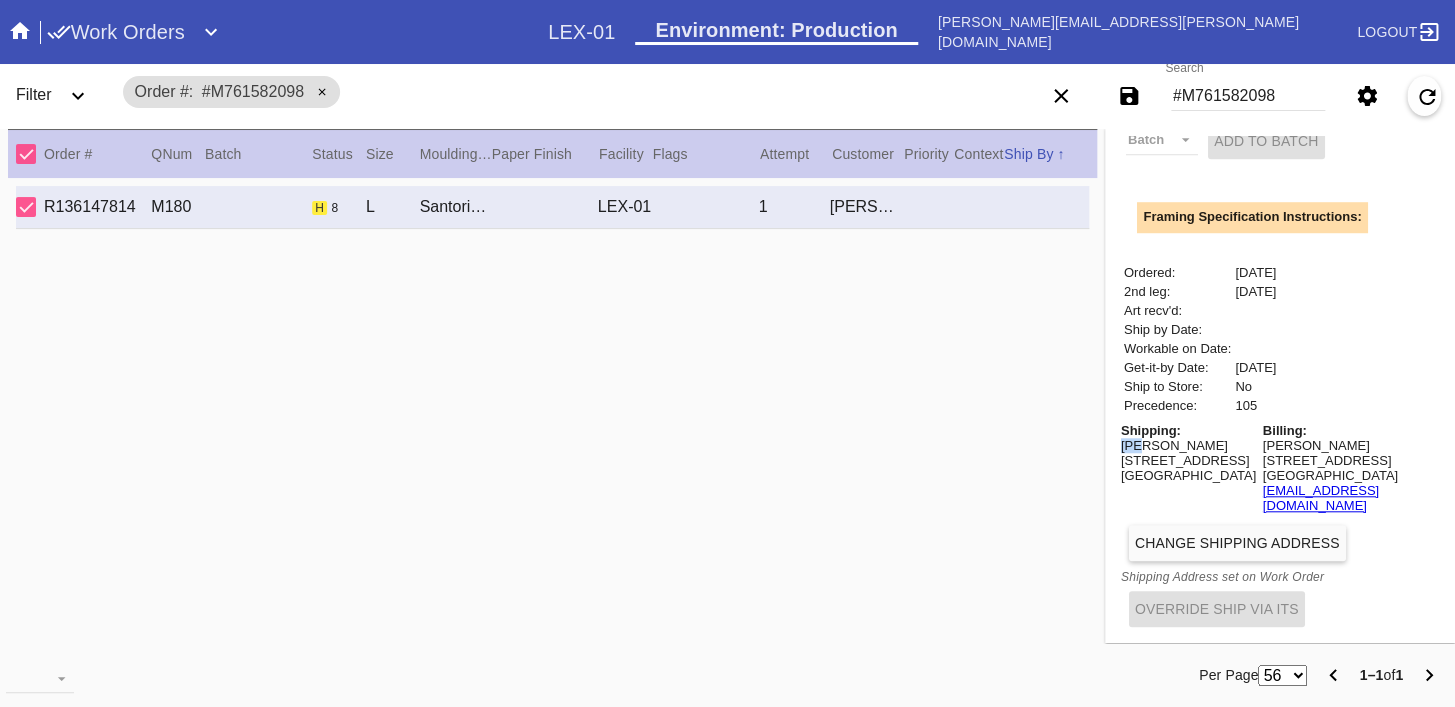click on "[PERSON_NAME]" at bounding box center [1188, 445] 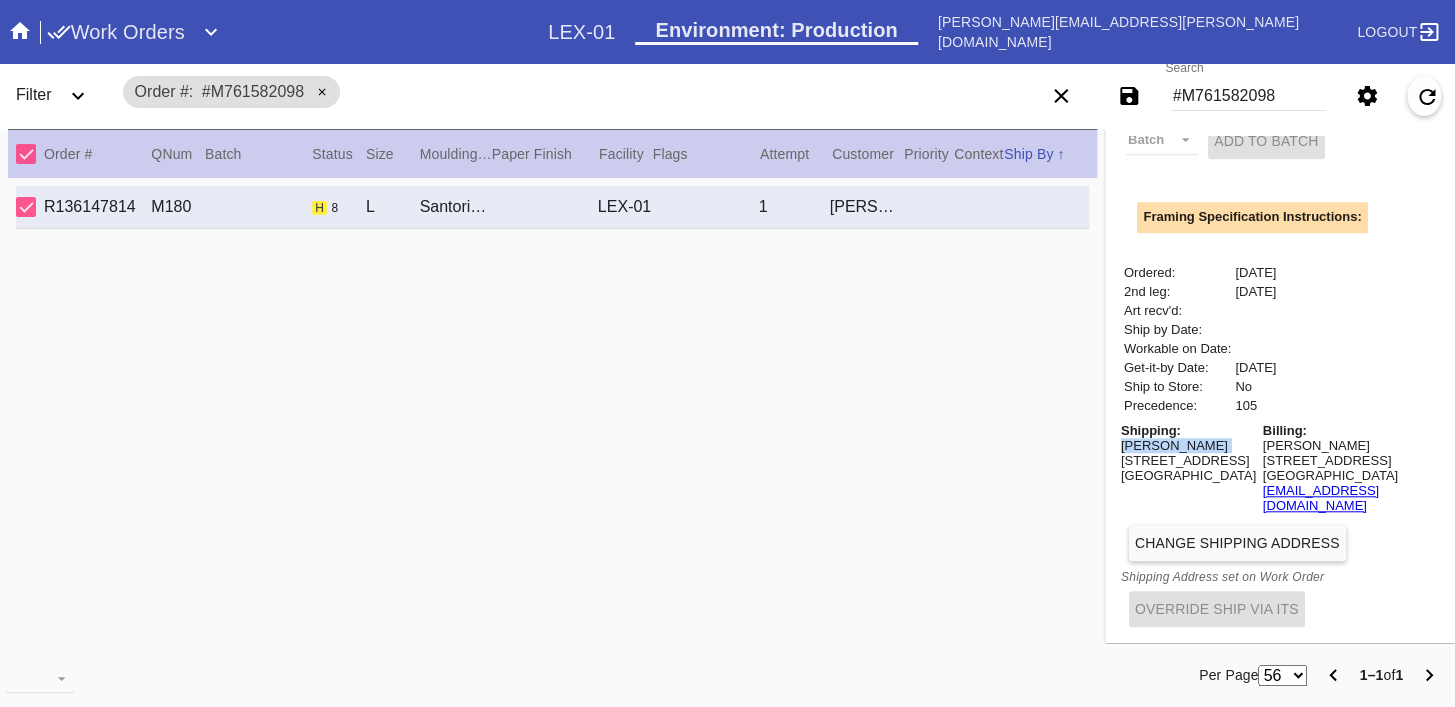 click on "[PERSON_NAME]" at bounding box center [1188, 445] 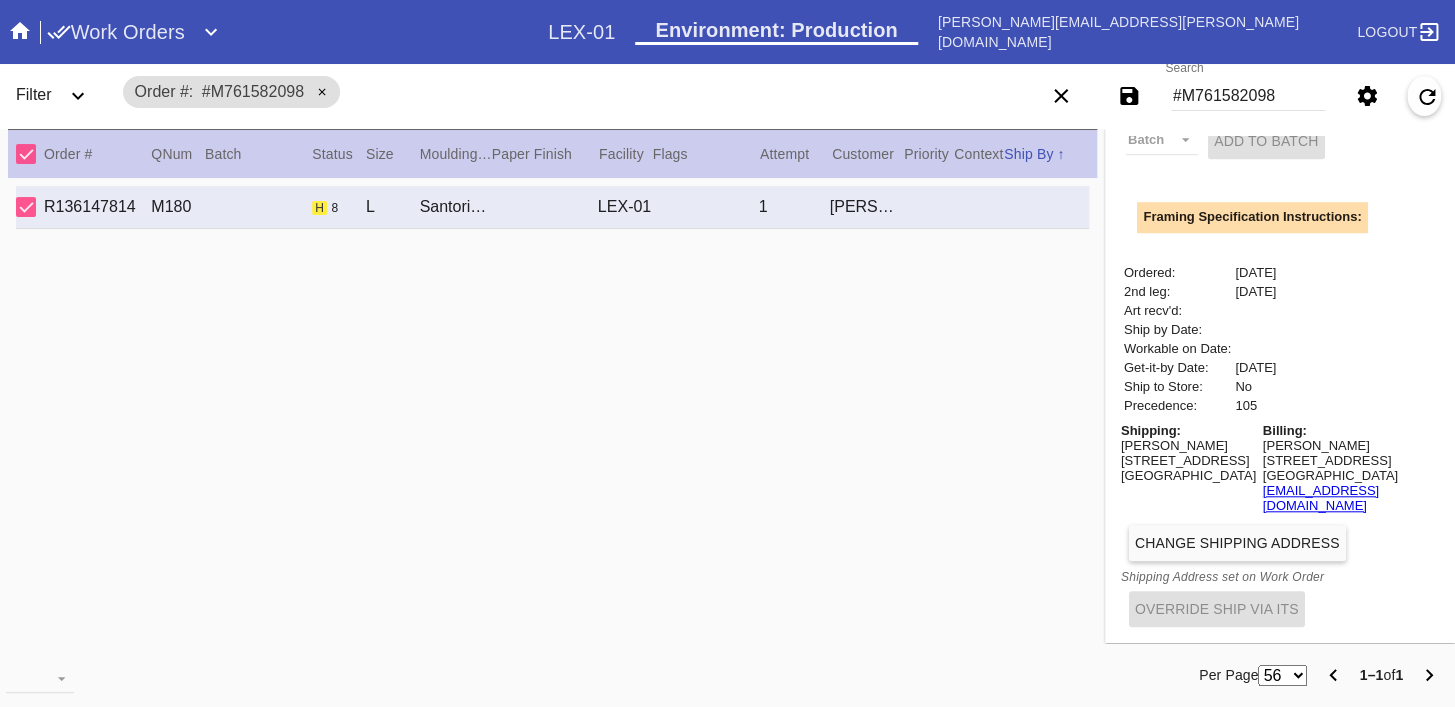 click on "Shipping: [PERSON_NAME] [STREET_ADDRESS]" at bounding box center (1188, 468) 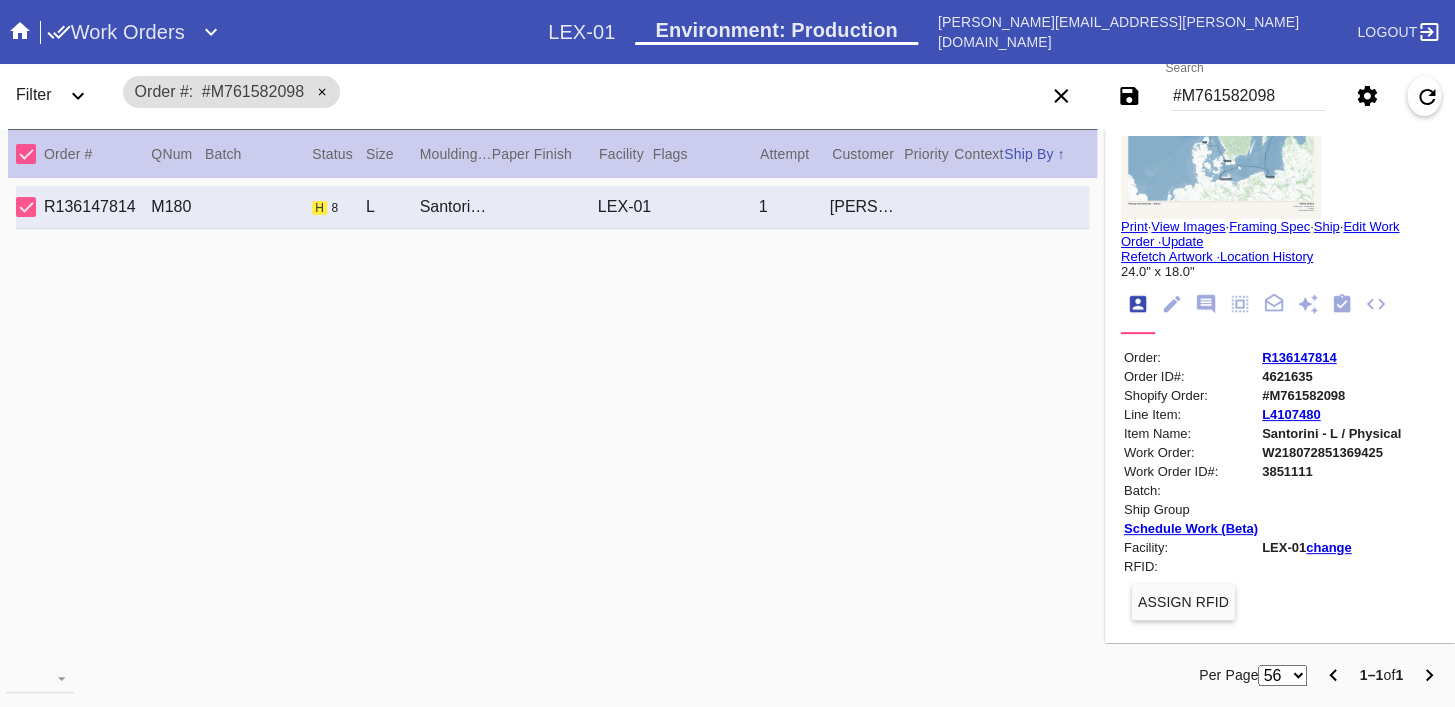 scroll, scrollTop: 0, scrollLeft: 0, axis: both 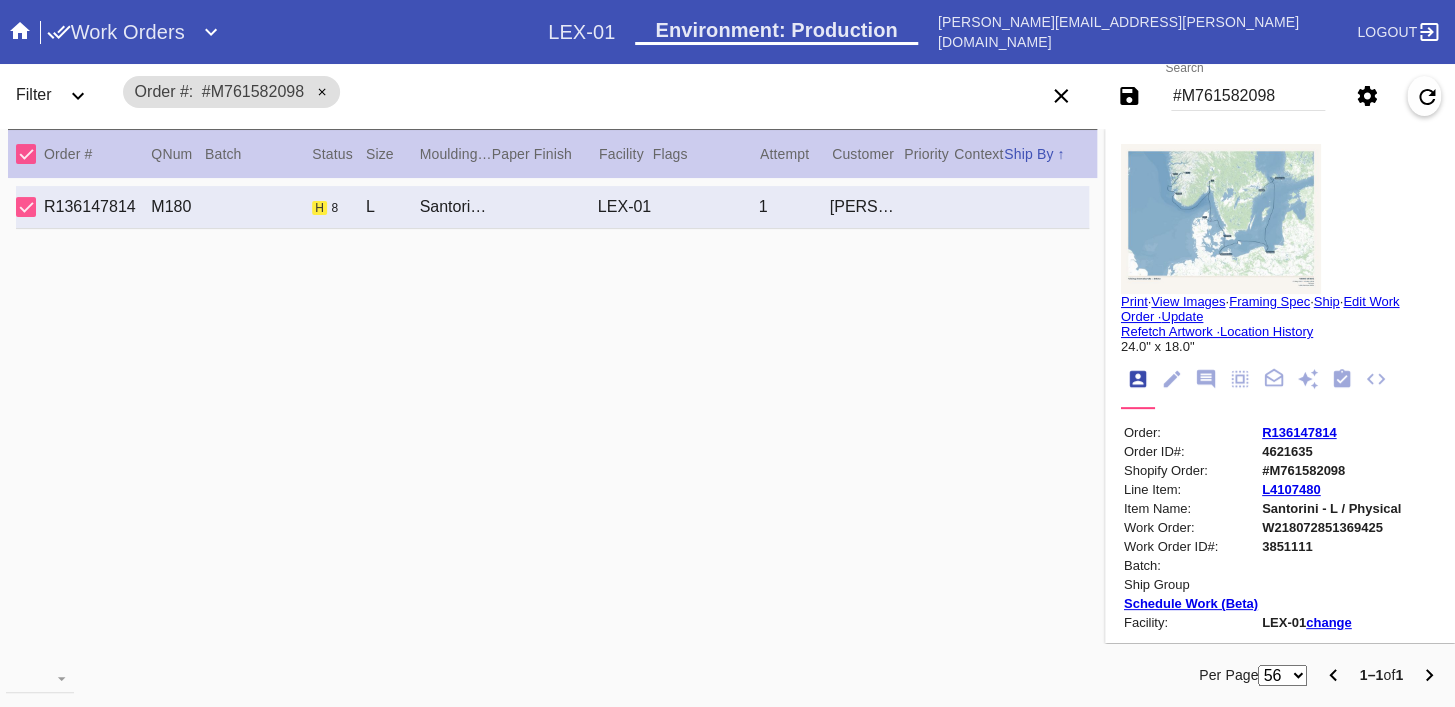 click on "R136147814" at bounding box center (1299, 432) 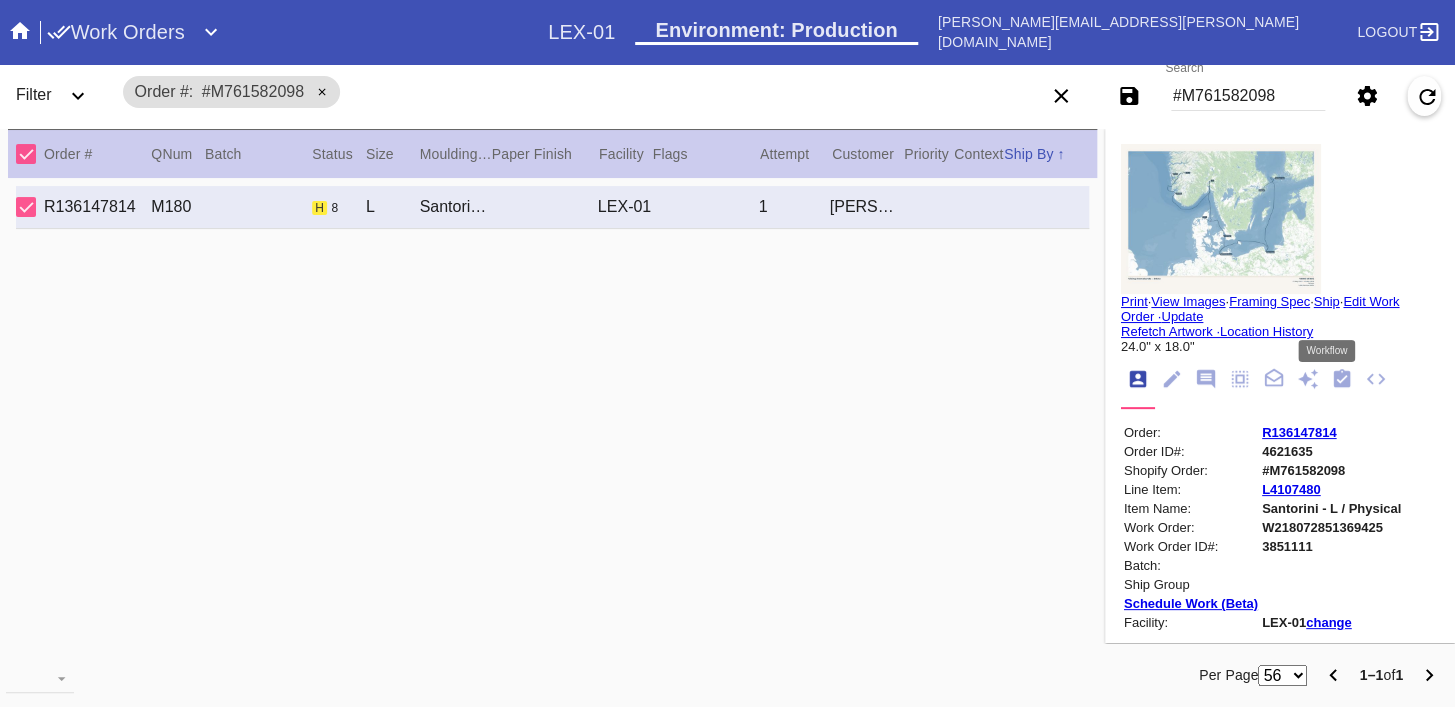 click 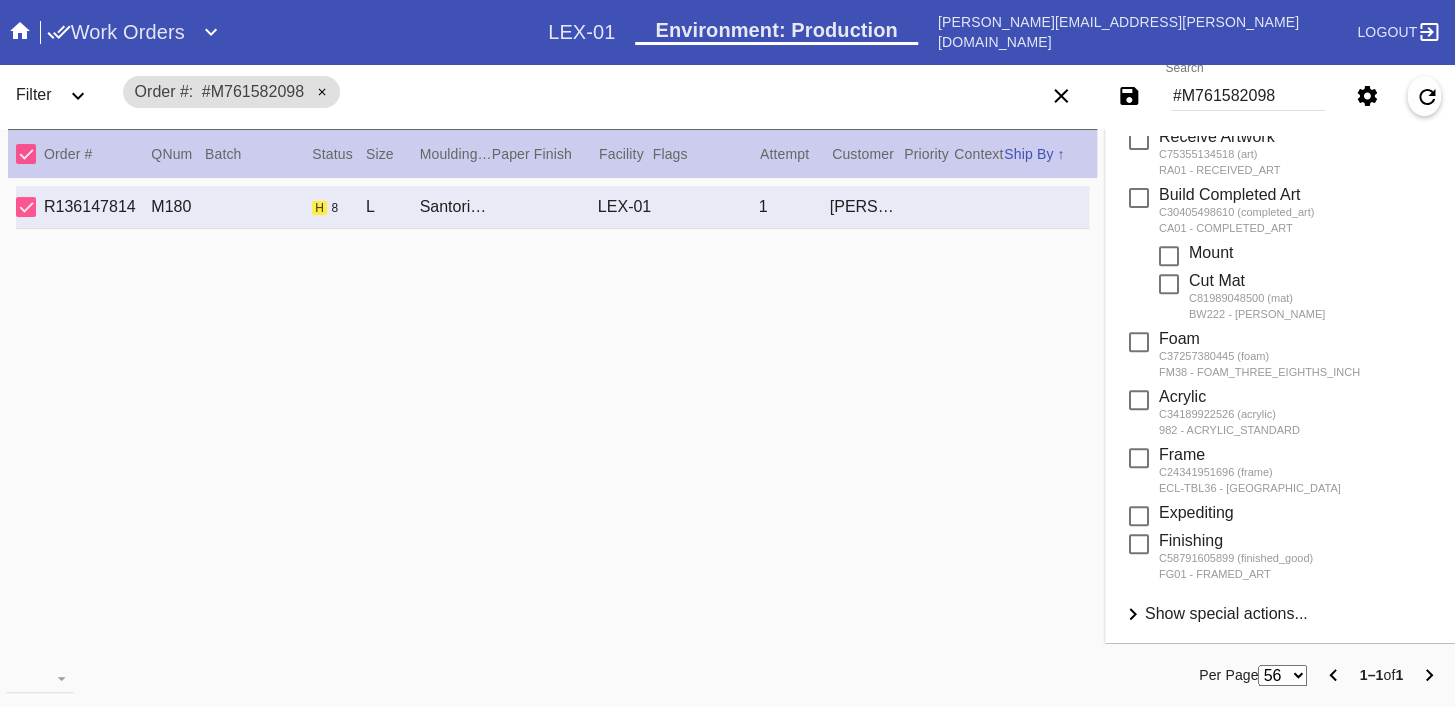 scroll, scrollTop: 368, scrollLeft: 0, axis: vertical 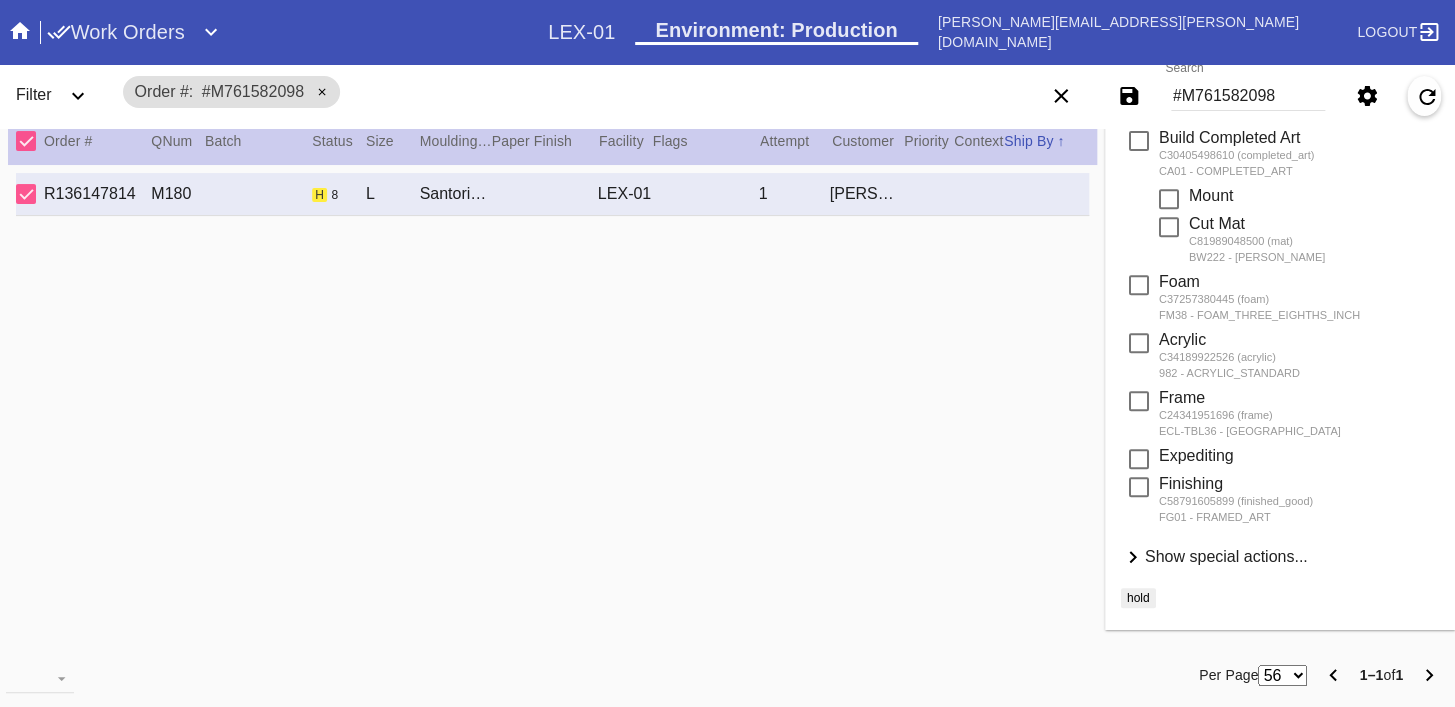 click on "Show special actions..." at bounding box center (1226, 556) 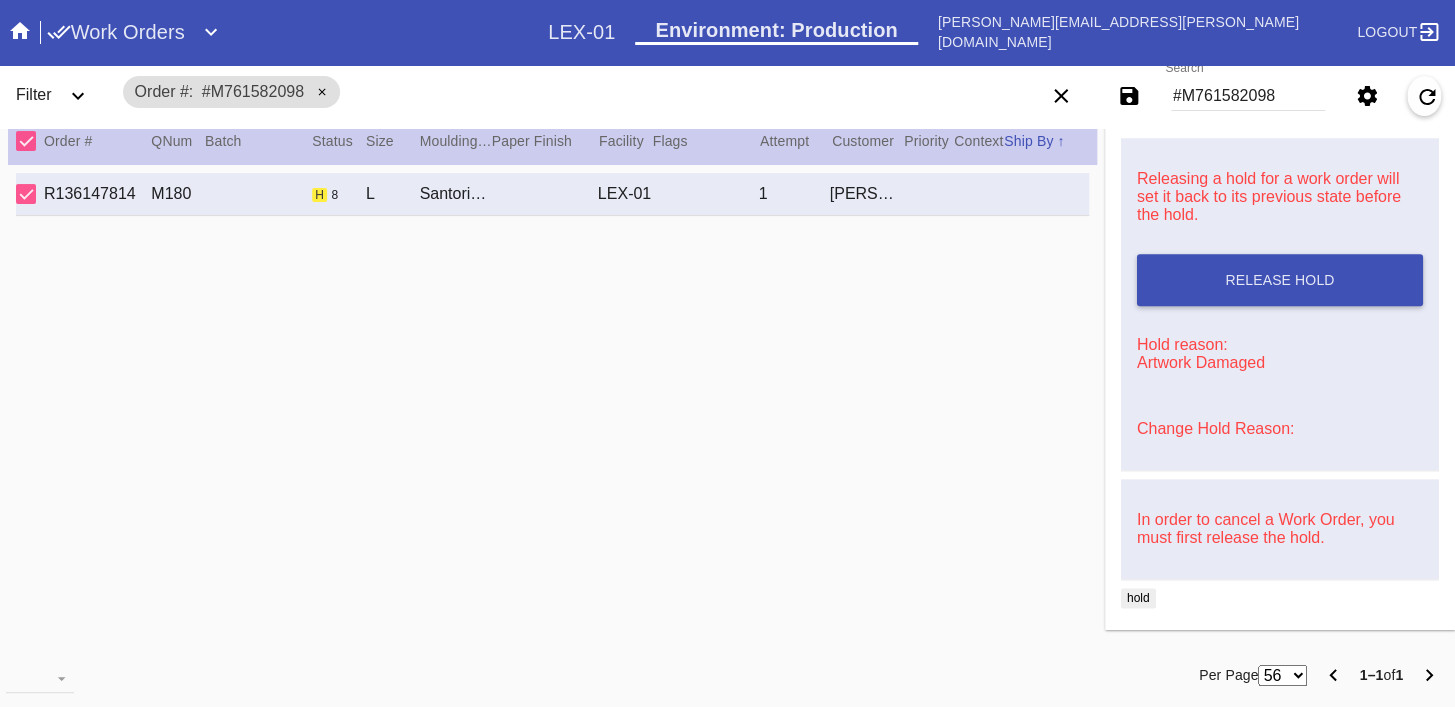 scroll, scrollTop: 826, scrollLeft: 0, axis: vertical 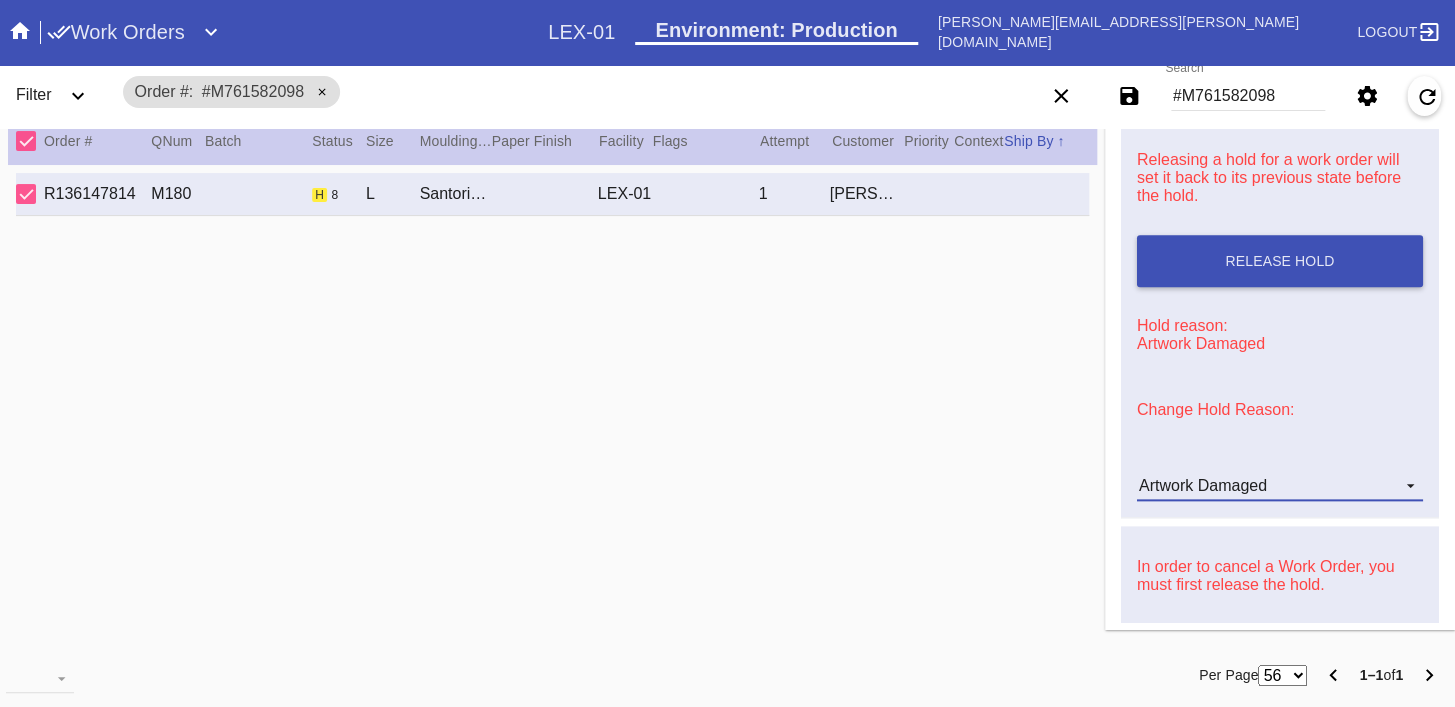 click on "Artwork Damaged" at bounding box center [1203, 485] 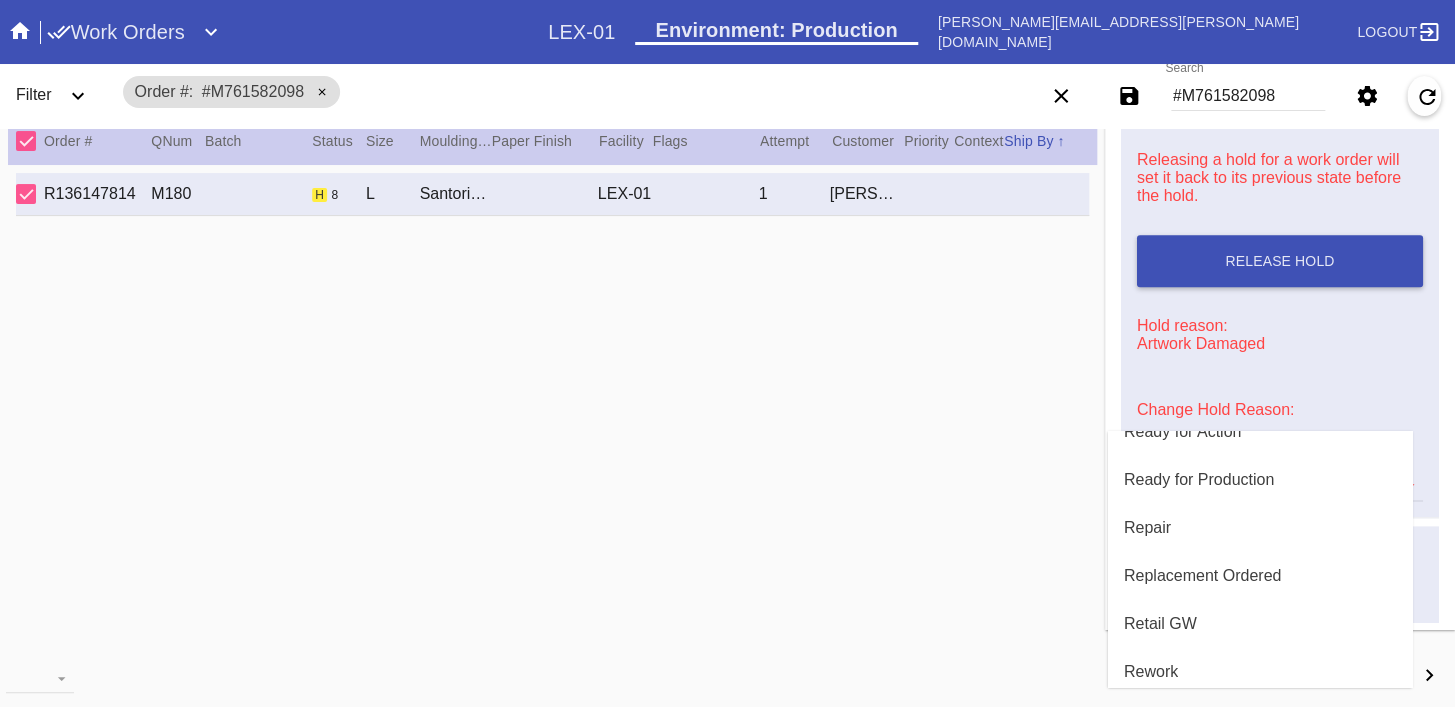 scroll, scrollTop: 810, scrollLeft: 0, axis: vertical 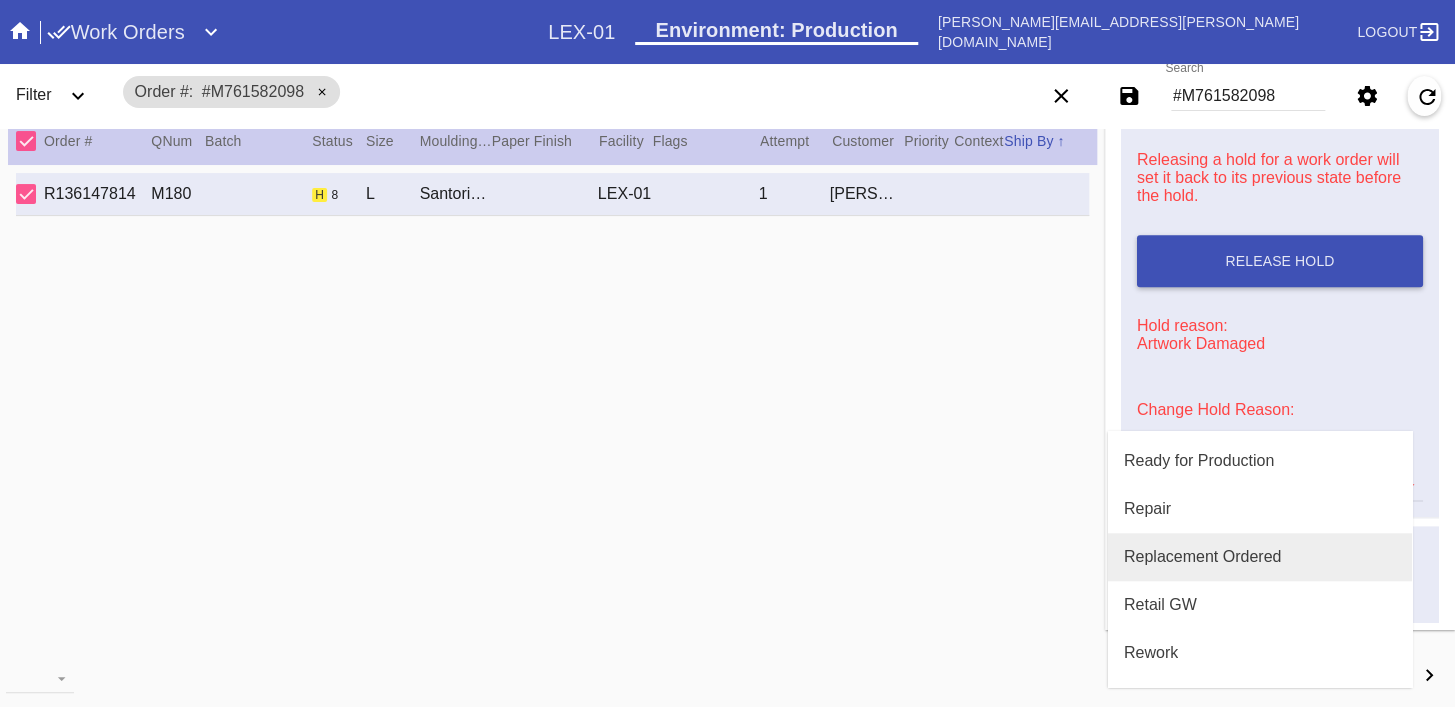 click on "Replacement Ordered" at bounding box center [1202, 557] 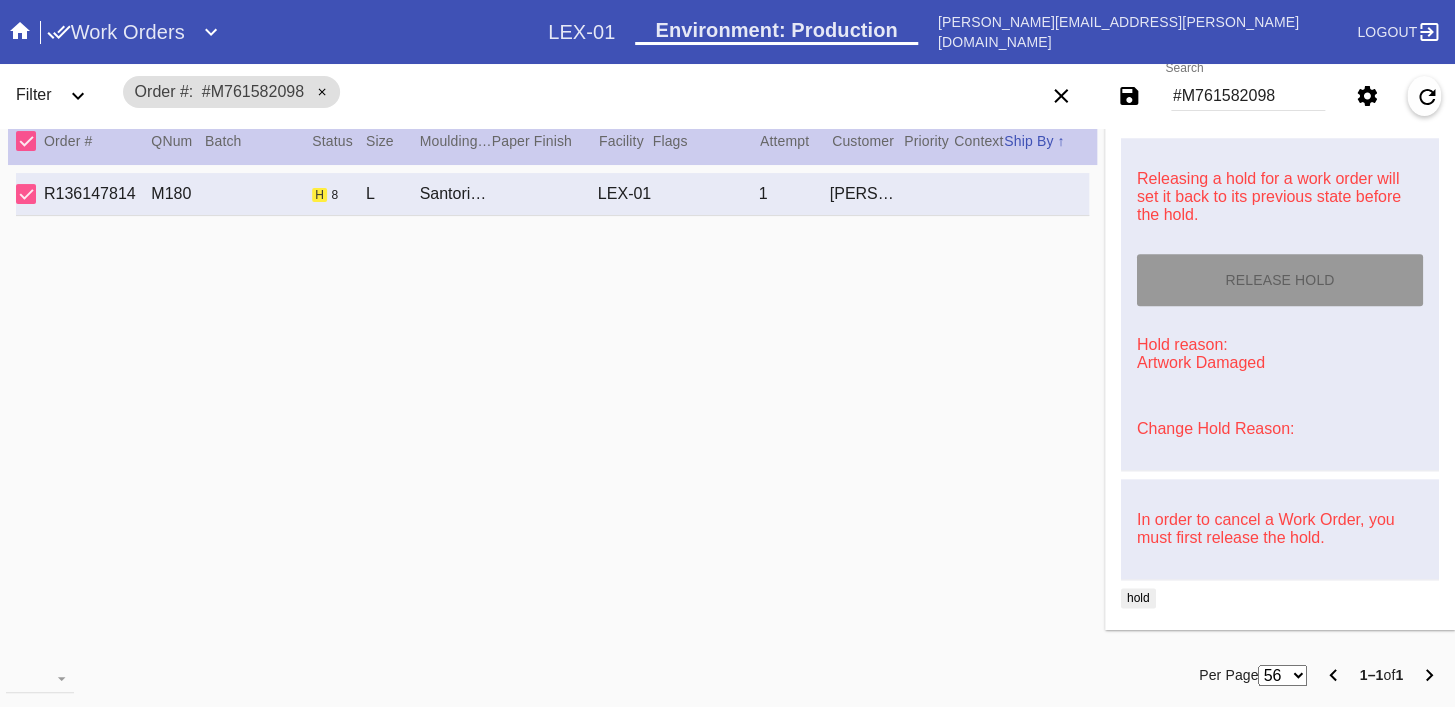 type on "[DATE]" 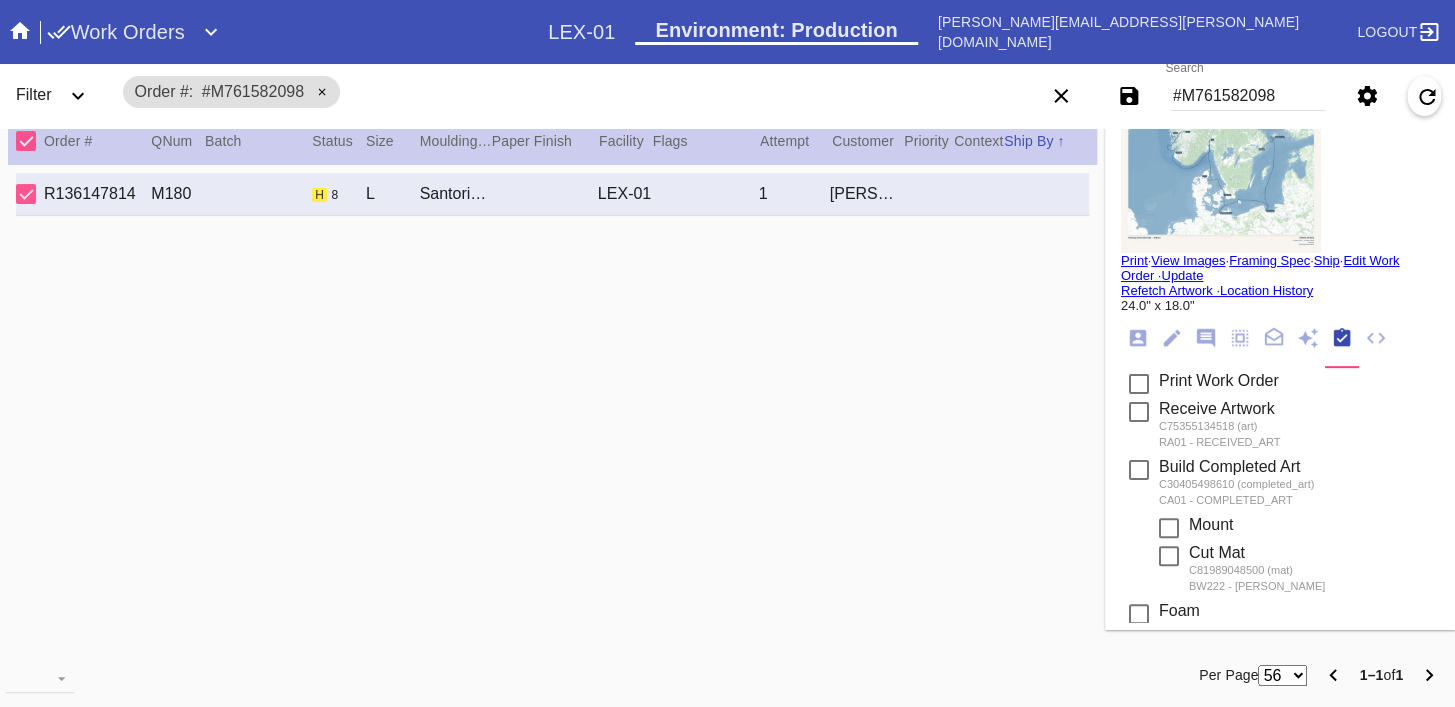 scroll, scrollTop: 0, scrollLeft: 0, axis: both 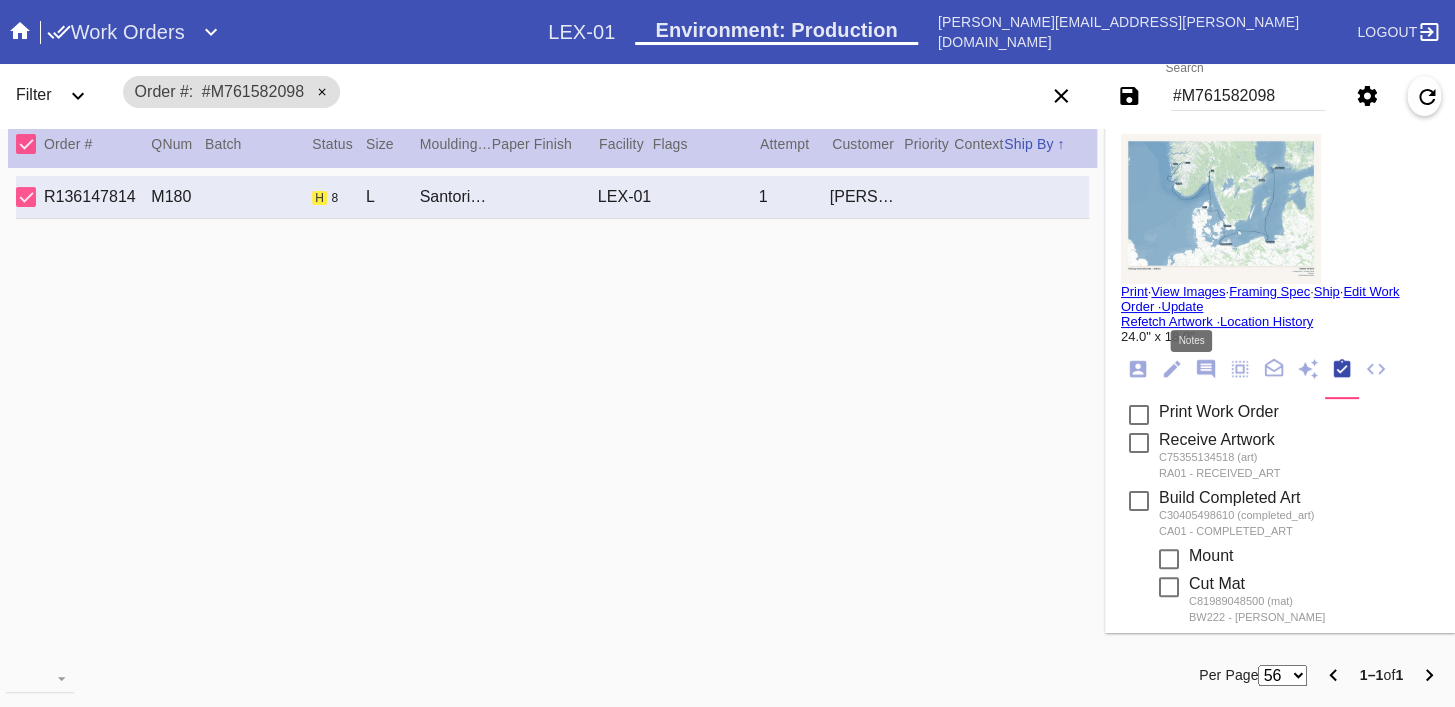 click 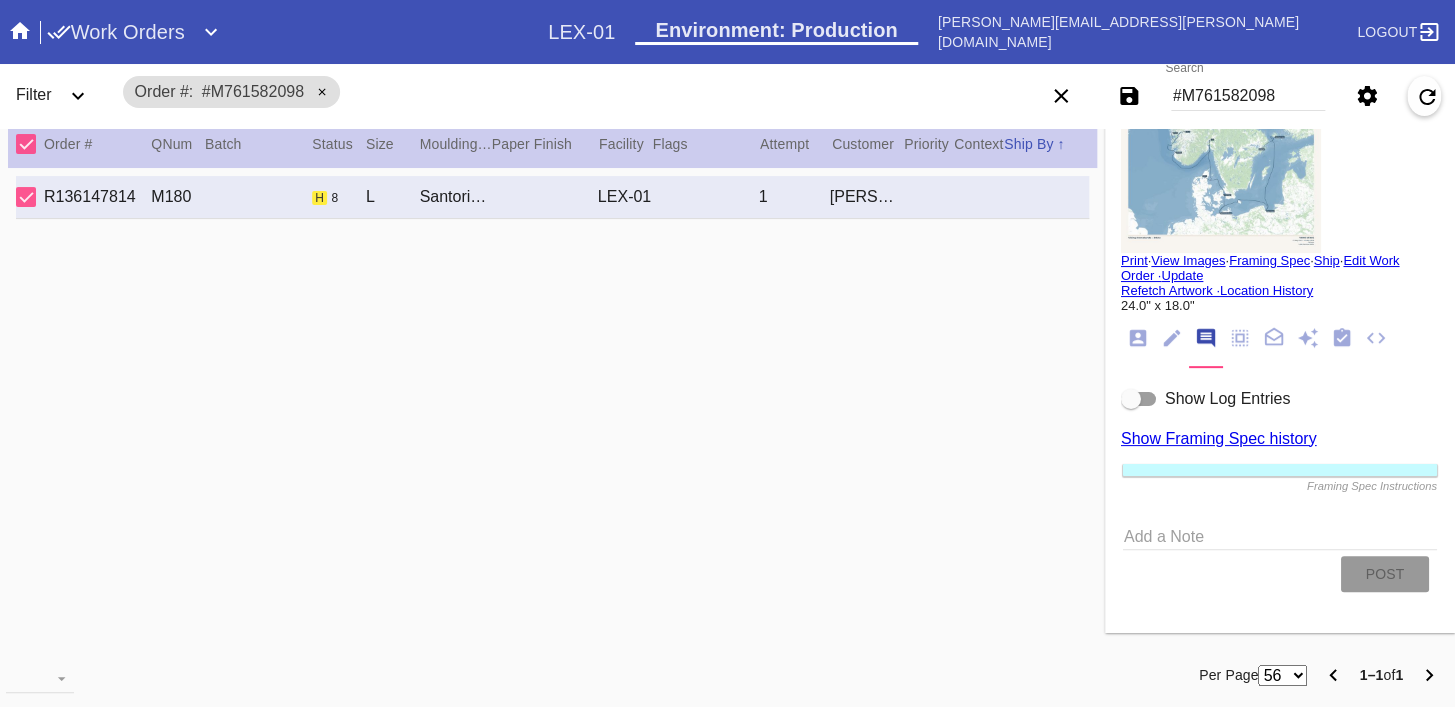 scroll, scrollTop: 34, scrollLeft: 0, axis: vertical 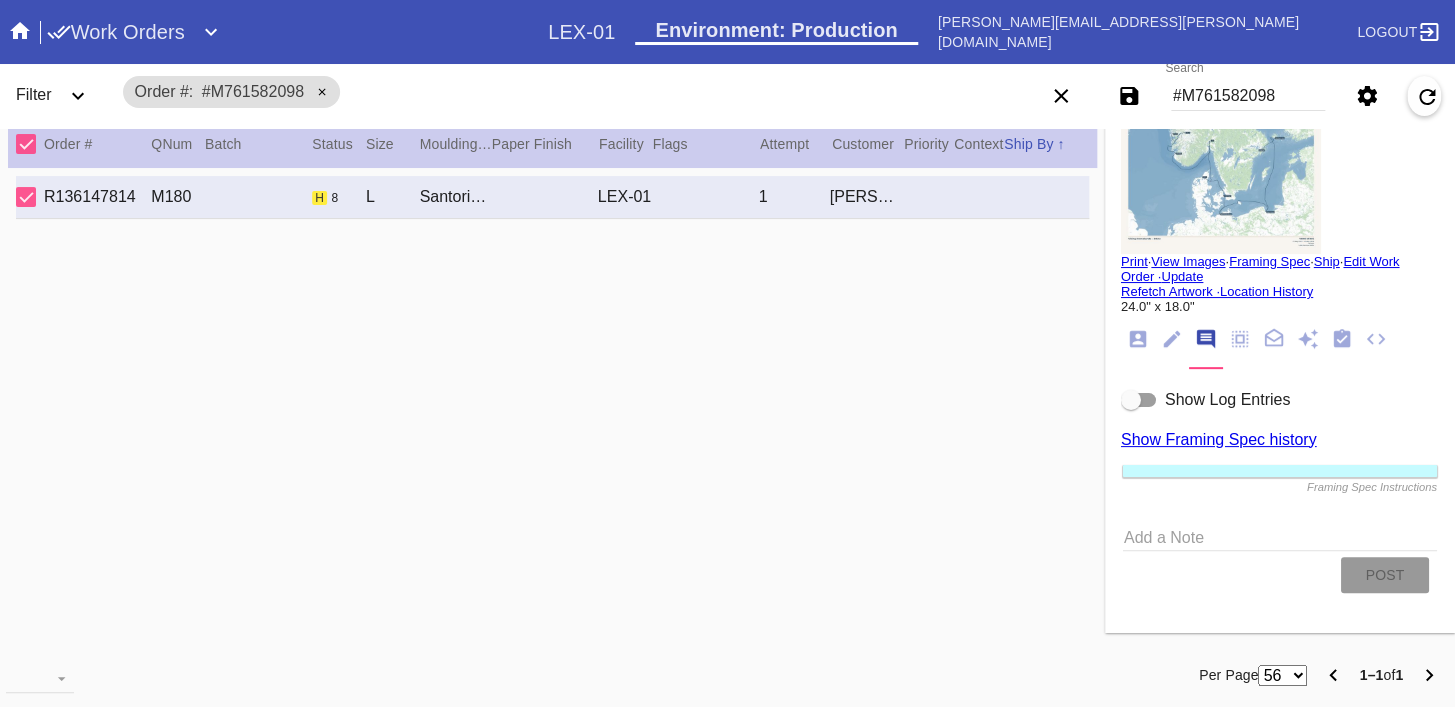 click on "Add a Note" at bounding box center (1280, 536) 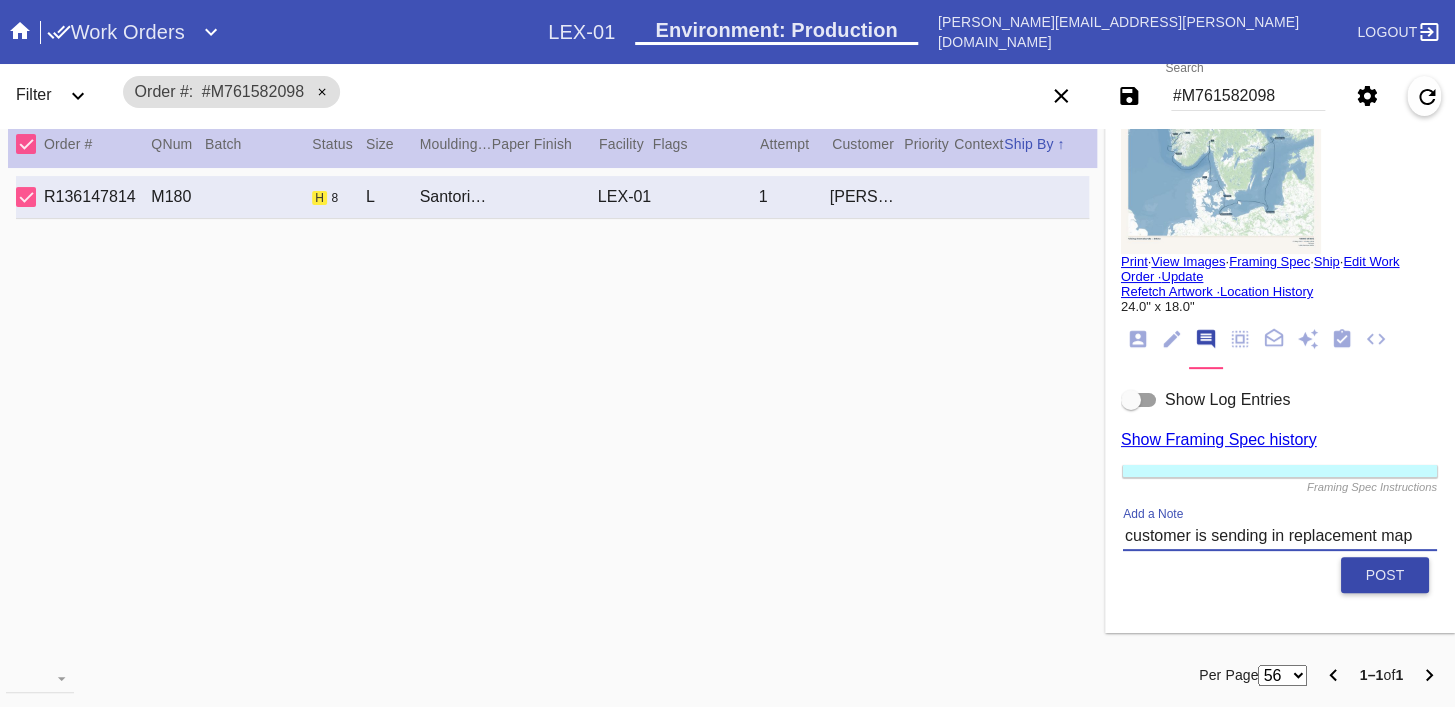 type on "customer is sending in replacement map" 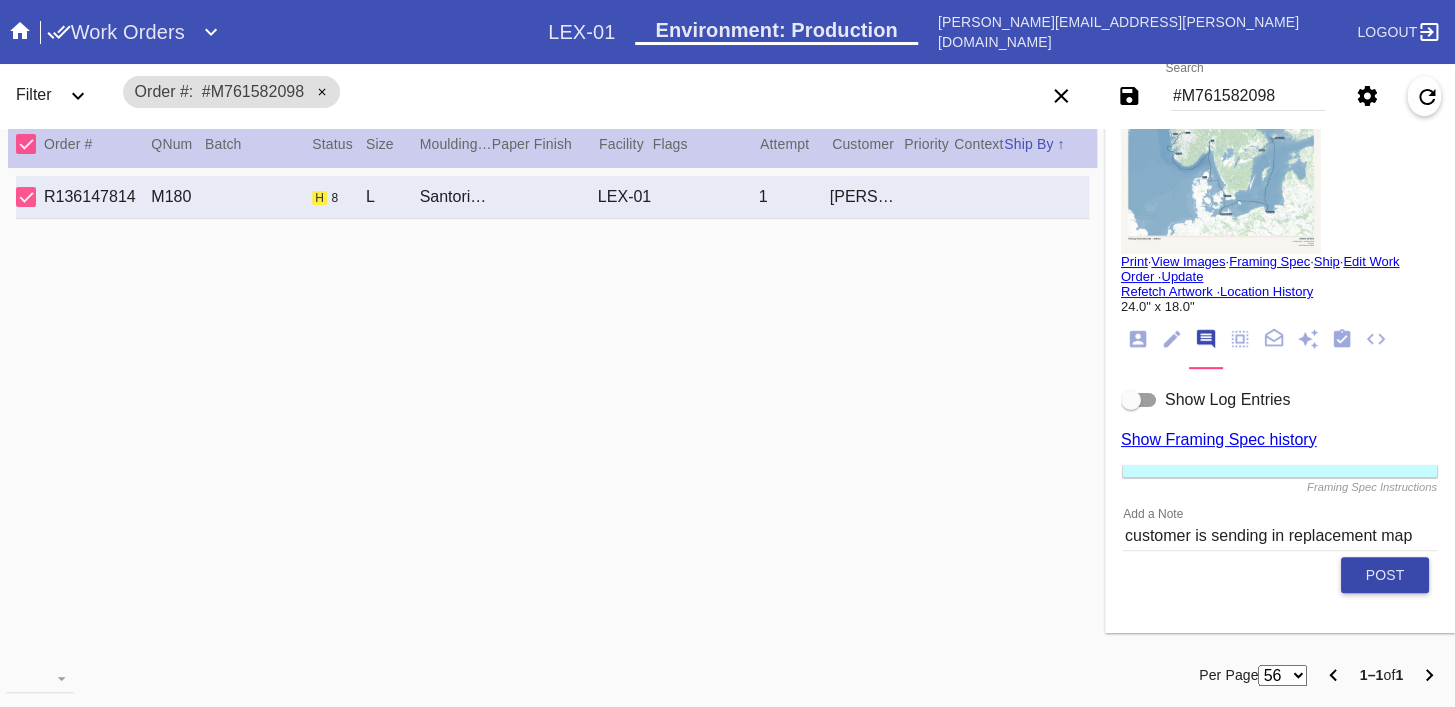 type 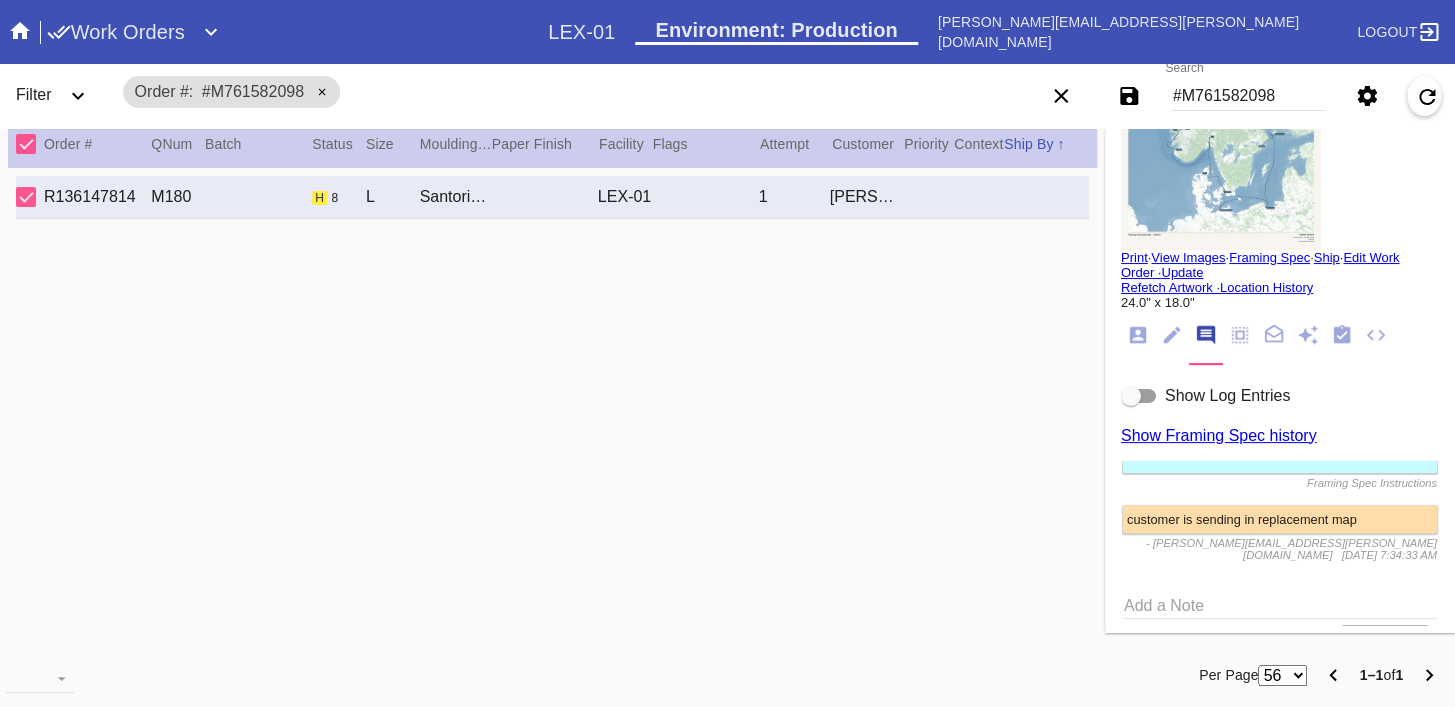 click on "#M761582098" at bounding box center [1248, 96] 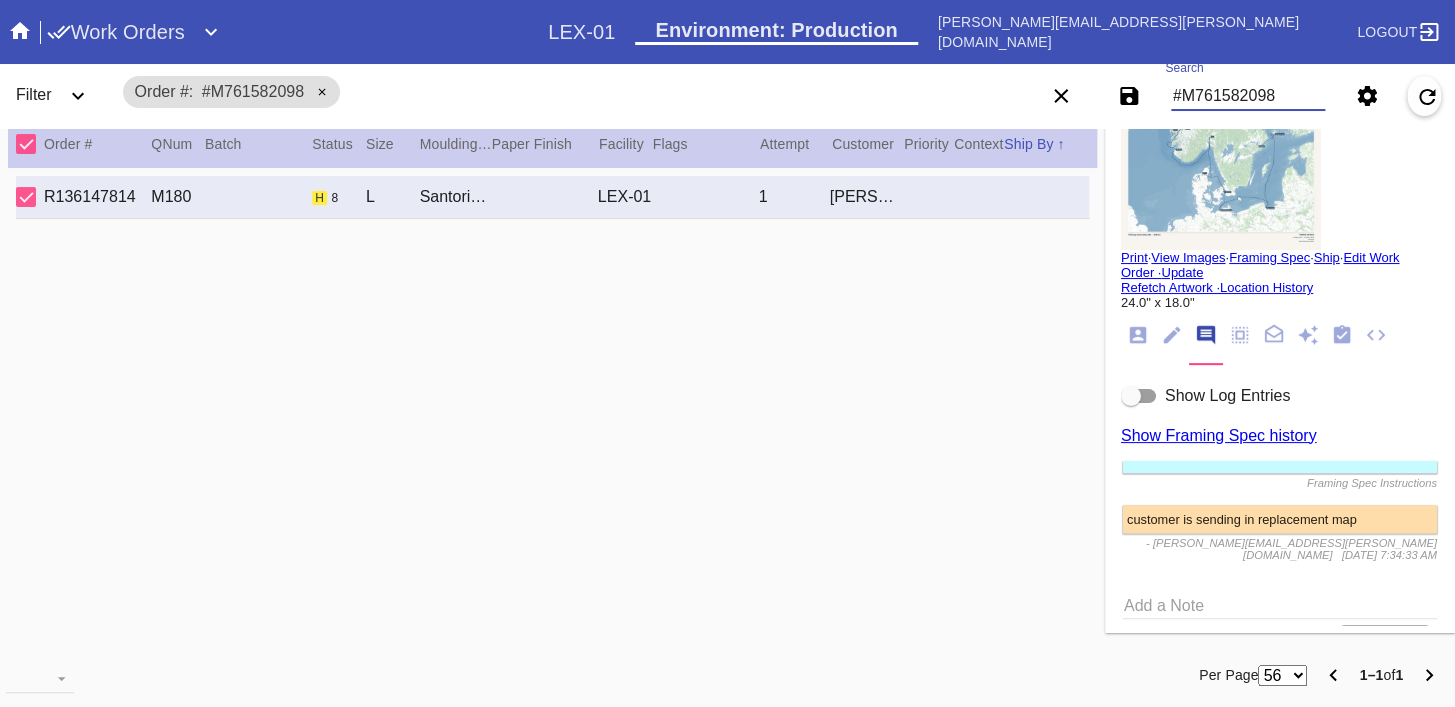 click on "#M761582098" at bounding box center [1248, 96] 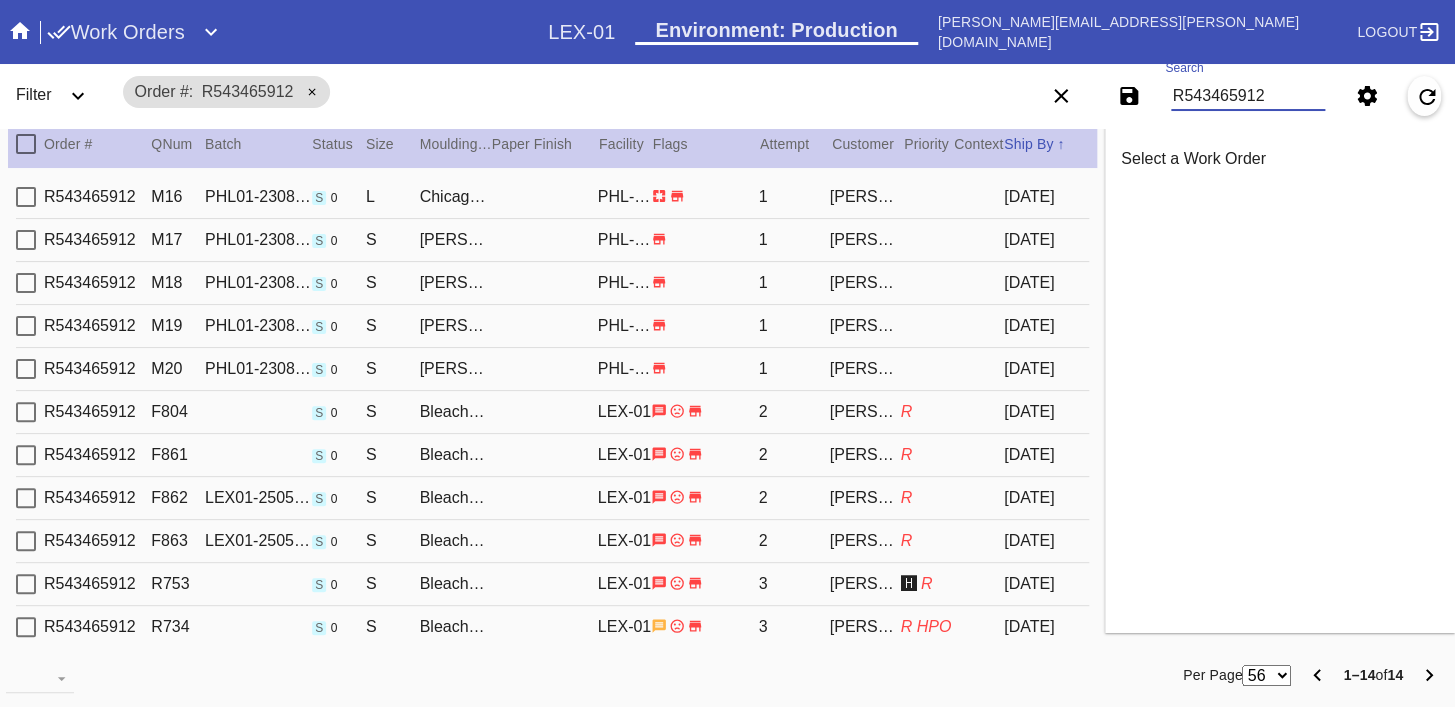 scroll, scrollTop: 0, scrollLeft: 0, axis: both 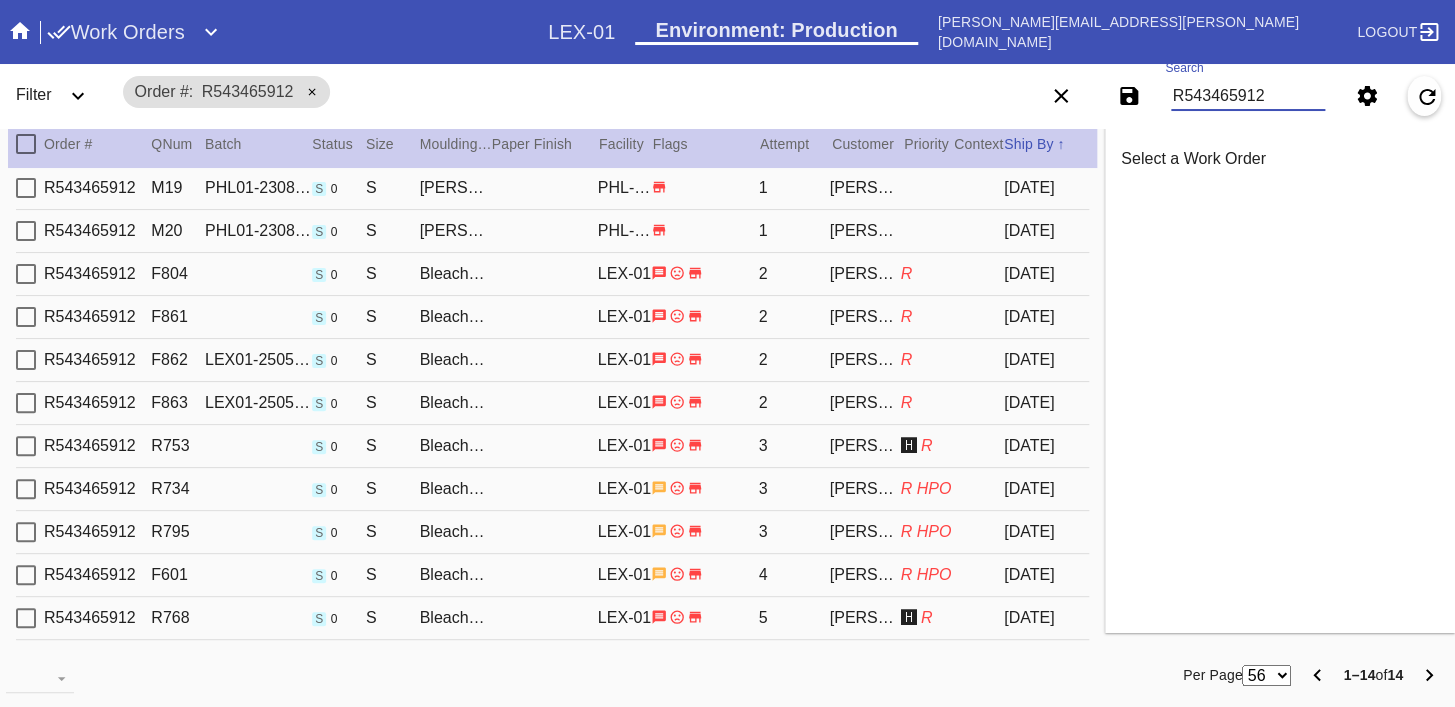 click on "R543465912" at bounding box center [1248, 96] 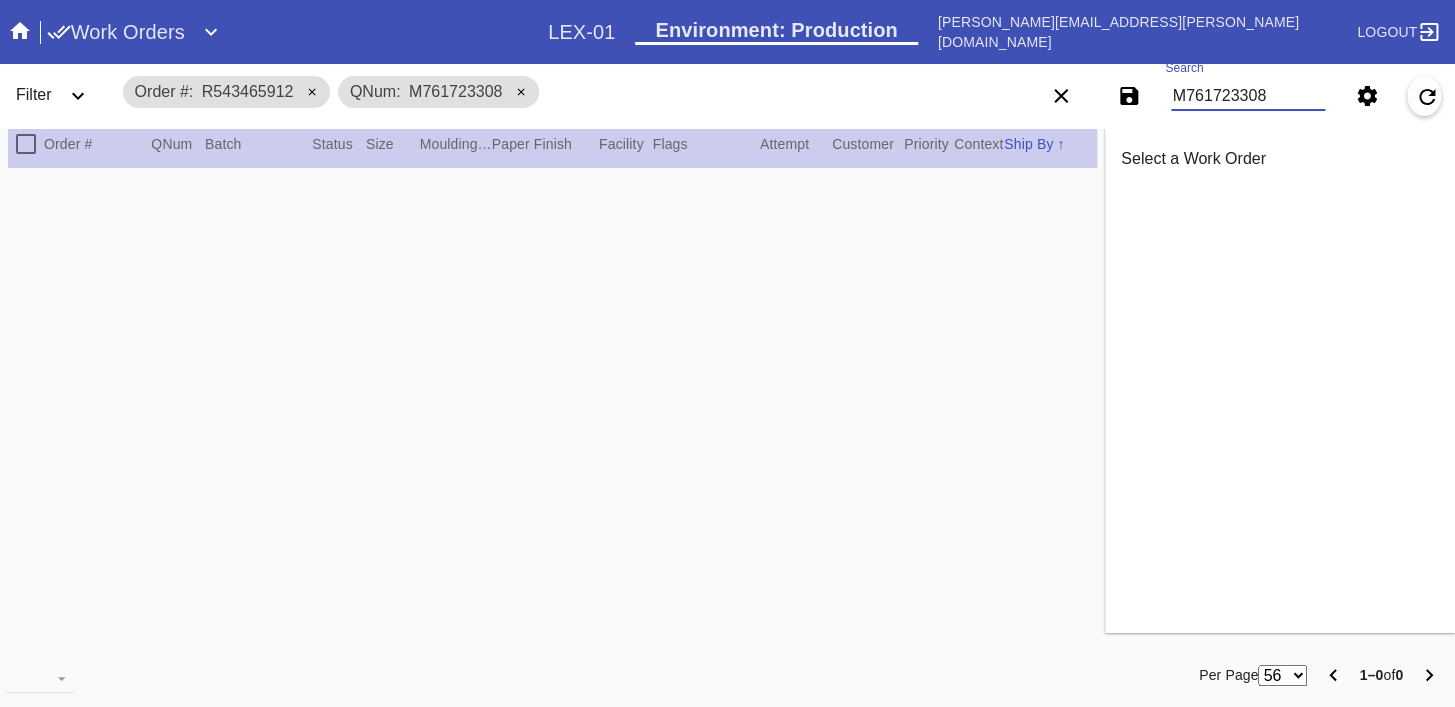 scroll, scrollTop: 0, scrollLeft: 0, axis: both 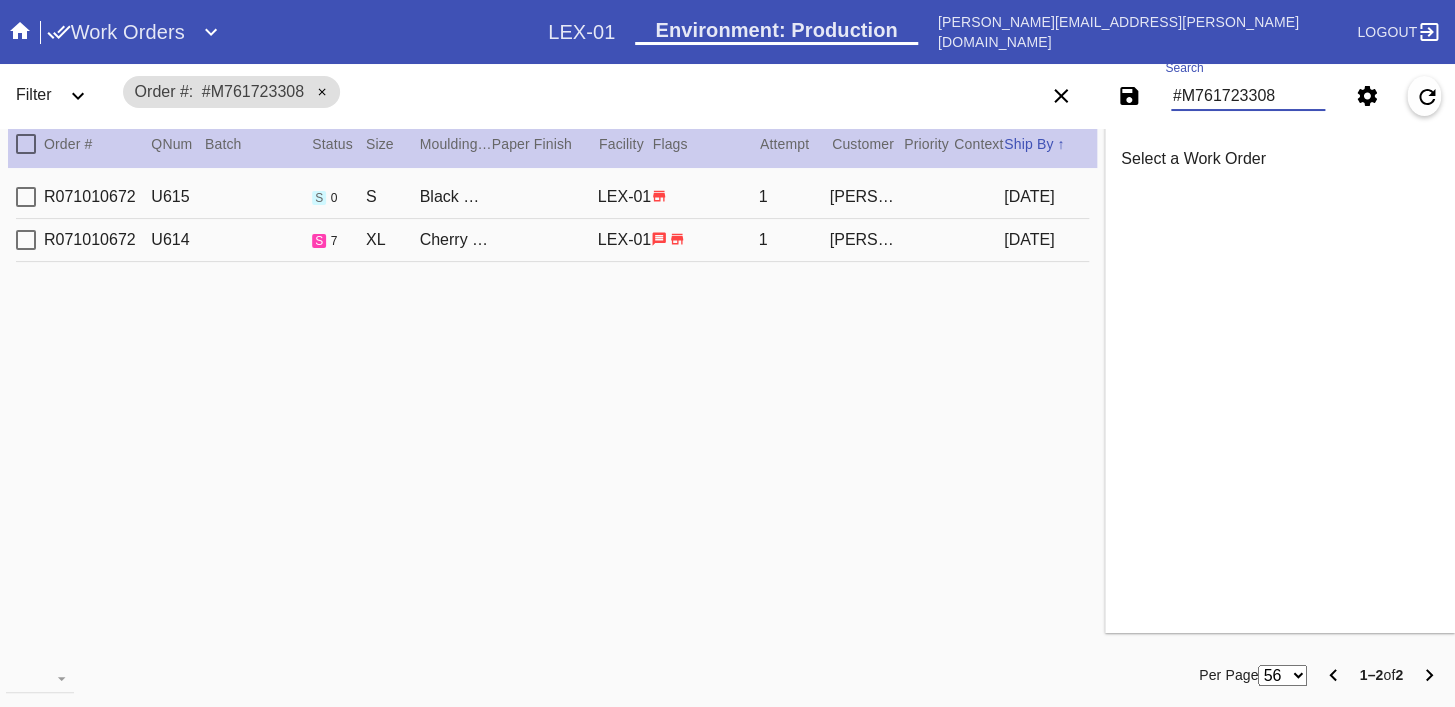type on "#M761723308" 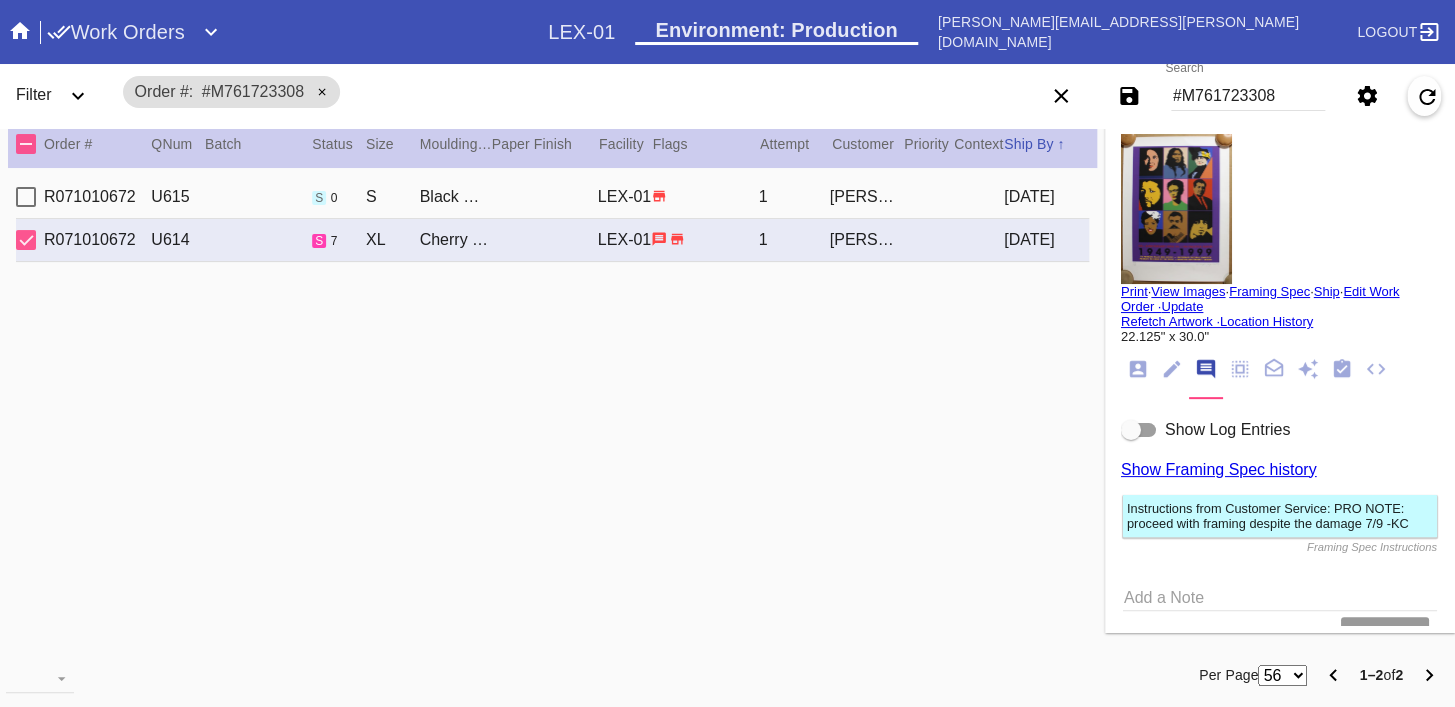 click on "#M761723308" at bounding box center (1248, 96) 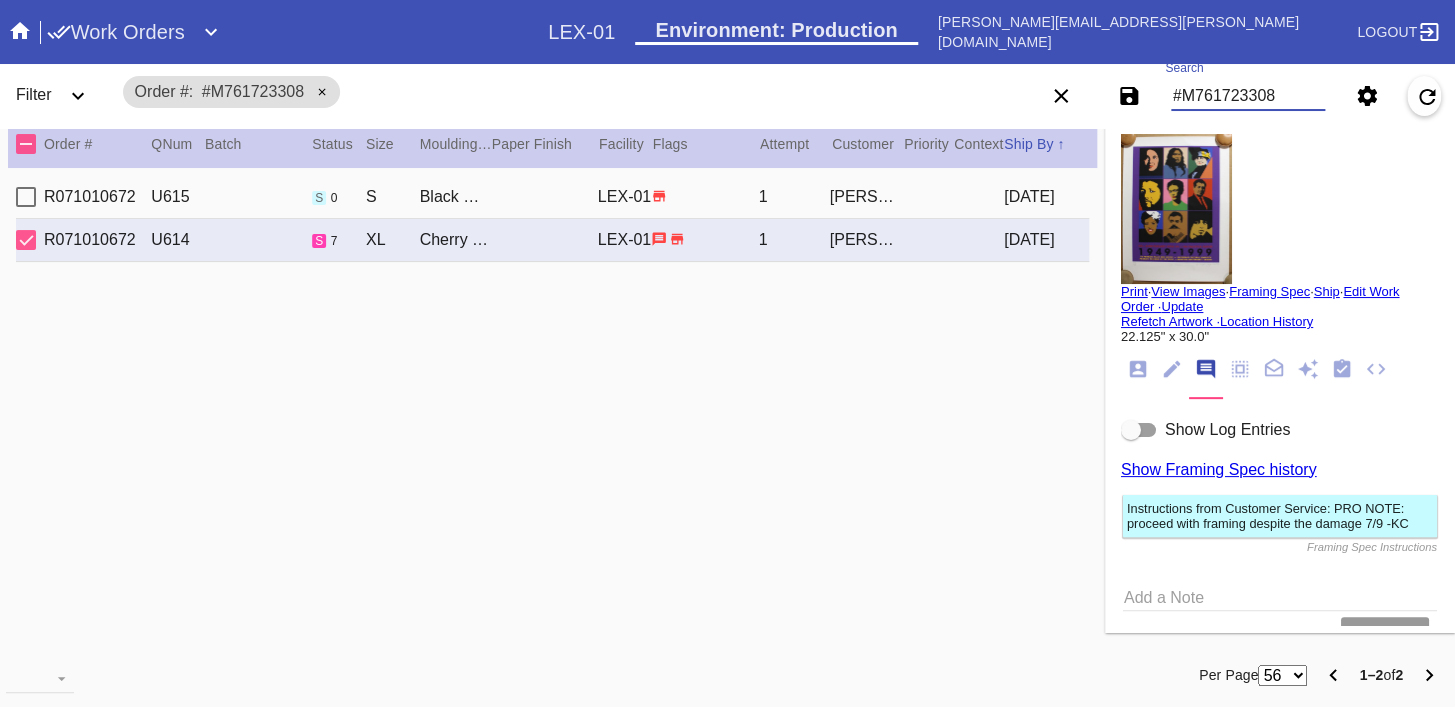 click on "#M761723308" at bounding box center [1248, 96] 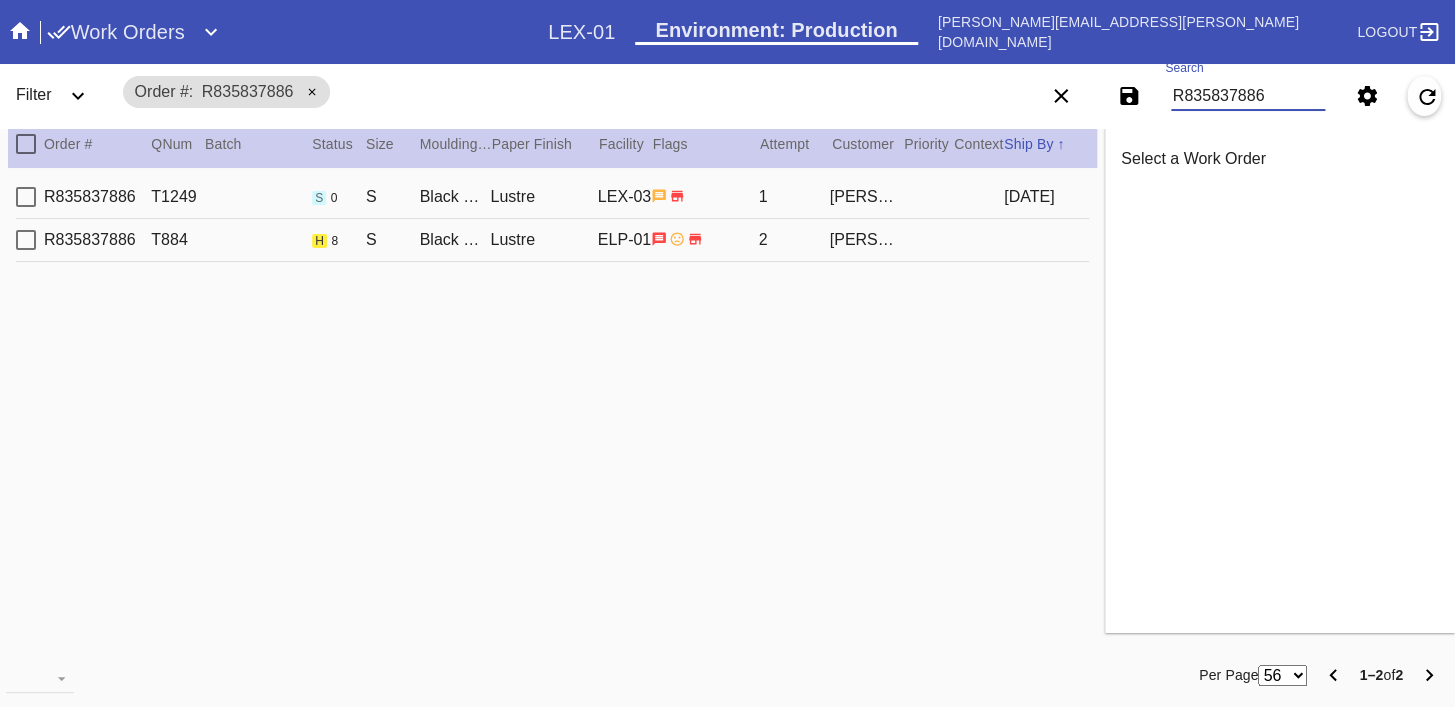 type on "R835837886" 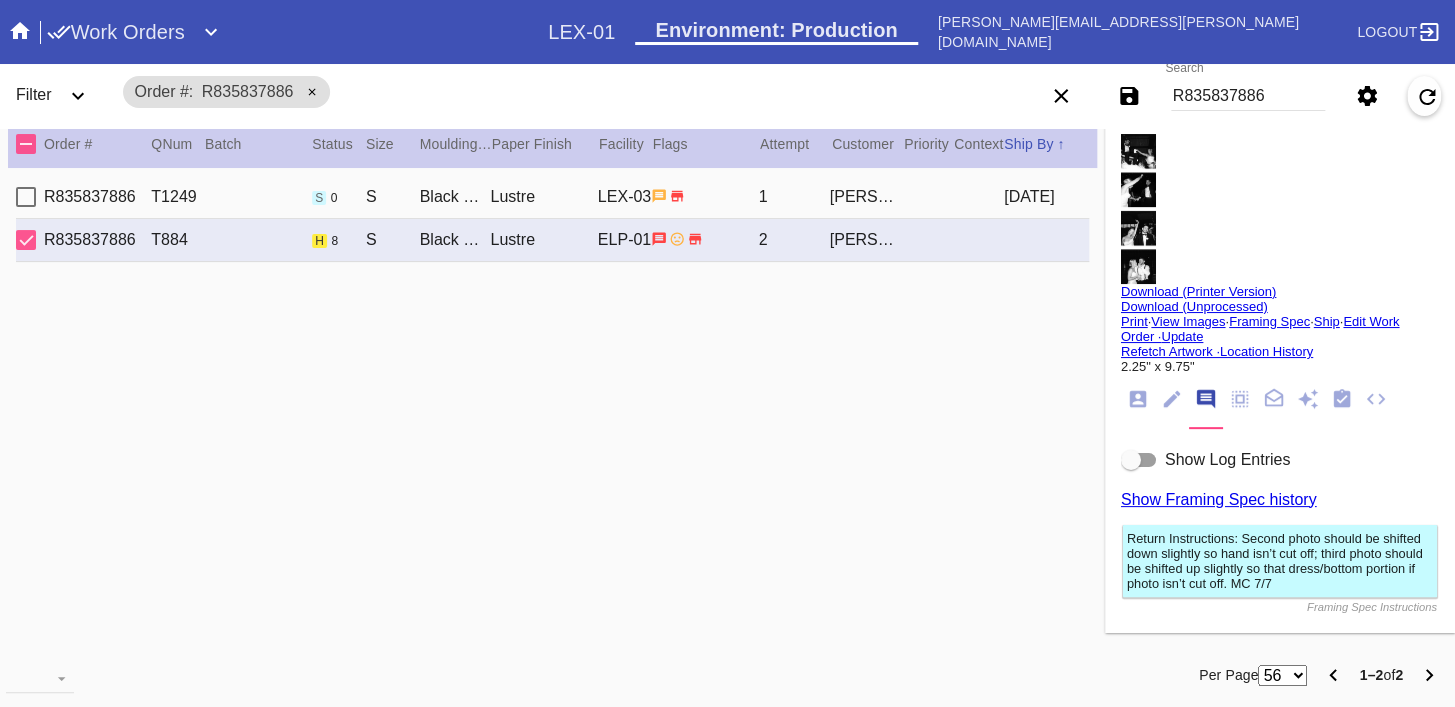 click at bounding box center [1138, 209] 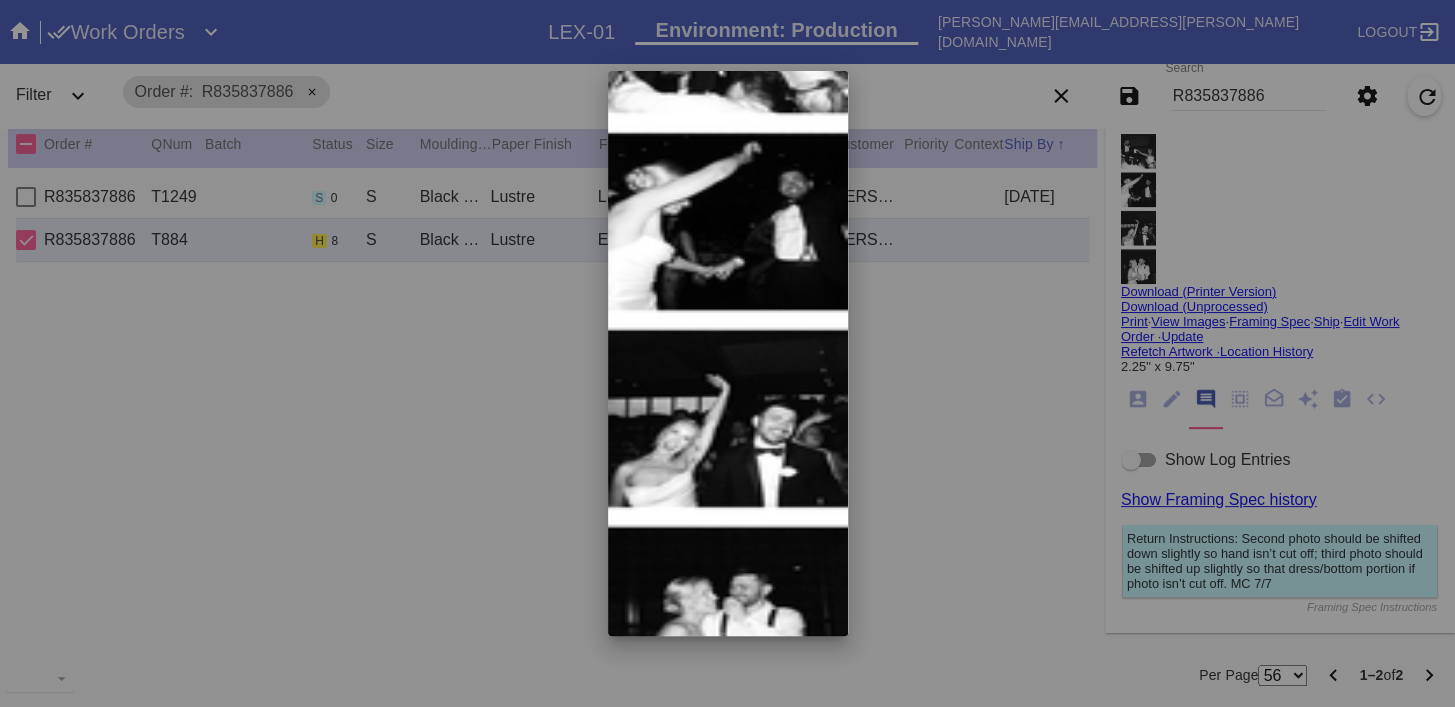 scroll, scrollTop: 202, scrollLeft: 0, axis: vertical 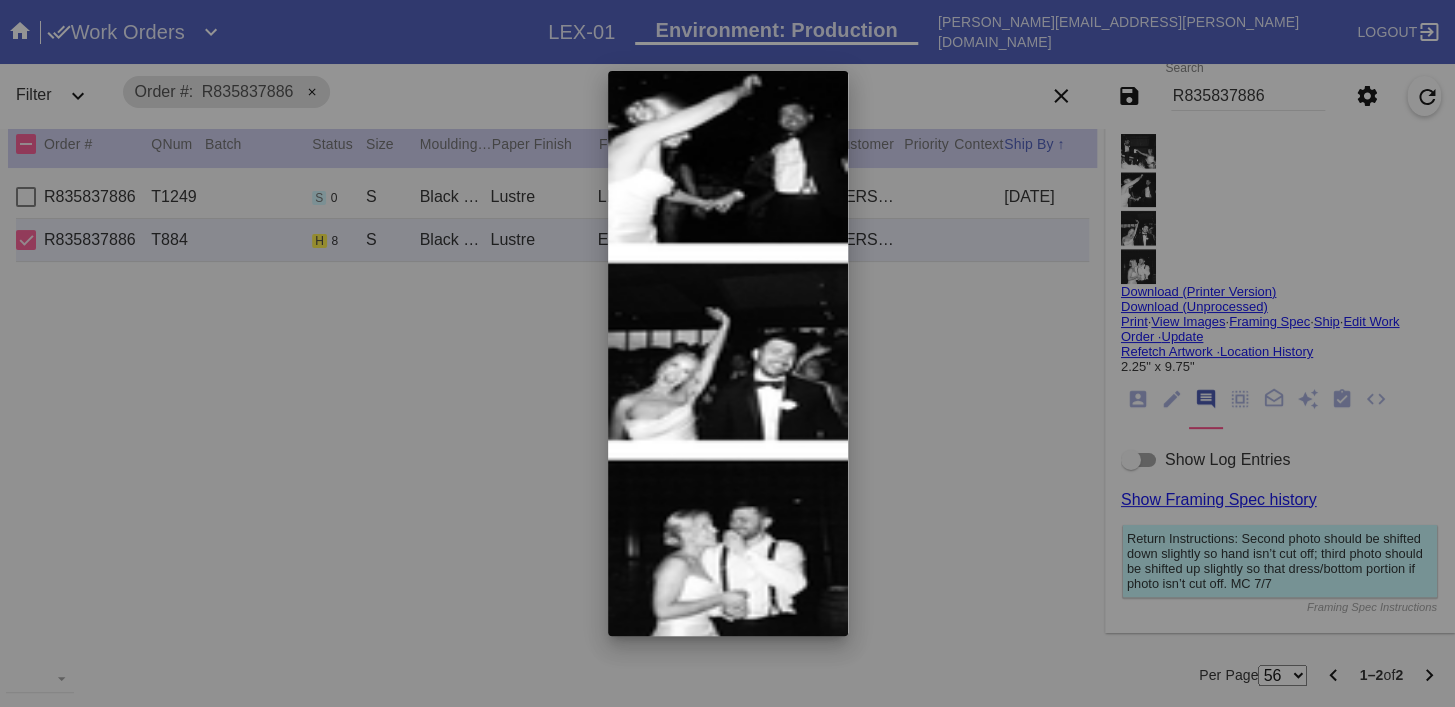 click at bounding box center [727, 353] 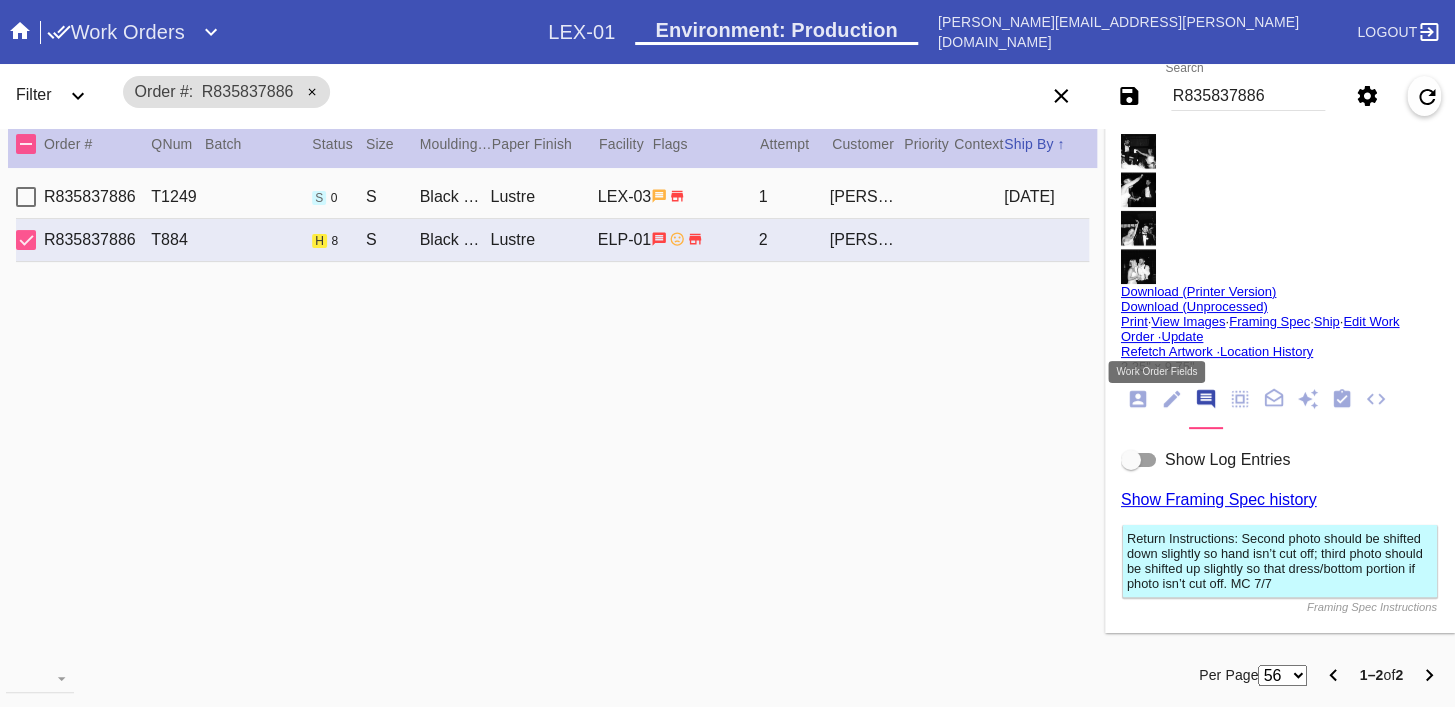 click 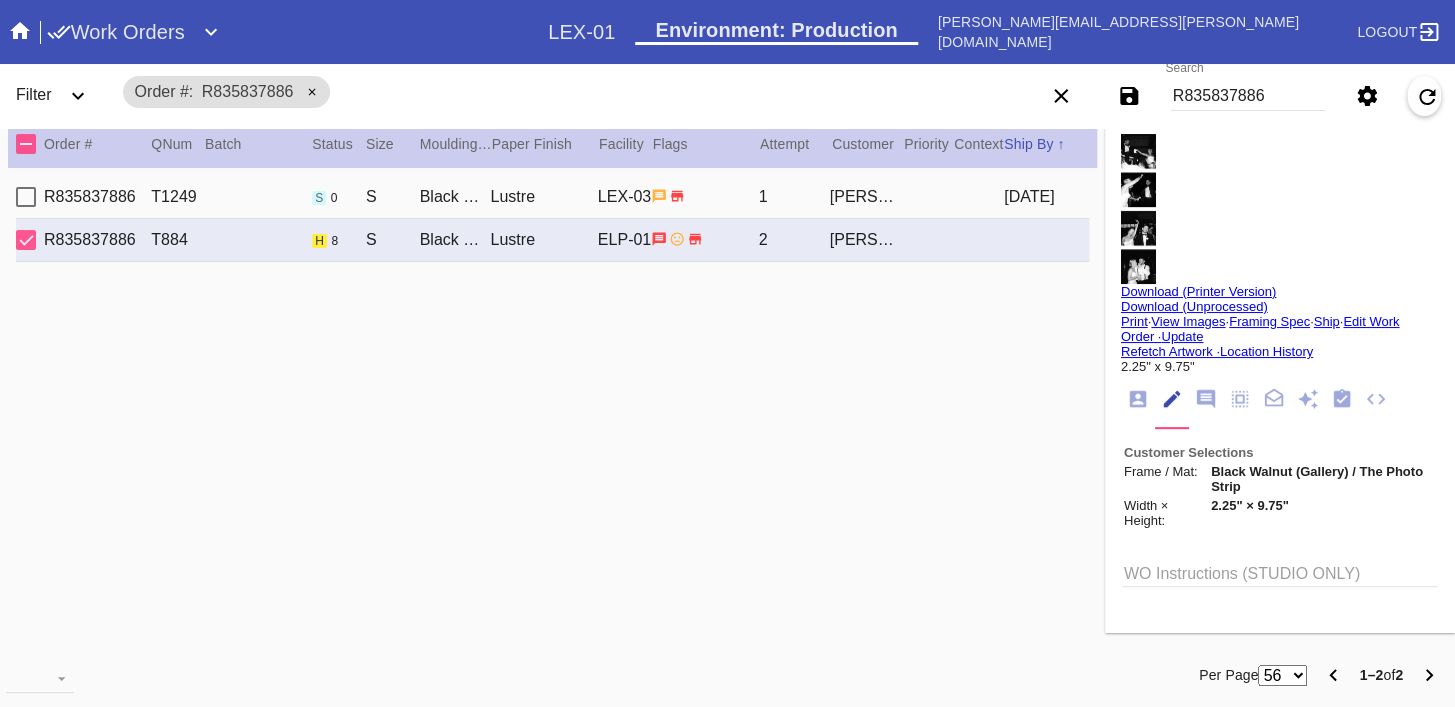 click on "R835837886" at bounding box center [1248, 96] 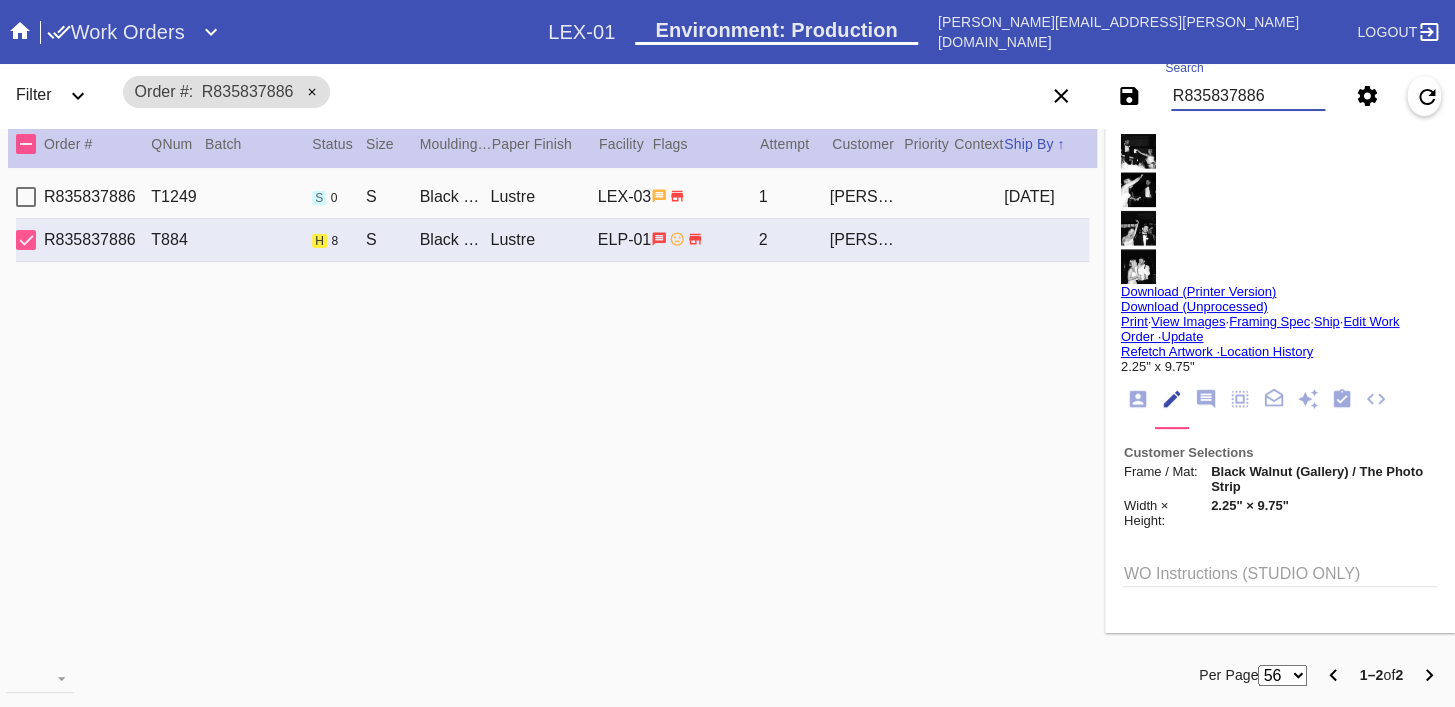 paste on "543465912" 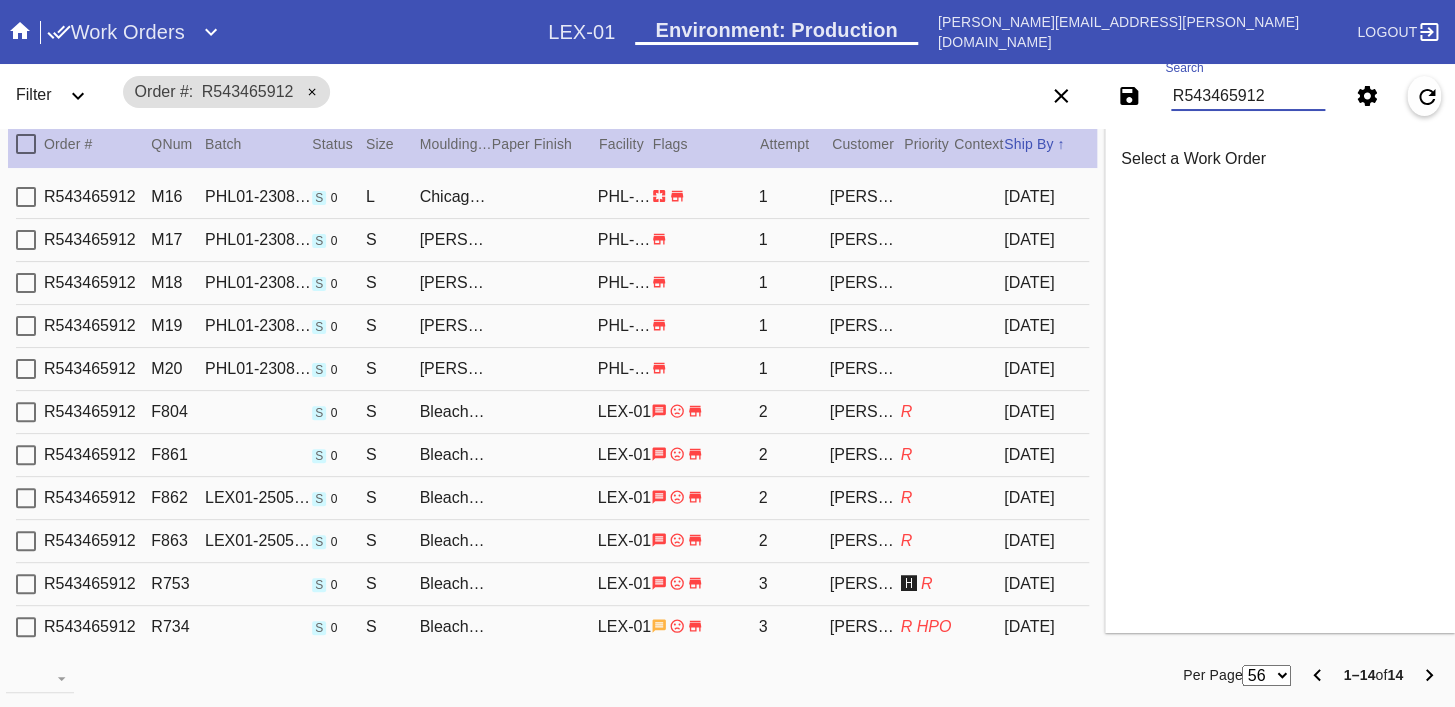 scroll, scrollTop: 151, scrollLeft: 0, axis: vertical 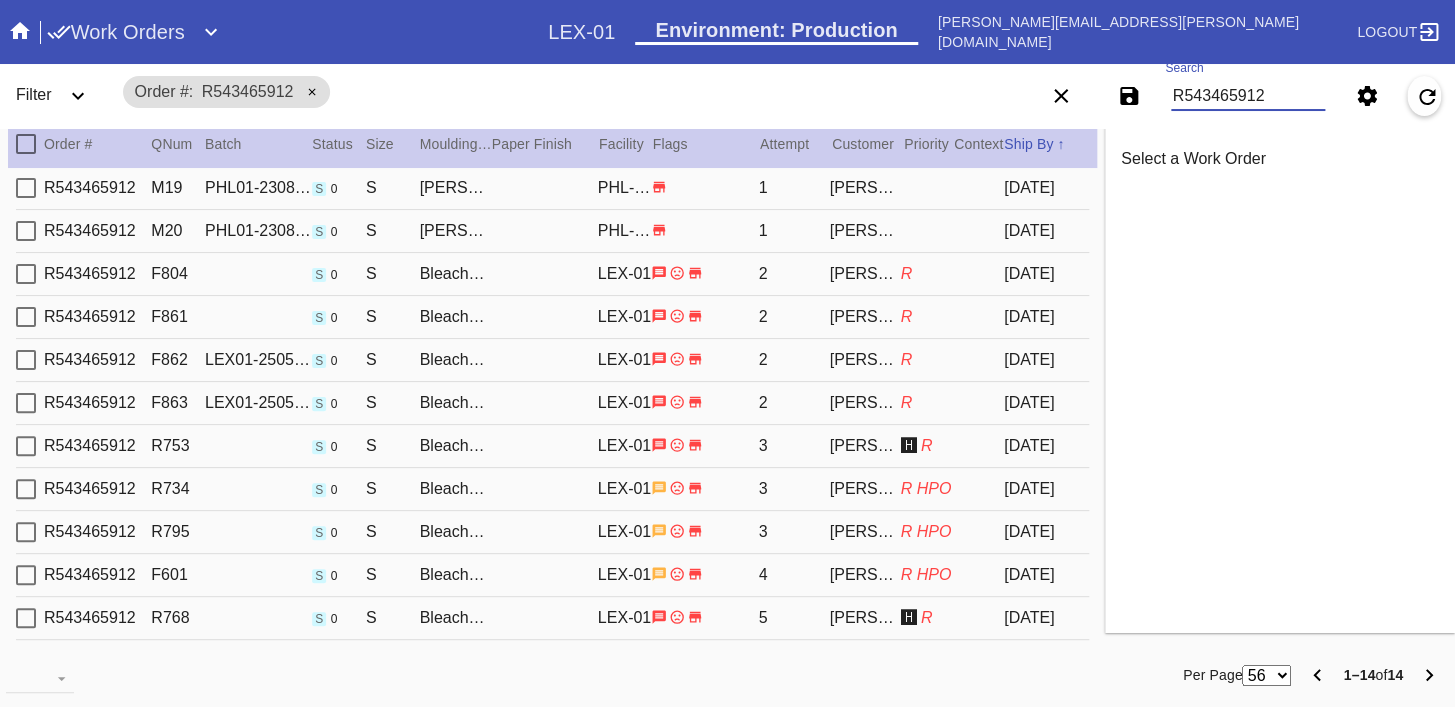 type on "R543465912" 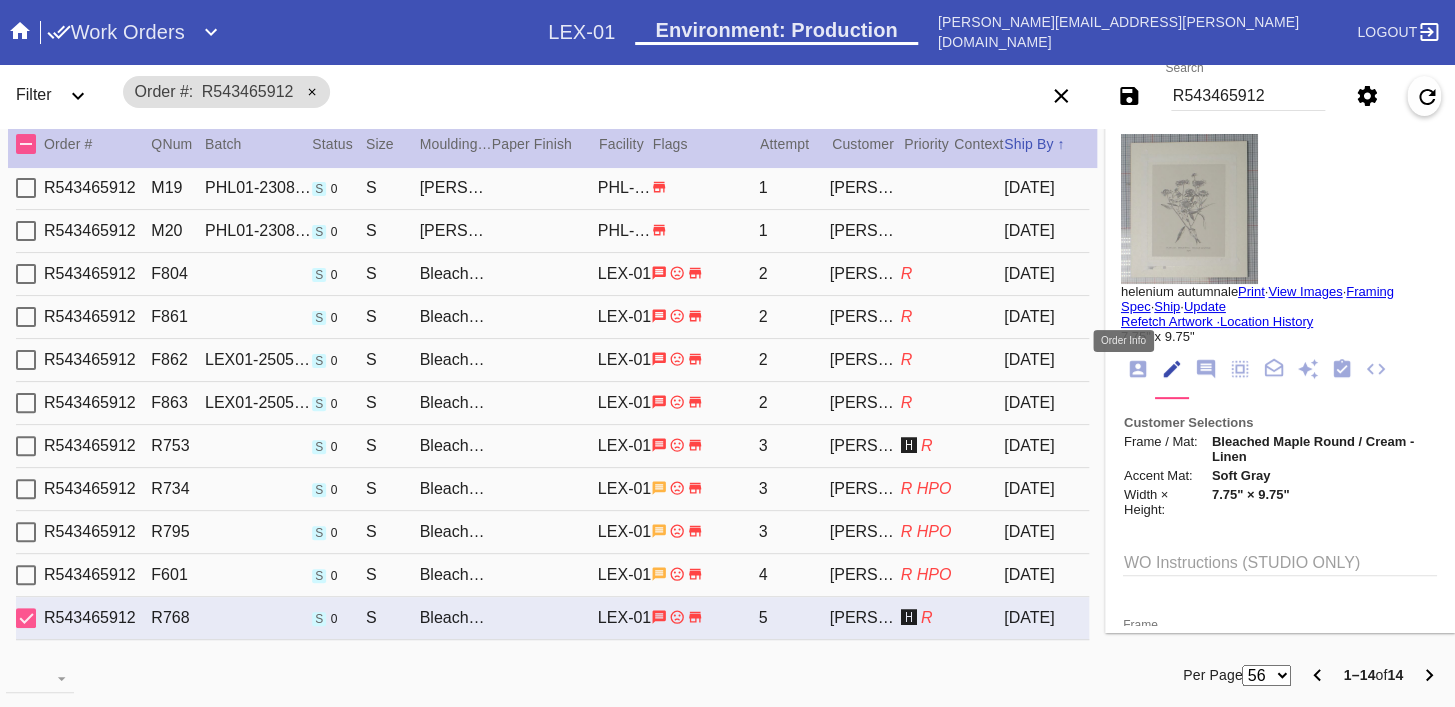 click 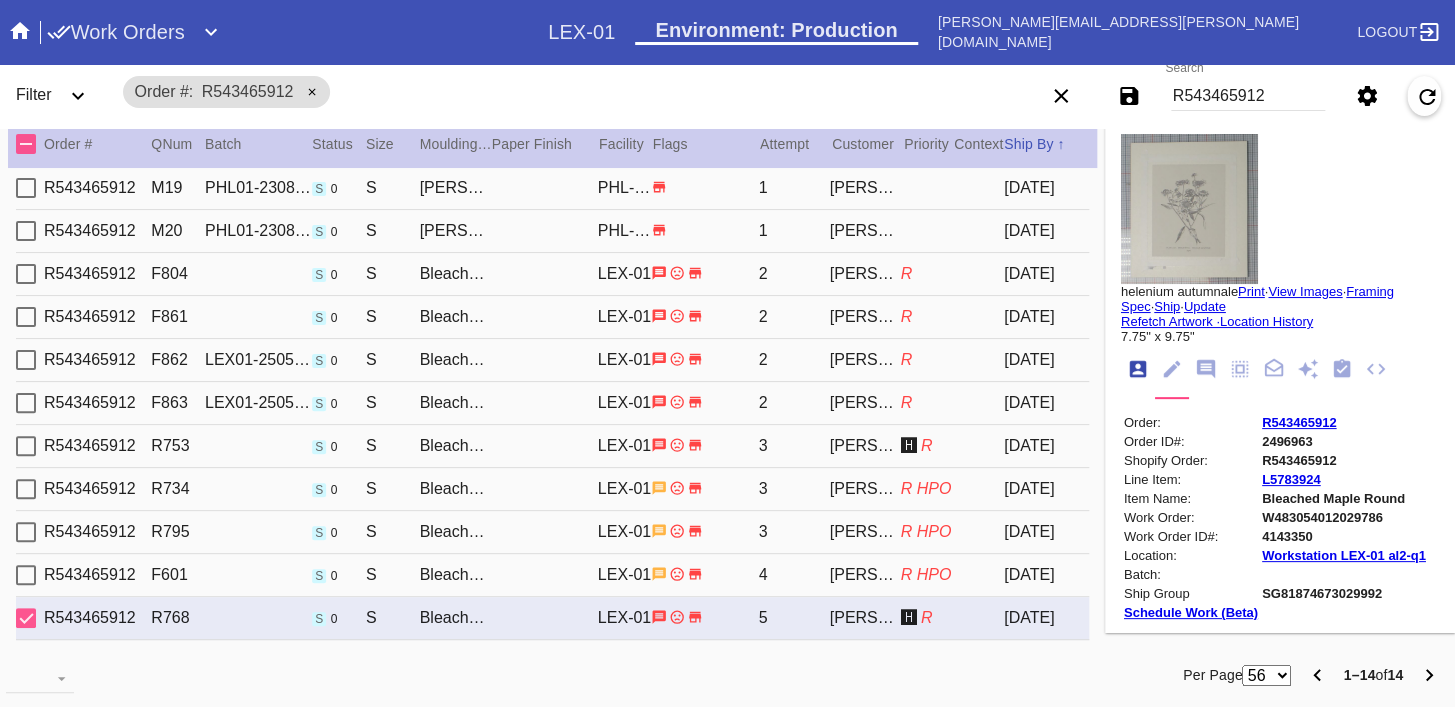scroll, scrollTop: 24, scrollLeft: 0, axis: vertical 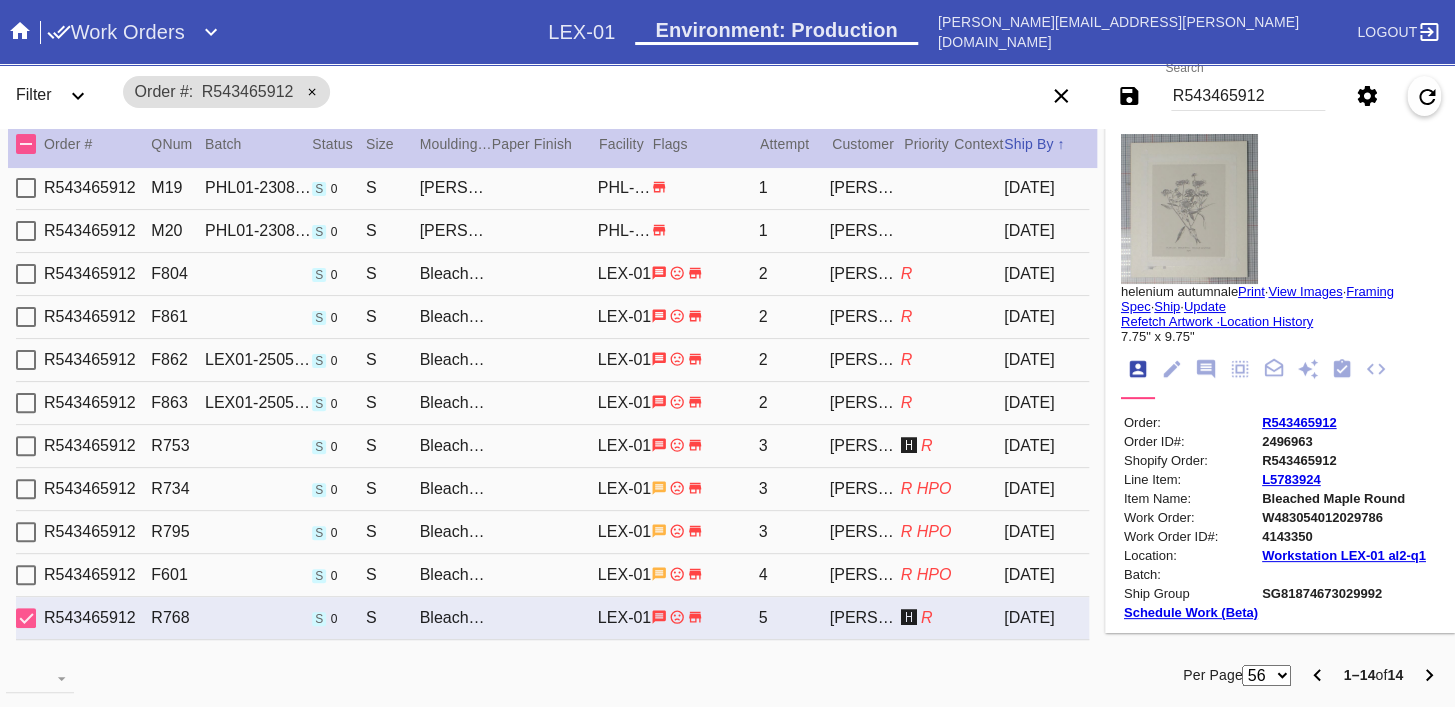 click on "R543465912" at bounding box center [1299, 422] 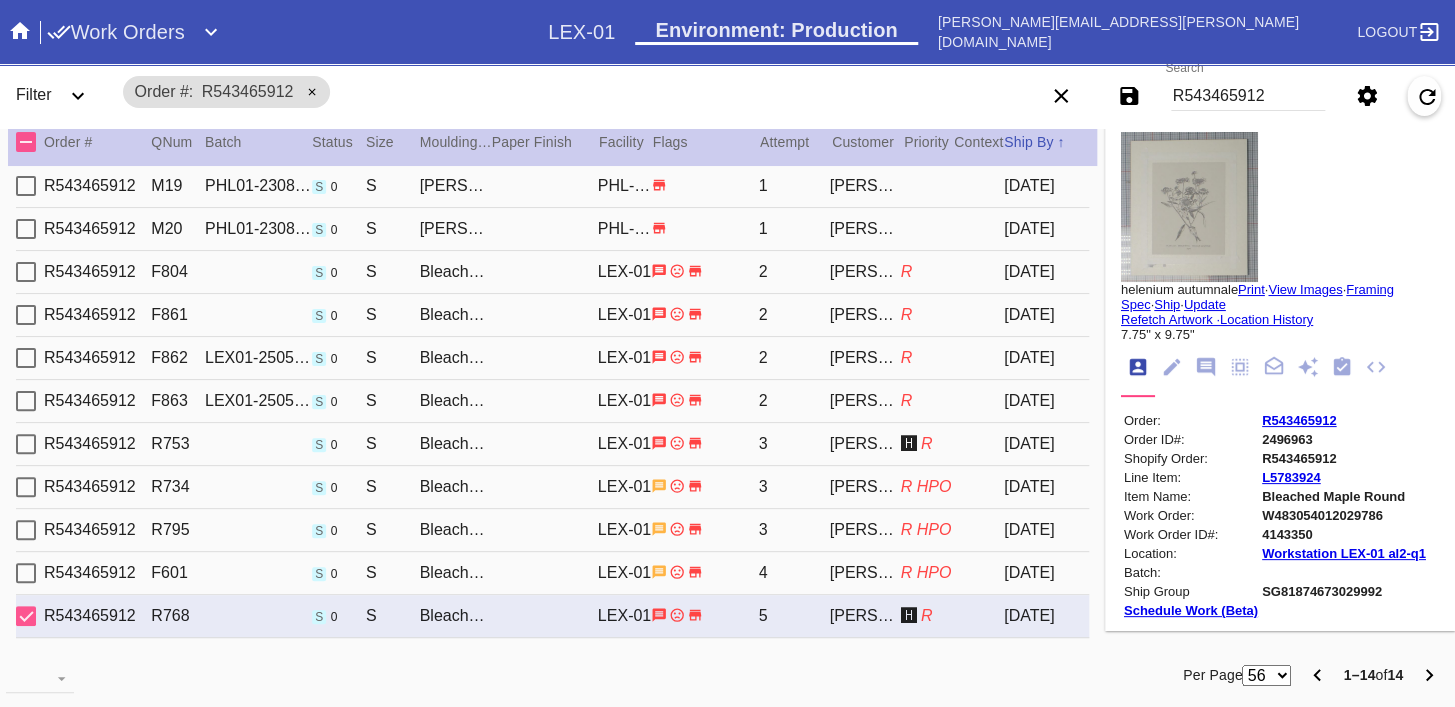 scroll, scrollTop: 13, scrollLeft: 0, axis: vertical 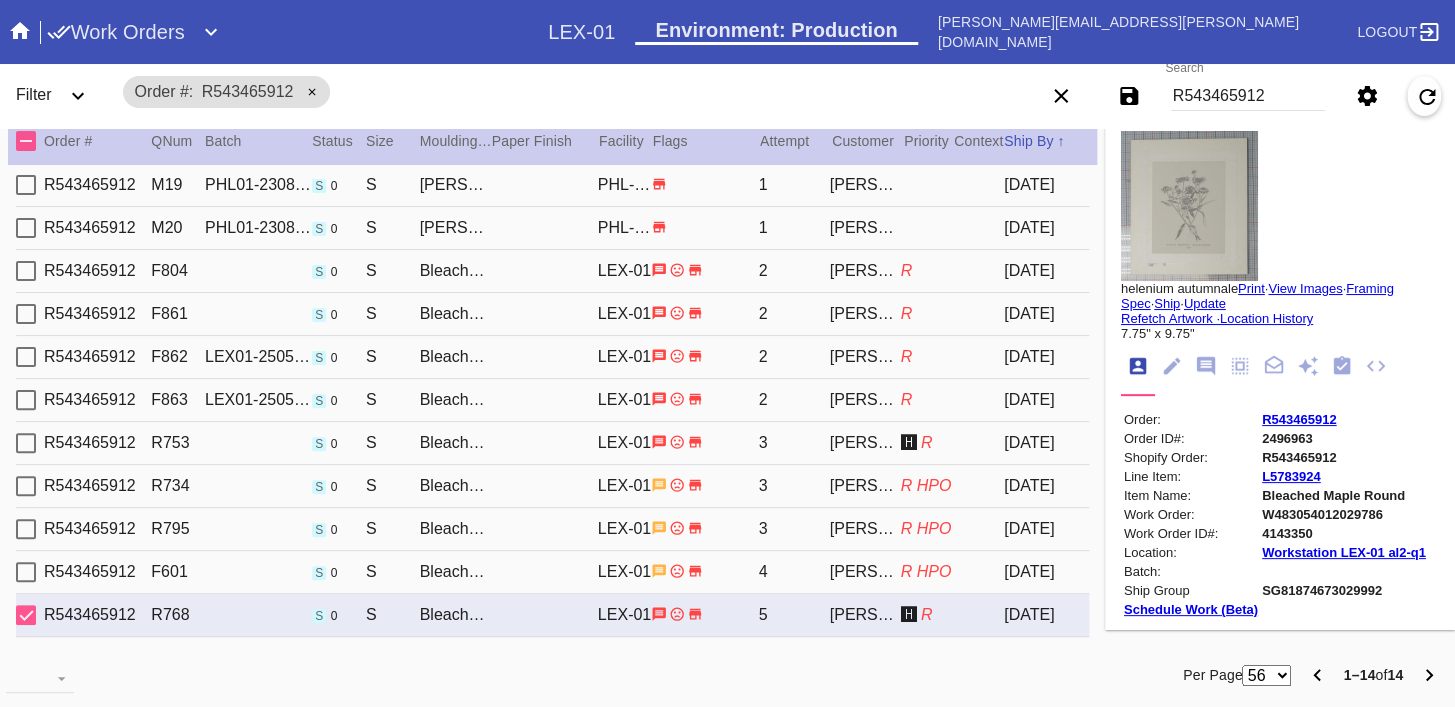 click on "Print" at bounding box center [1251, 288] 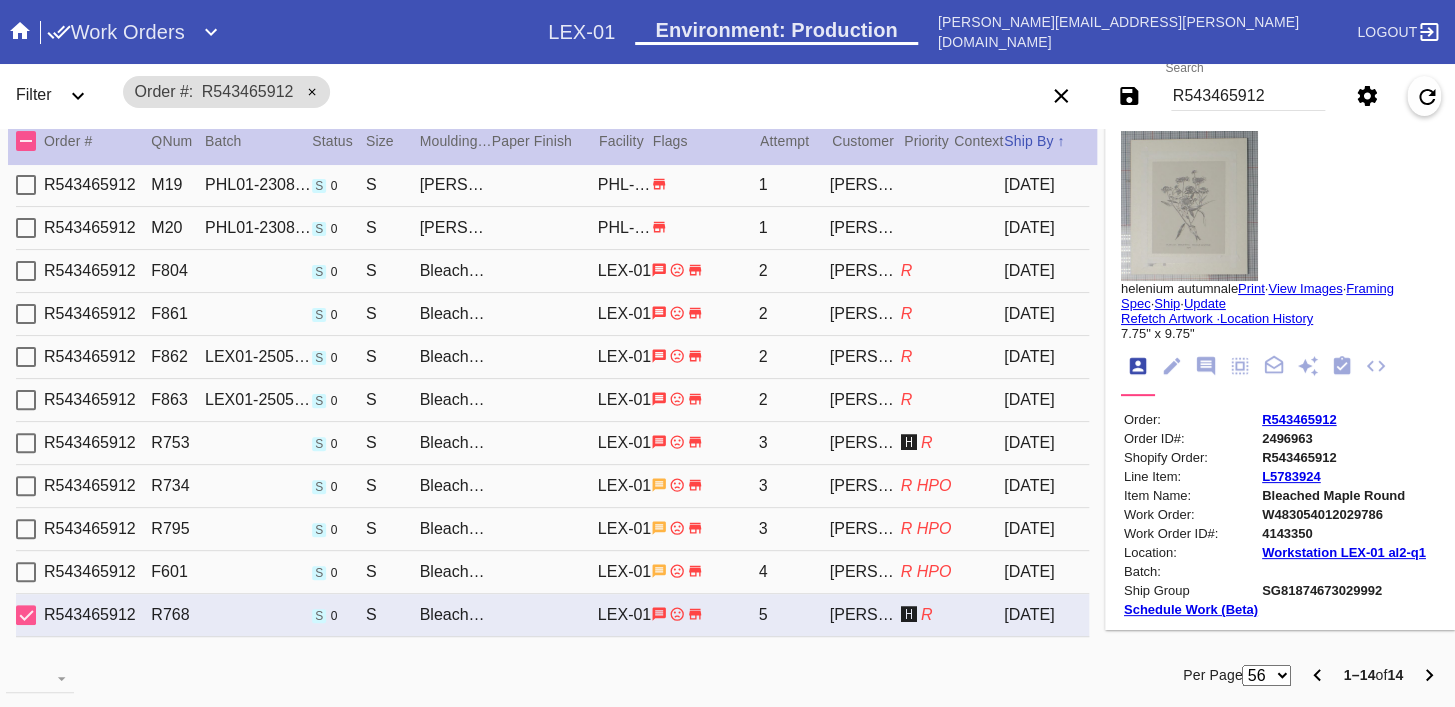 click at bounding box center [704, 571] 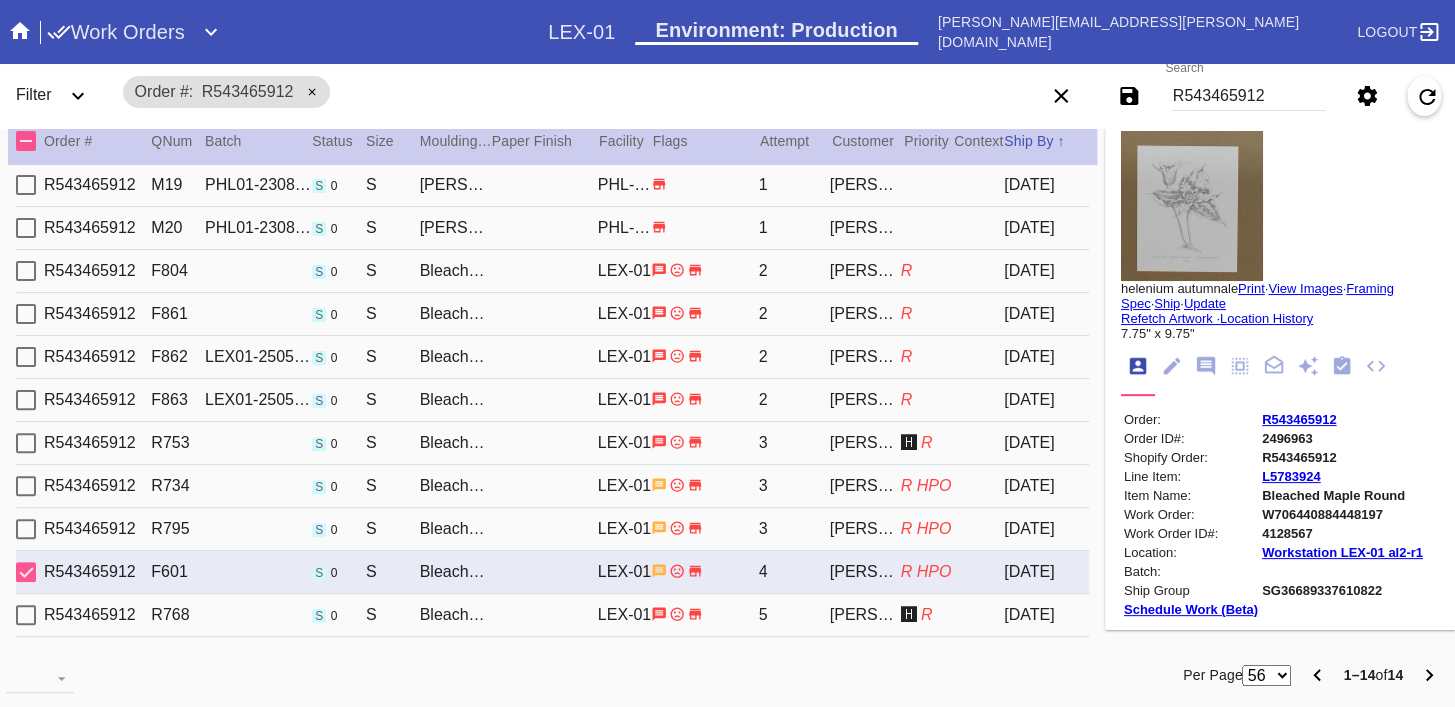 click on "Print" at bounding box center (1251, 288) 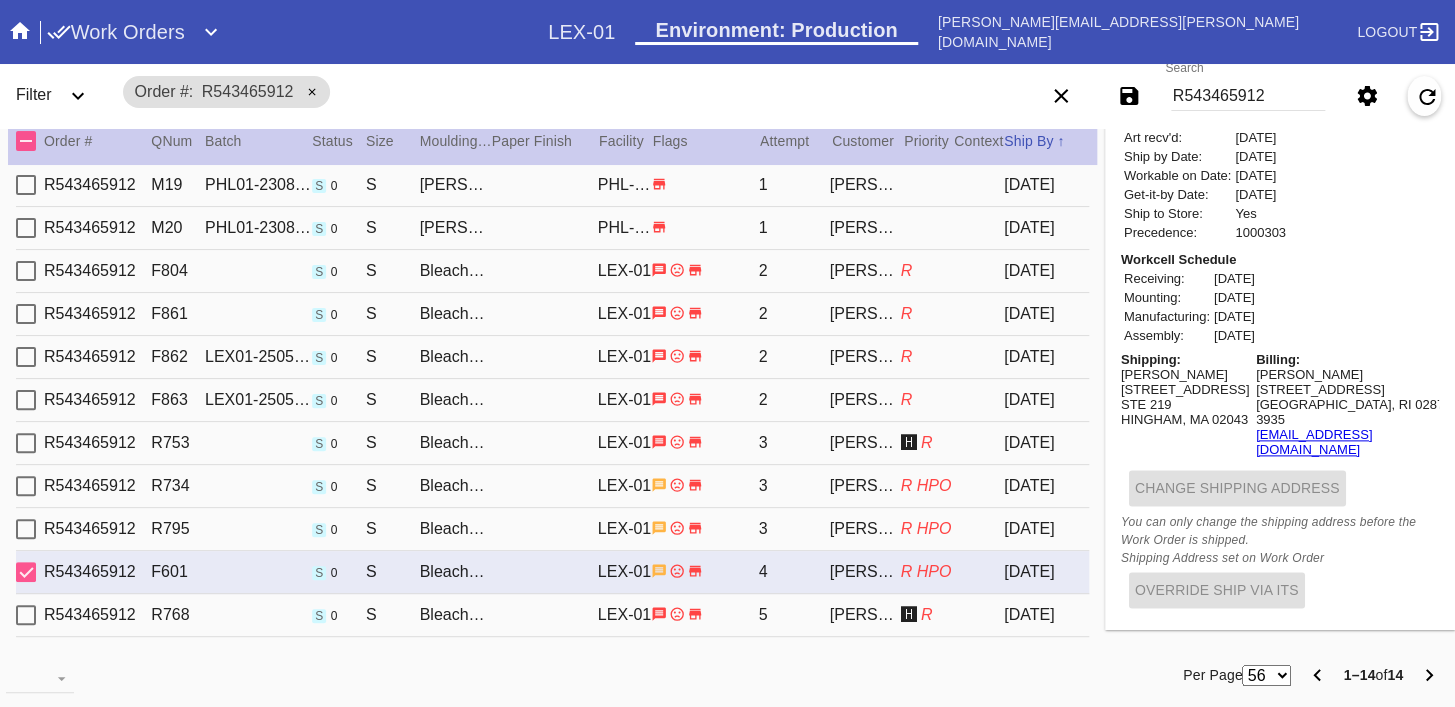 click on "🅷
R" at bounding box center (927, 615) 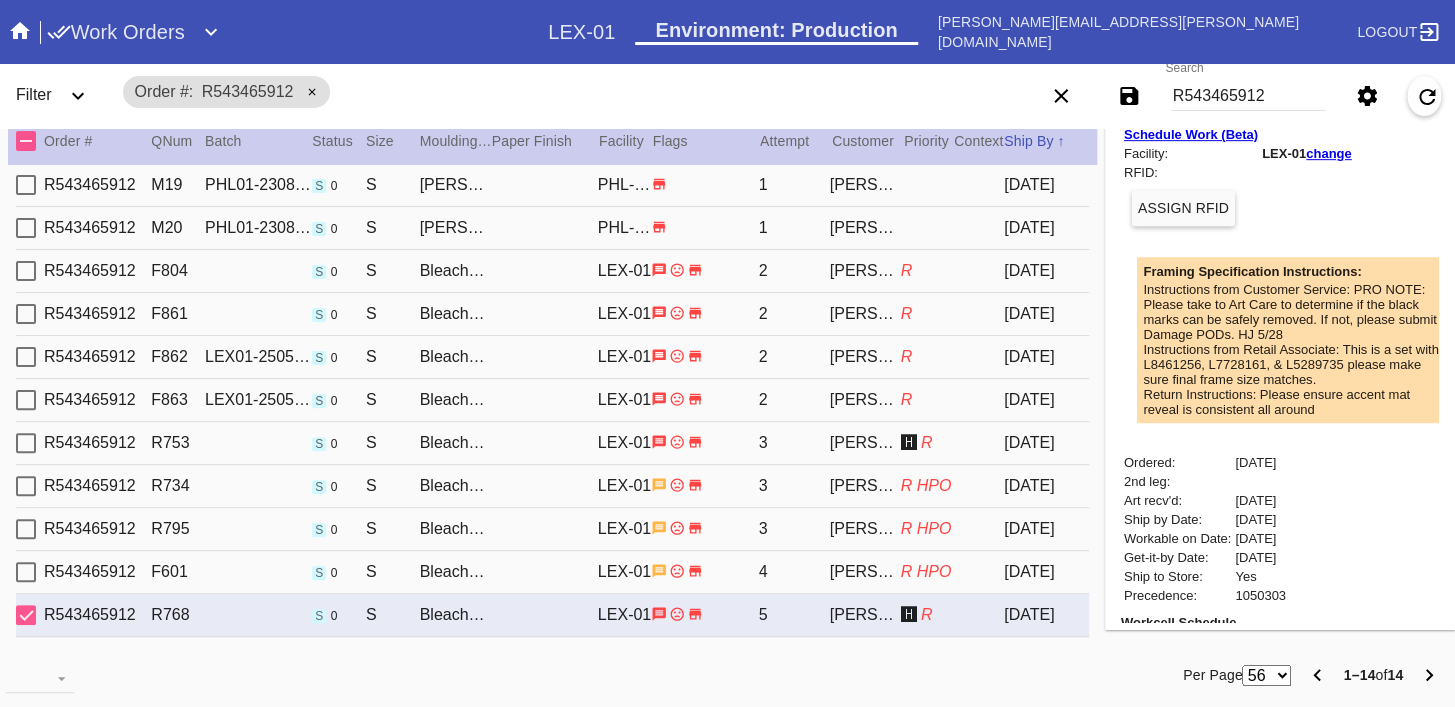 scroll, scrollTop: 0, scrollLeft: 0, axis: both 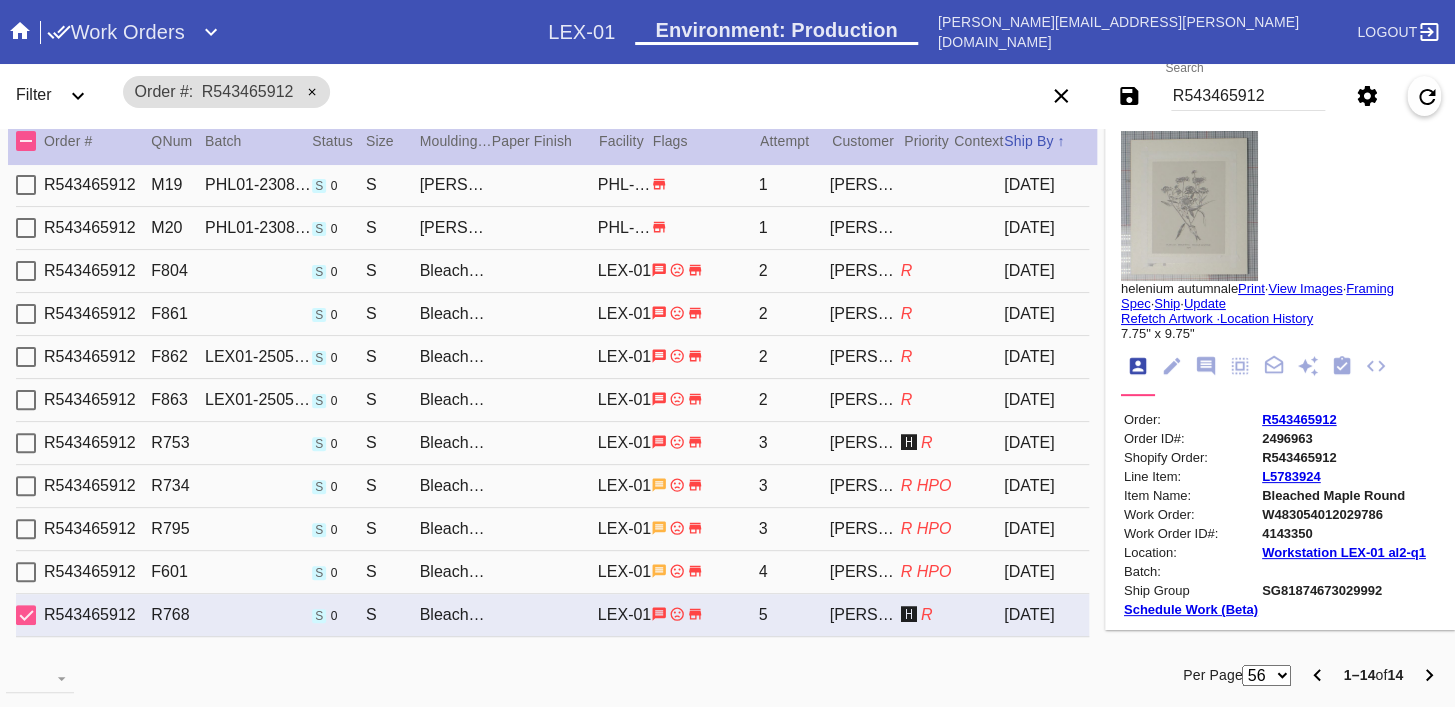 click on "Print" at bounding box center (1251, 288) 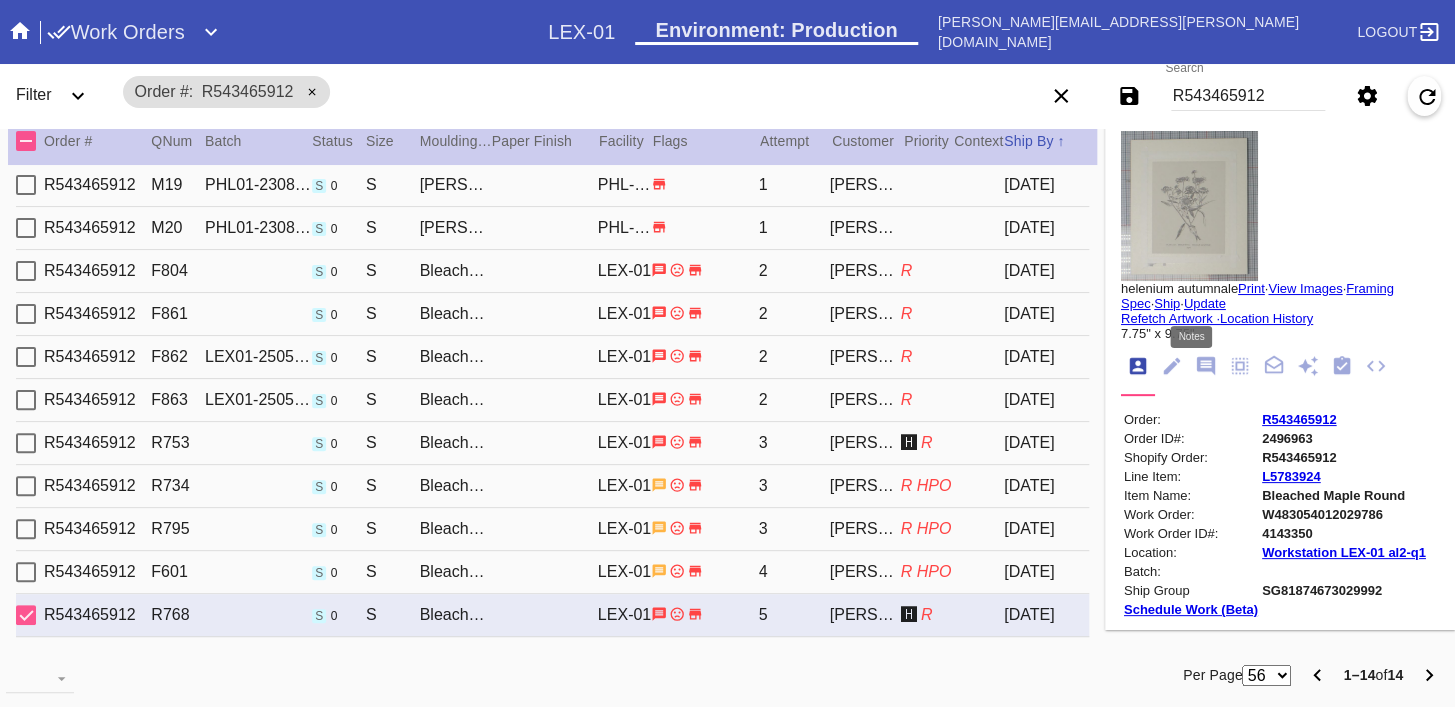 click 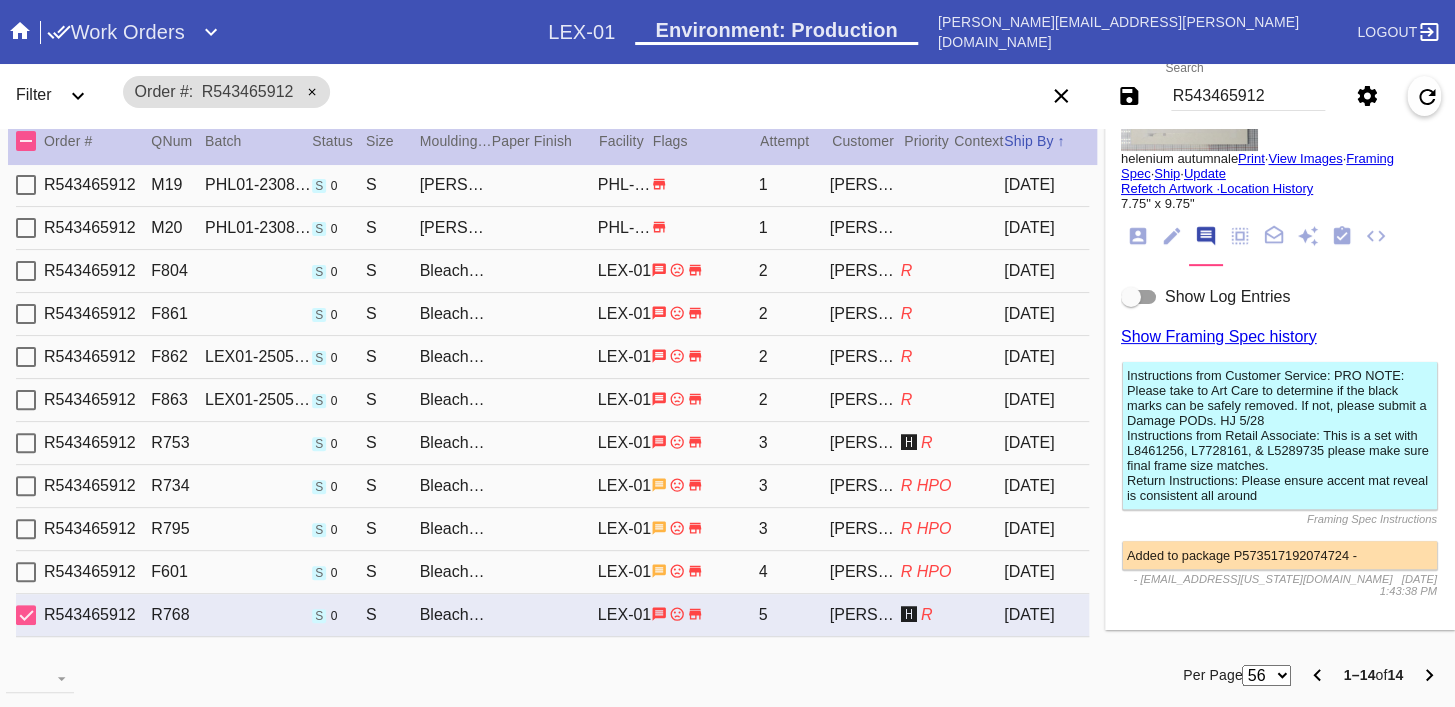 scroll, scrollTop: 0, scrollLeft: 0, axis: both 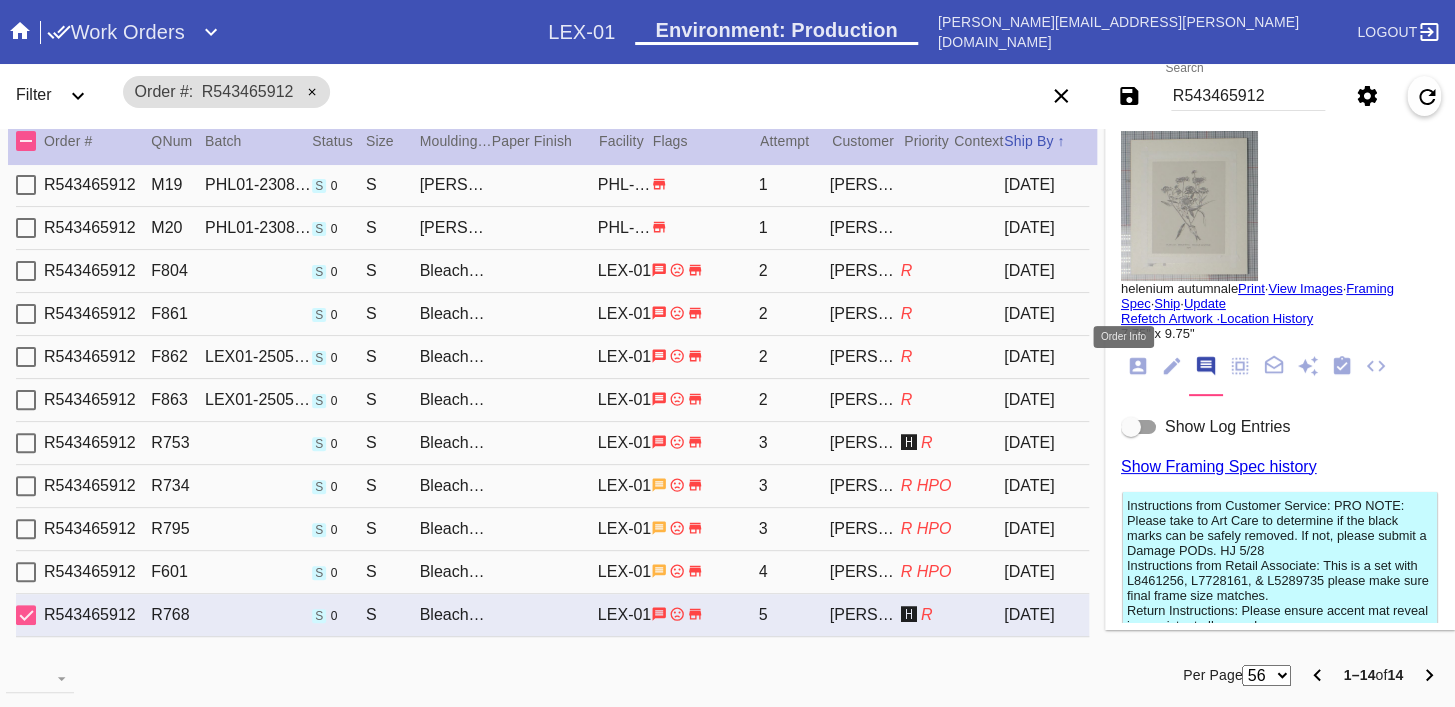click 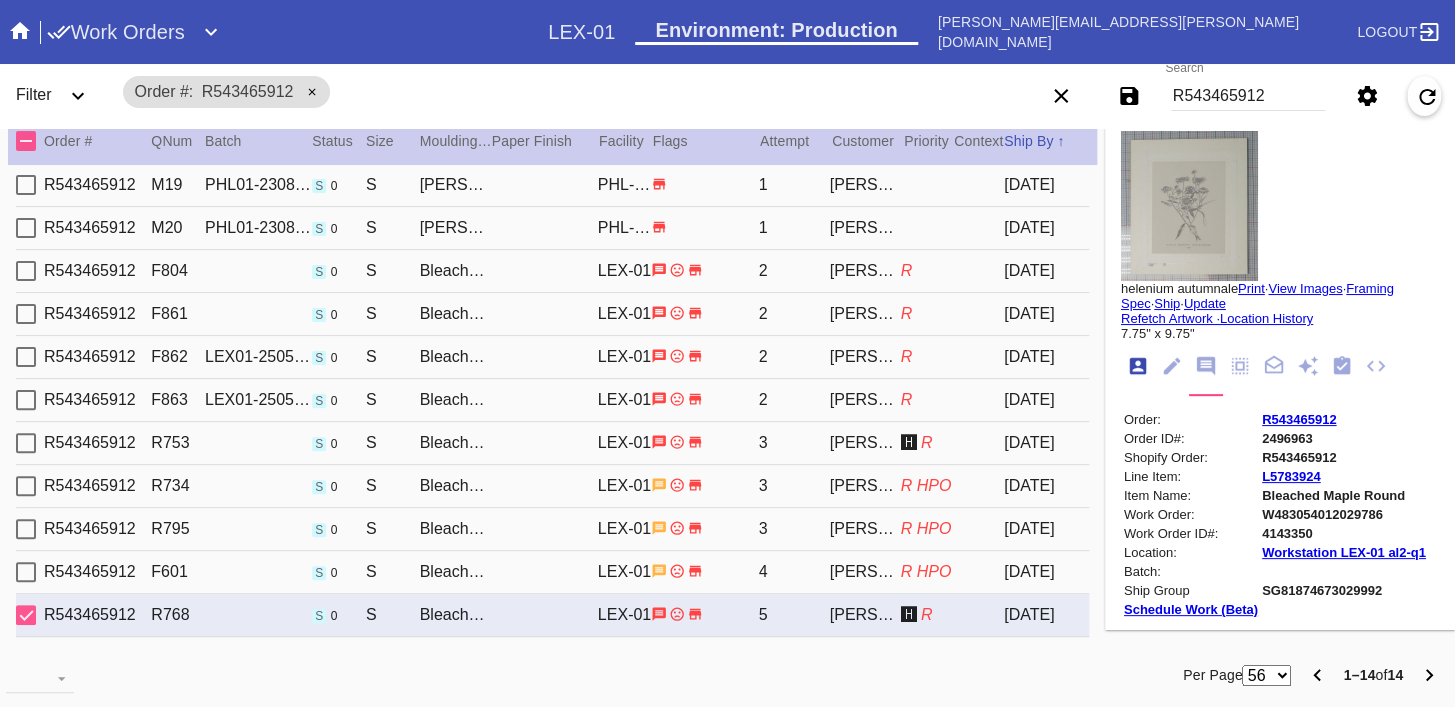 scroll, scrollTop: 24, scrollLeft: 0, axis: vertical 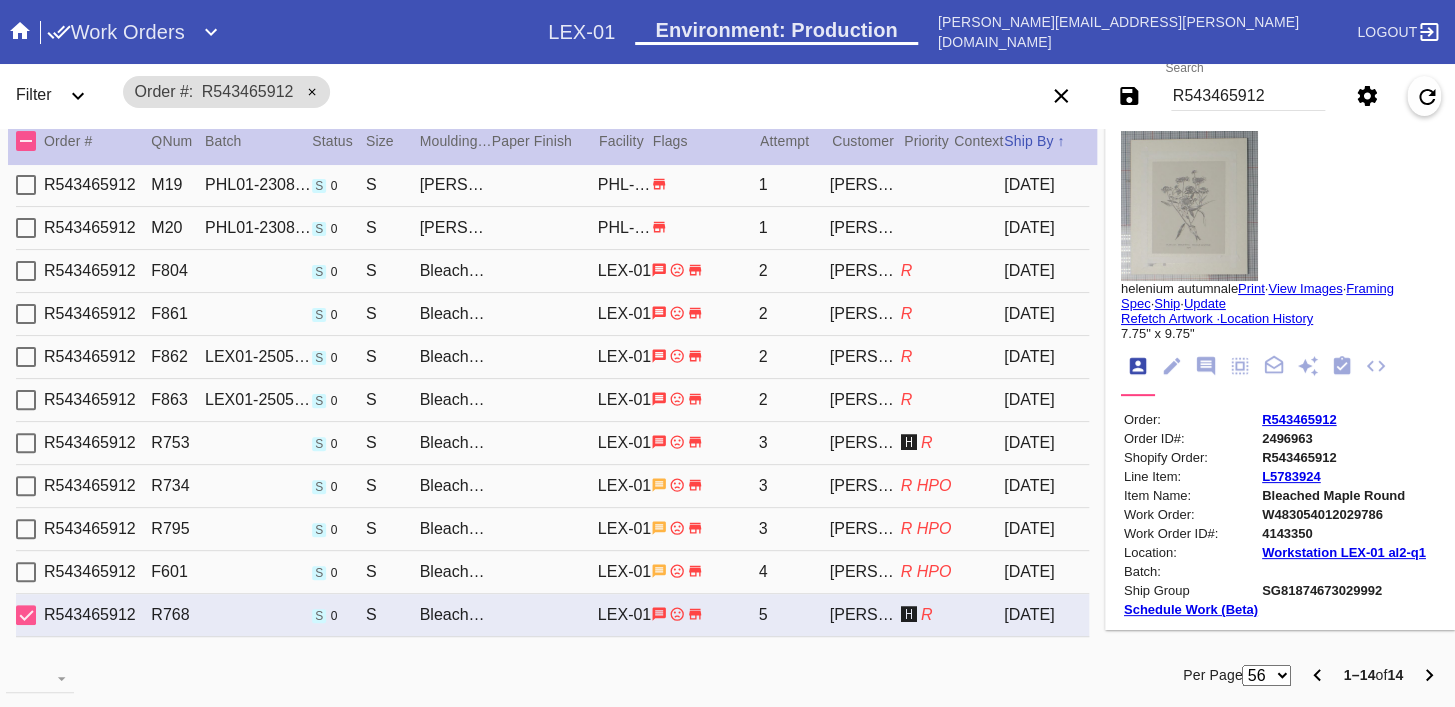 click on "R543465912" at bounding box center [1299, 419] 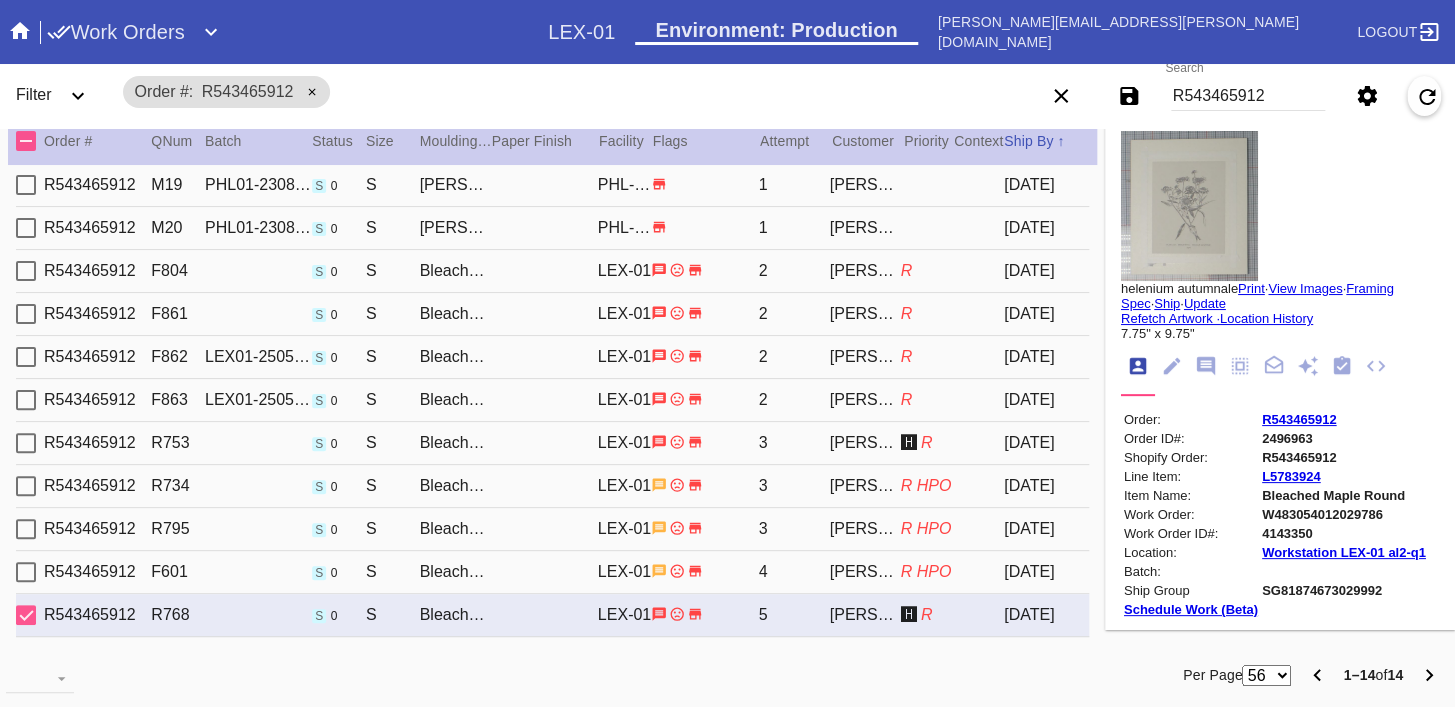 click on "R543465912" at bounding box center (1248, 96) 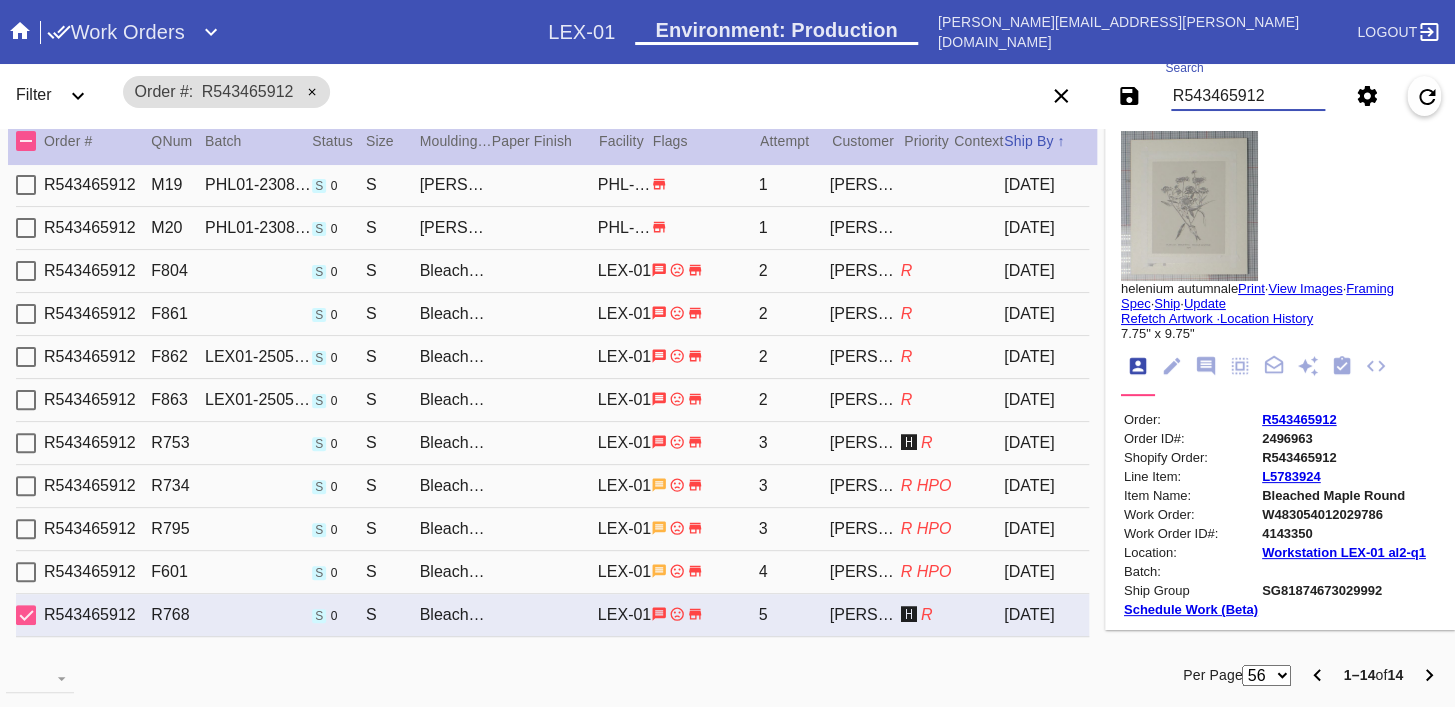 click on "R543465912" at bounding box center [1248, 96] 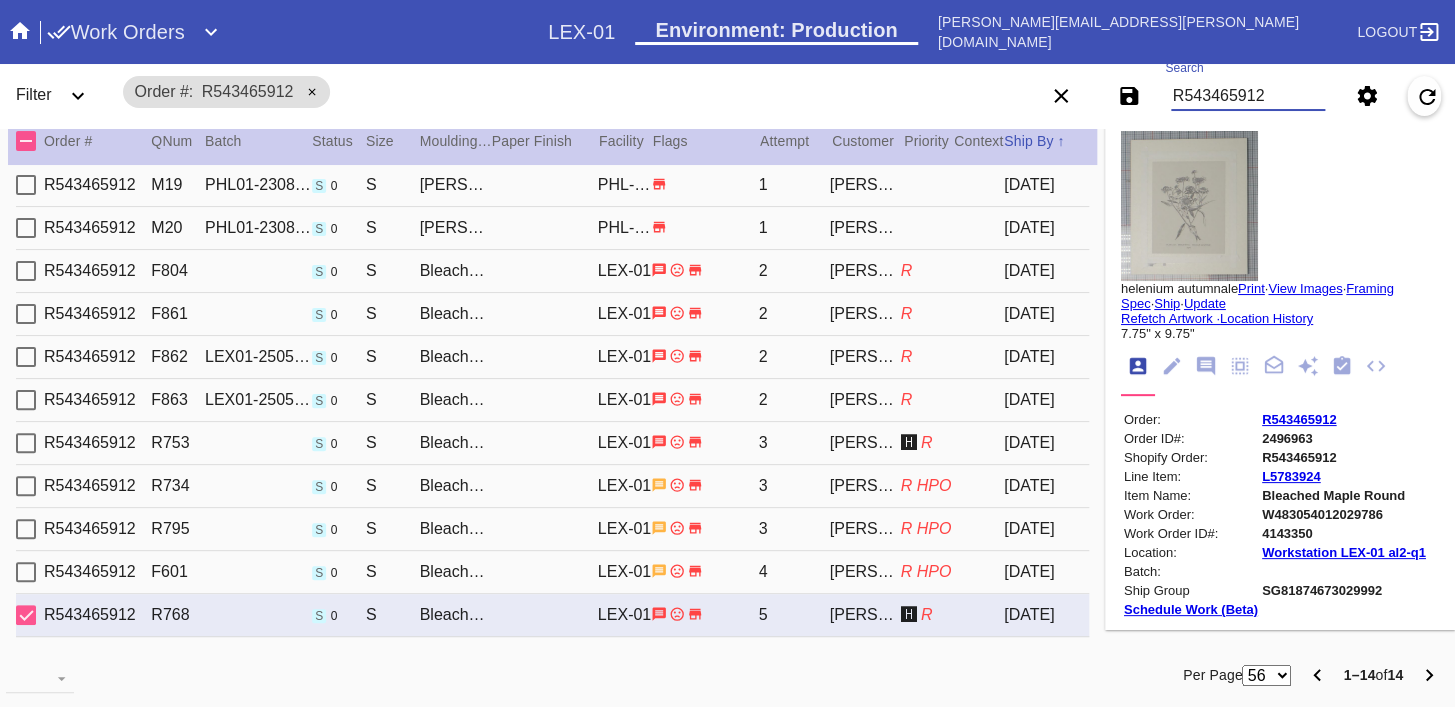 paste on "[PERSON_NAME][EMAIL_ADDRESS][PERSON_NAME][DOMAIN_NAME]" 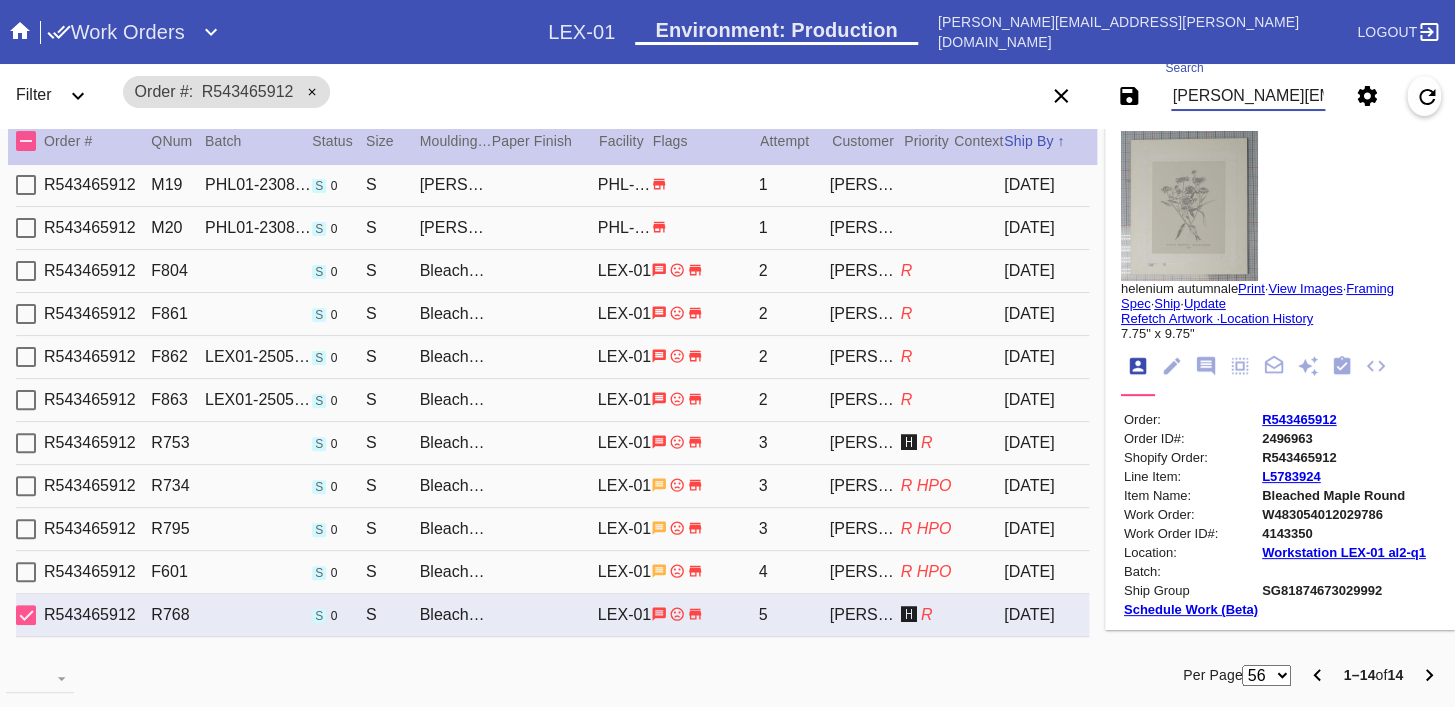 scroll, scrollTop: 0, scrollLeft: 48, axis: horizontal 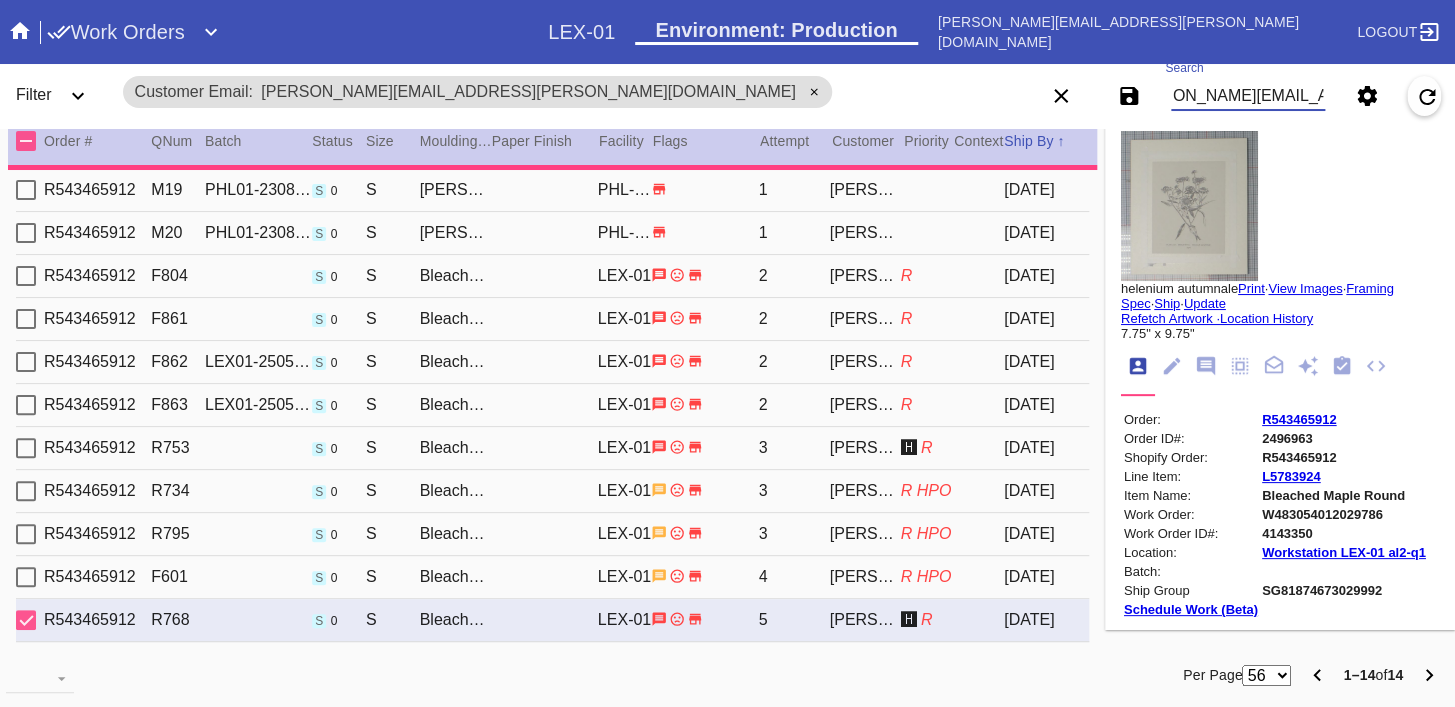 type on "3.0" 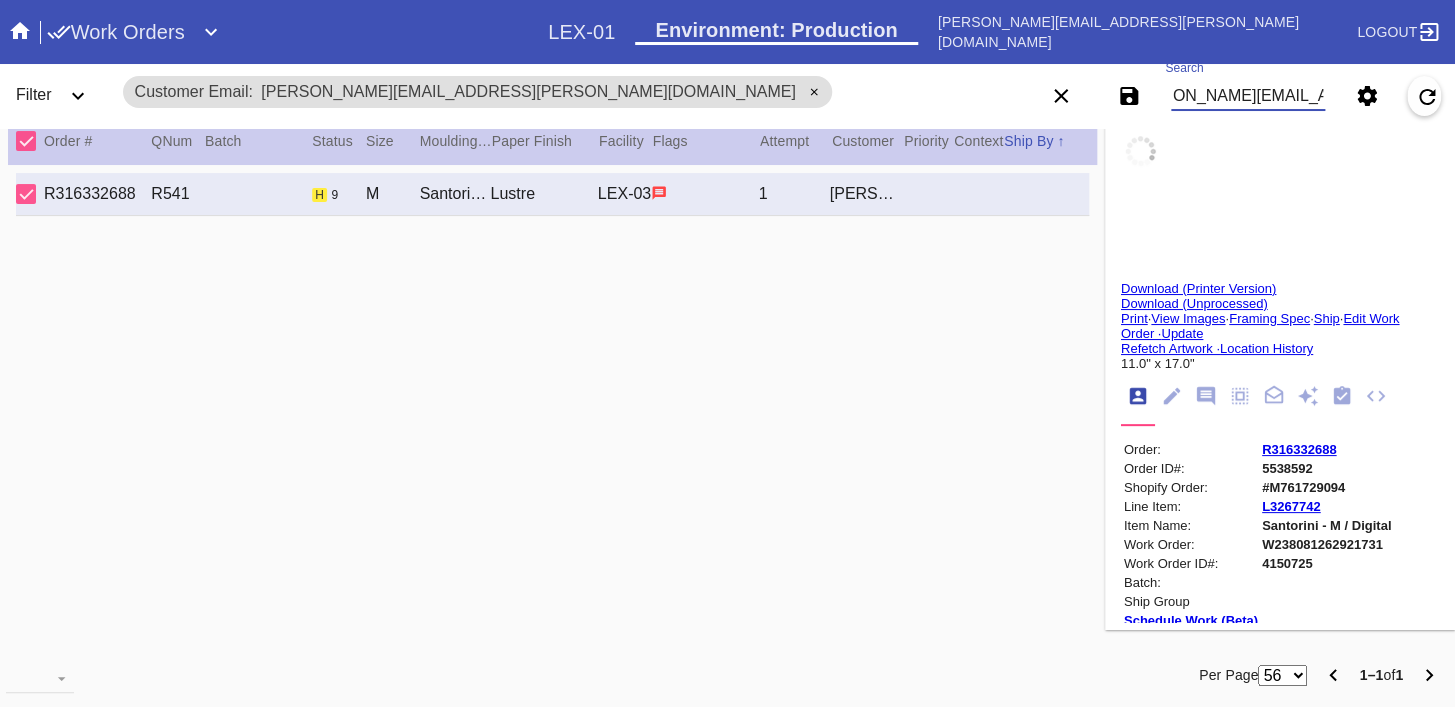 scroll, scrollTop: 0, scrollLeft: 0, axis: both 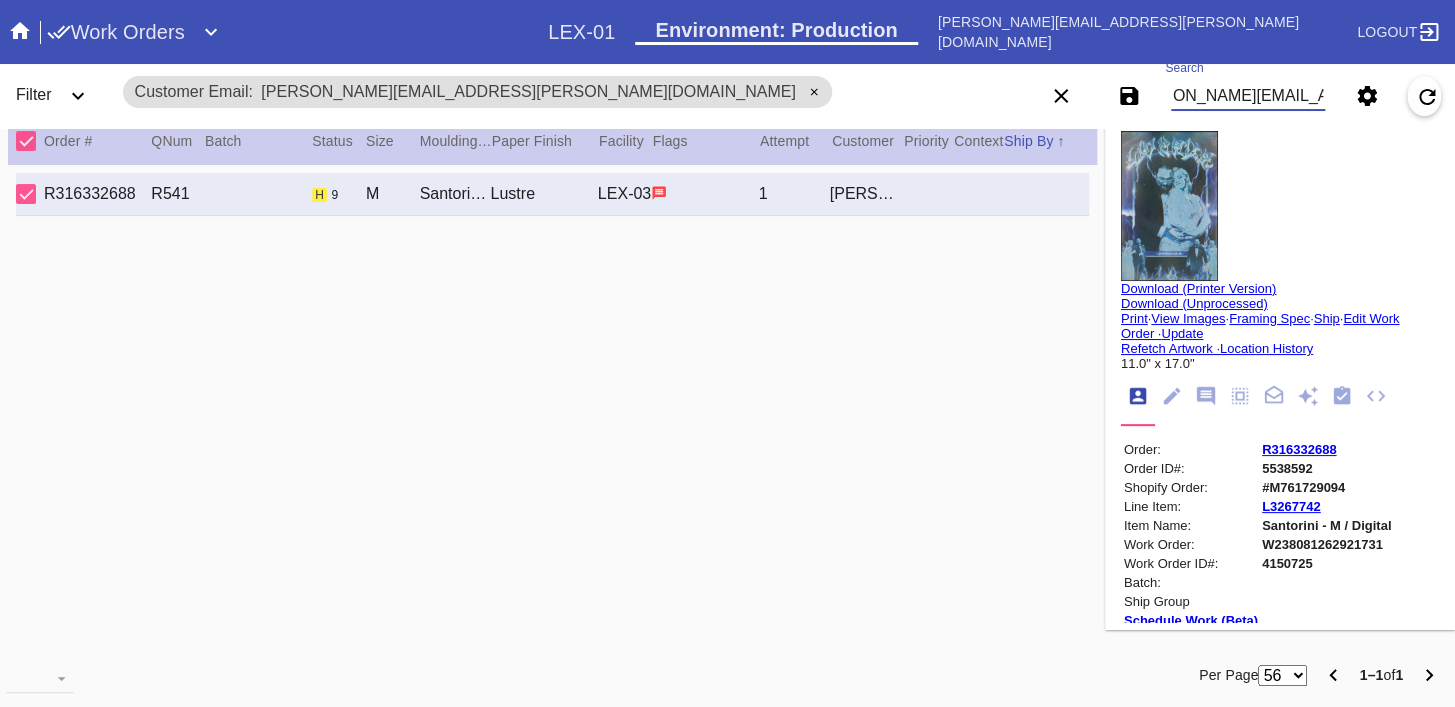 type on "[PERSON_NAME][EMAIL_ADDRESS][PERSON_NAME][DOMAIN_NAME]" 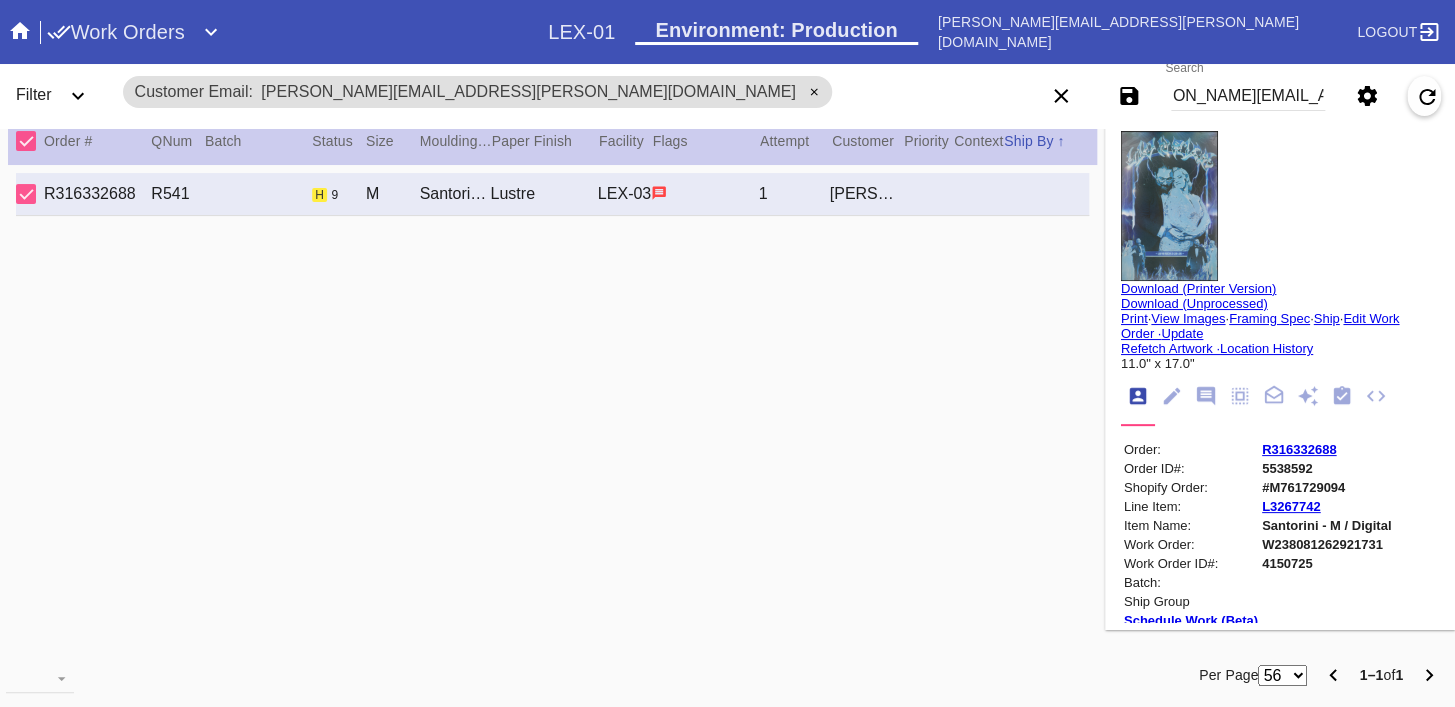 scroll, scrollTop: 0, scrollLeft: 0, axis: both 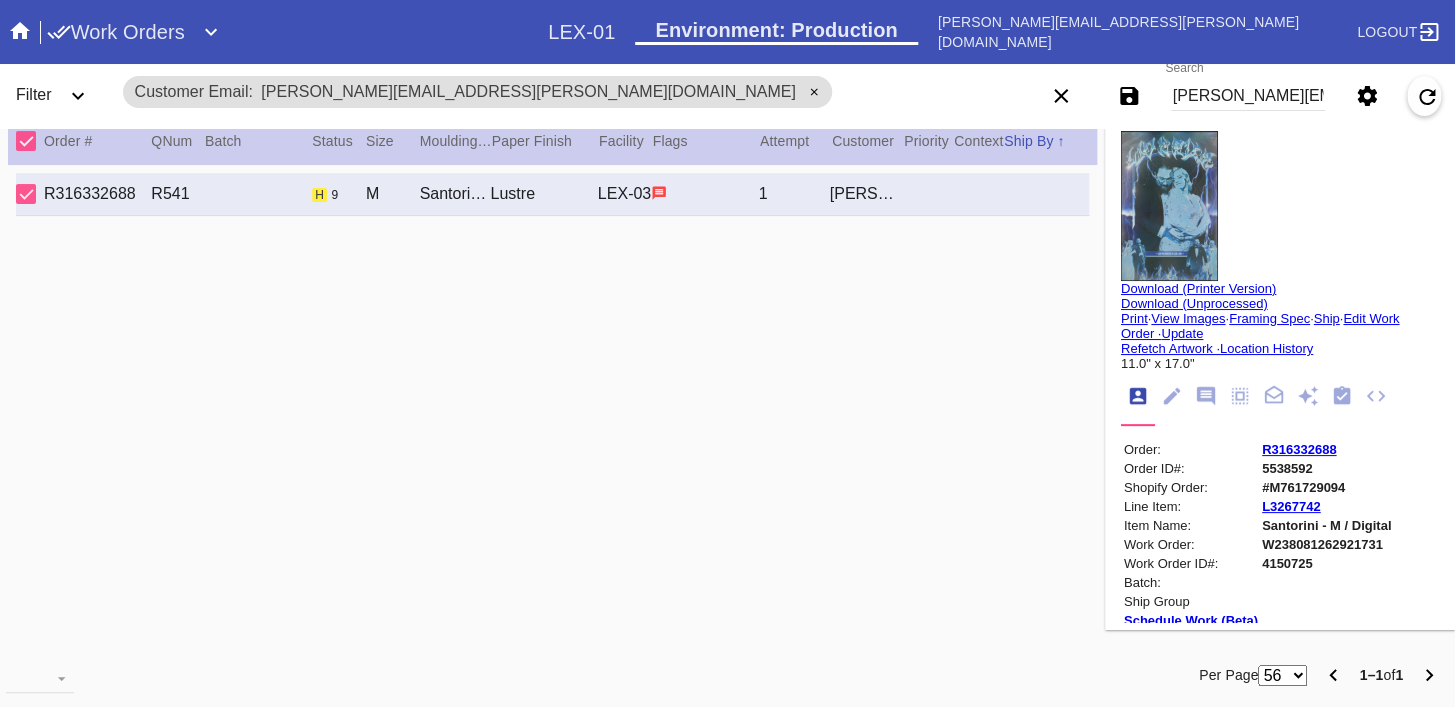 click at bounding box center [1169, 206] 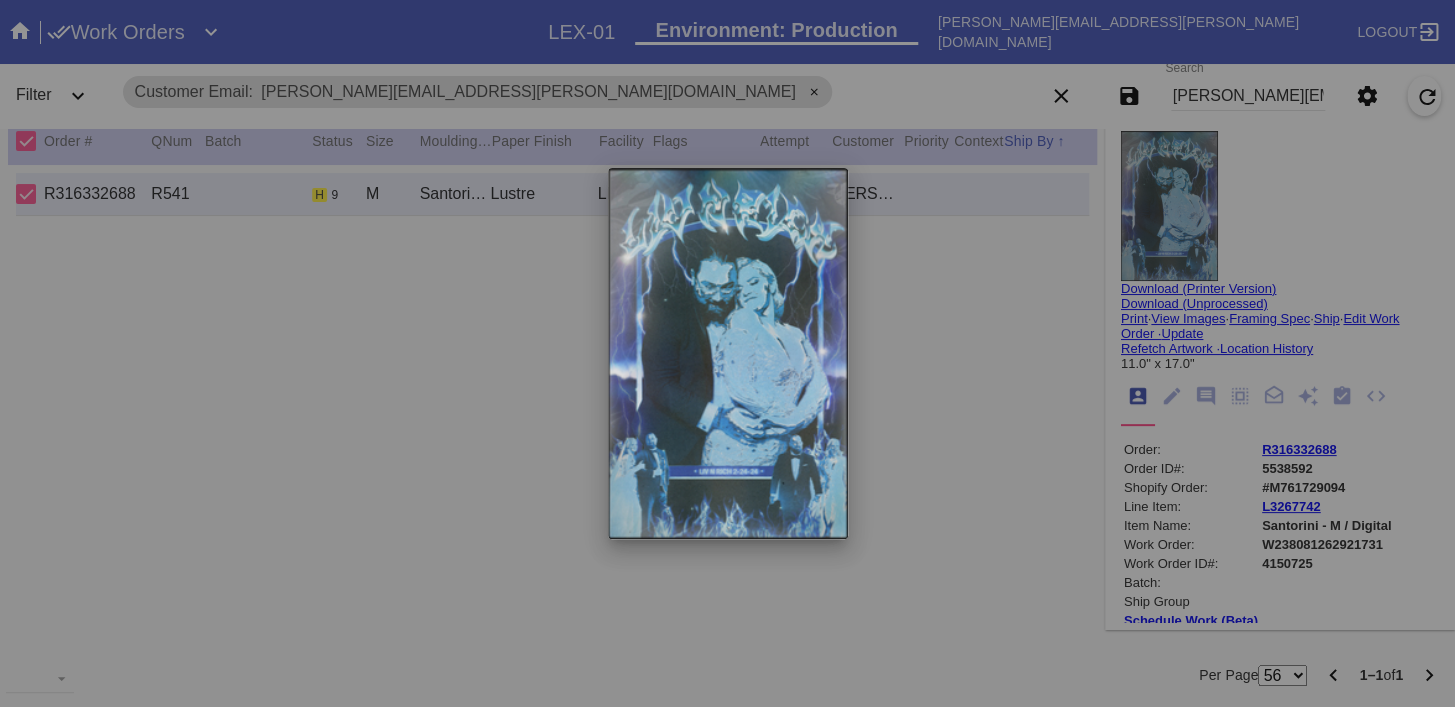 click at bounding box center (727, 353) 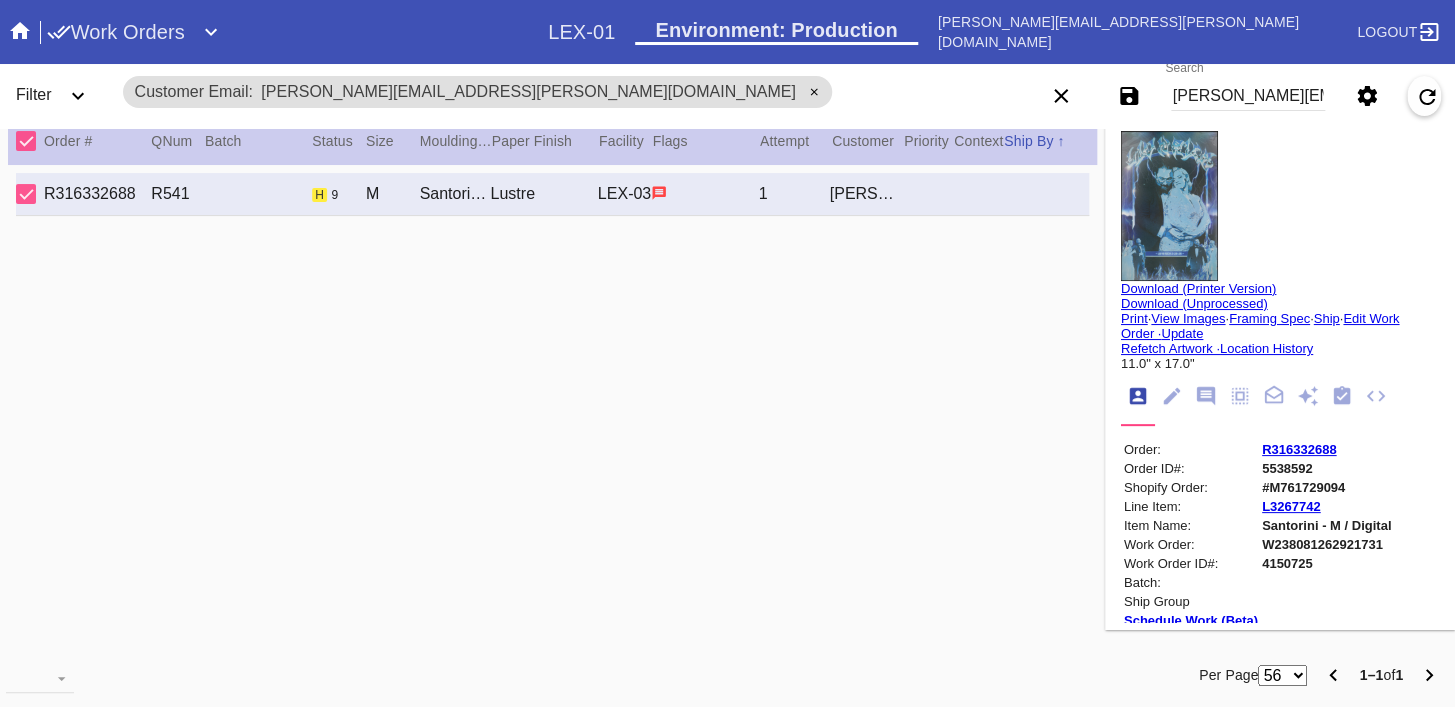 click on "Download (Unprocessed)" at bounding box center (1194, 303) 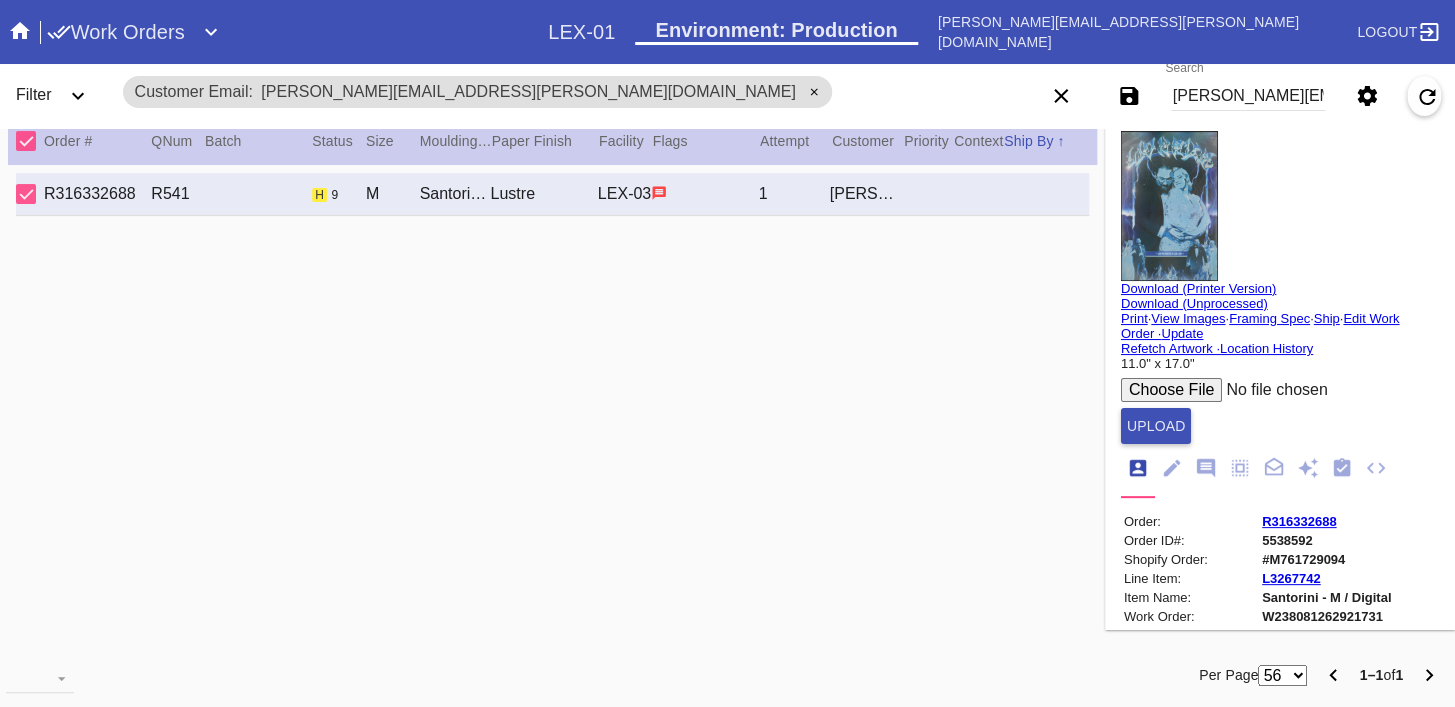 click at bounding box center (1272, 390) 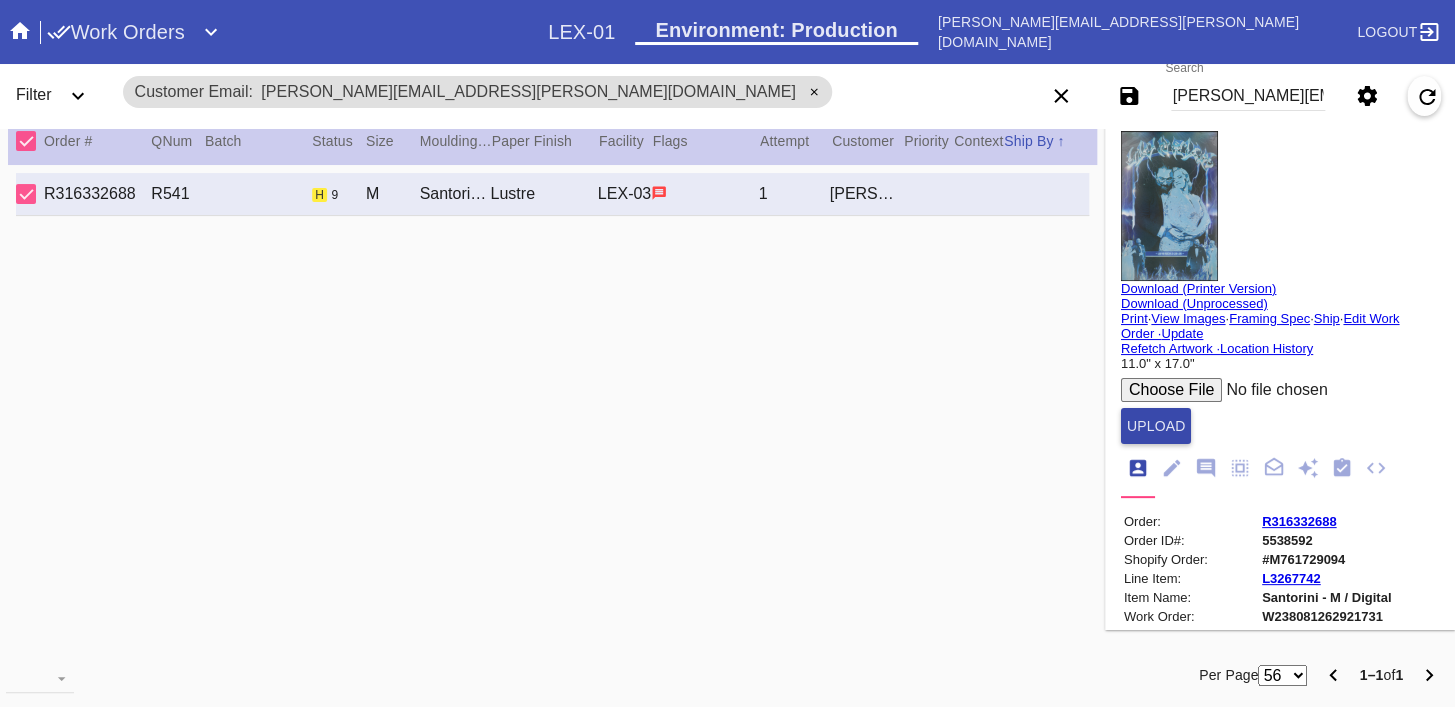 click on "Upload" at bounding box center [1156, 426] 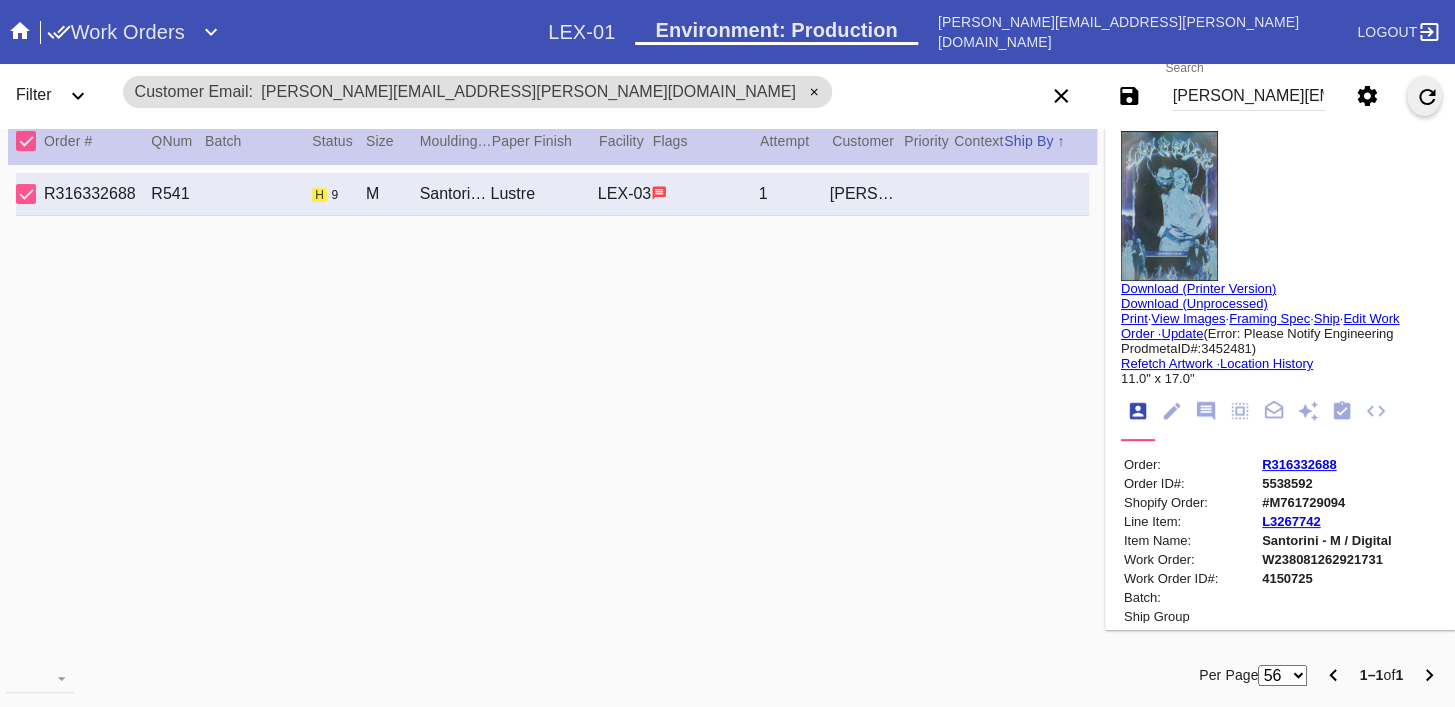 click 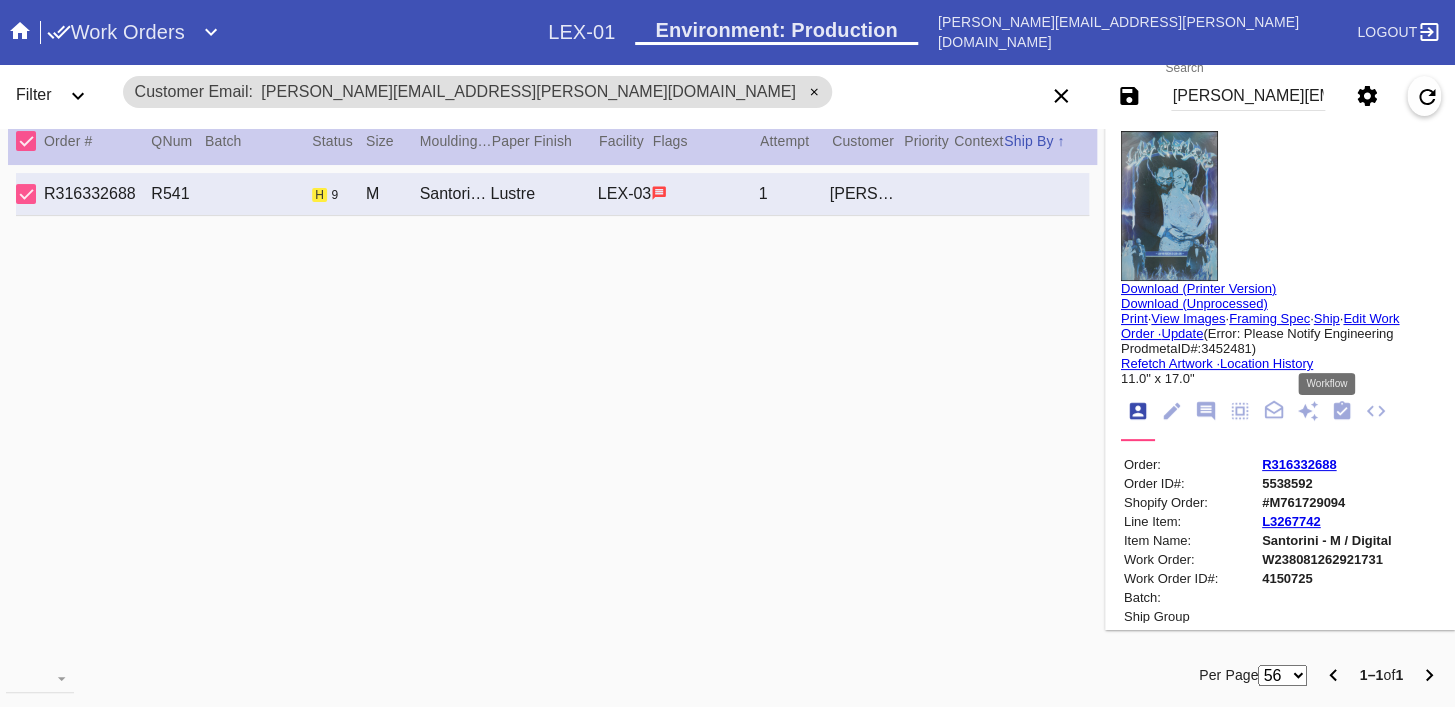 click 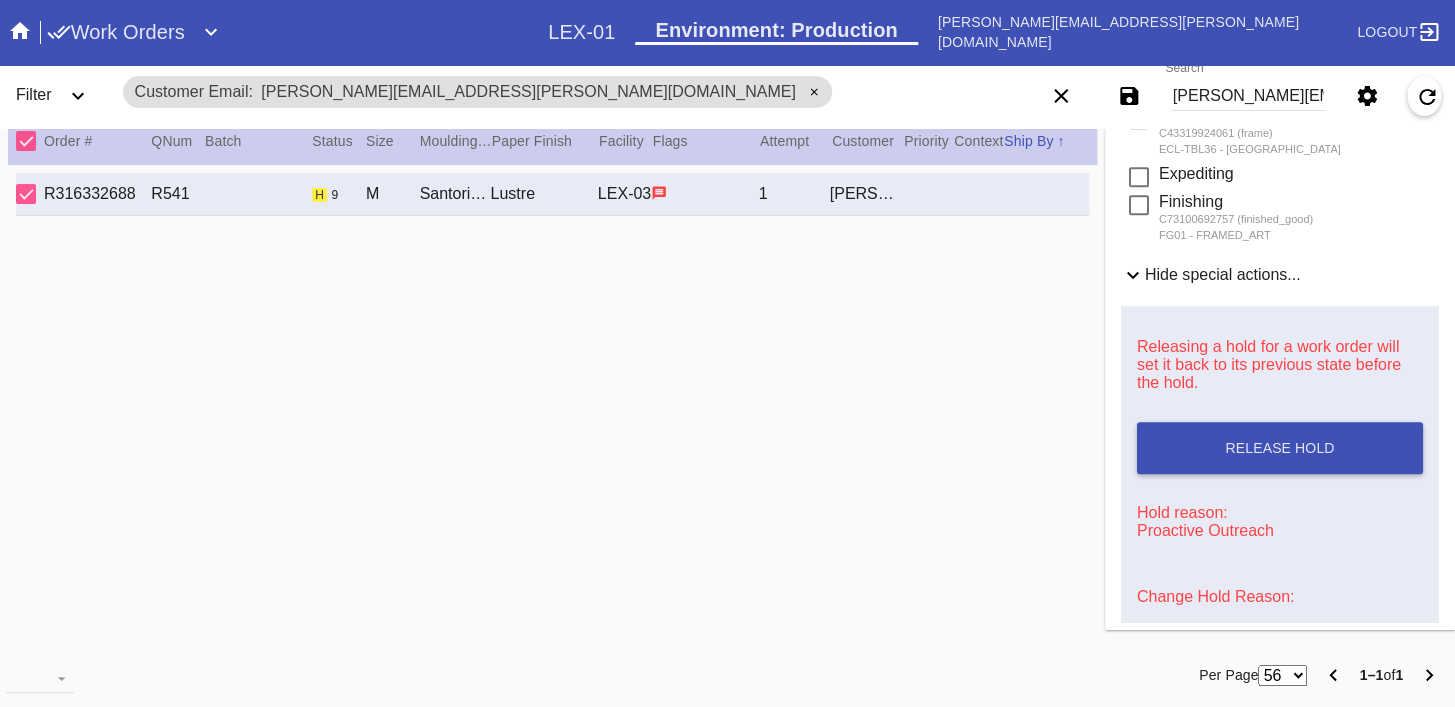 scroll, scrollTop: 901, scrollLeft: 0, axis: vertical 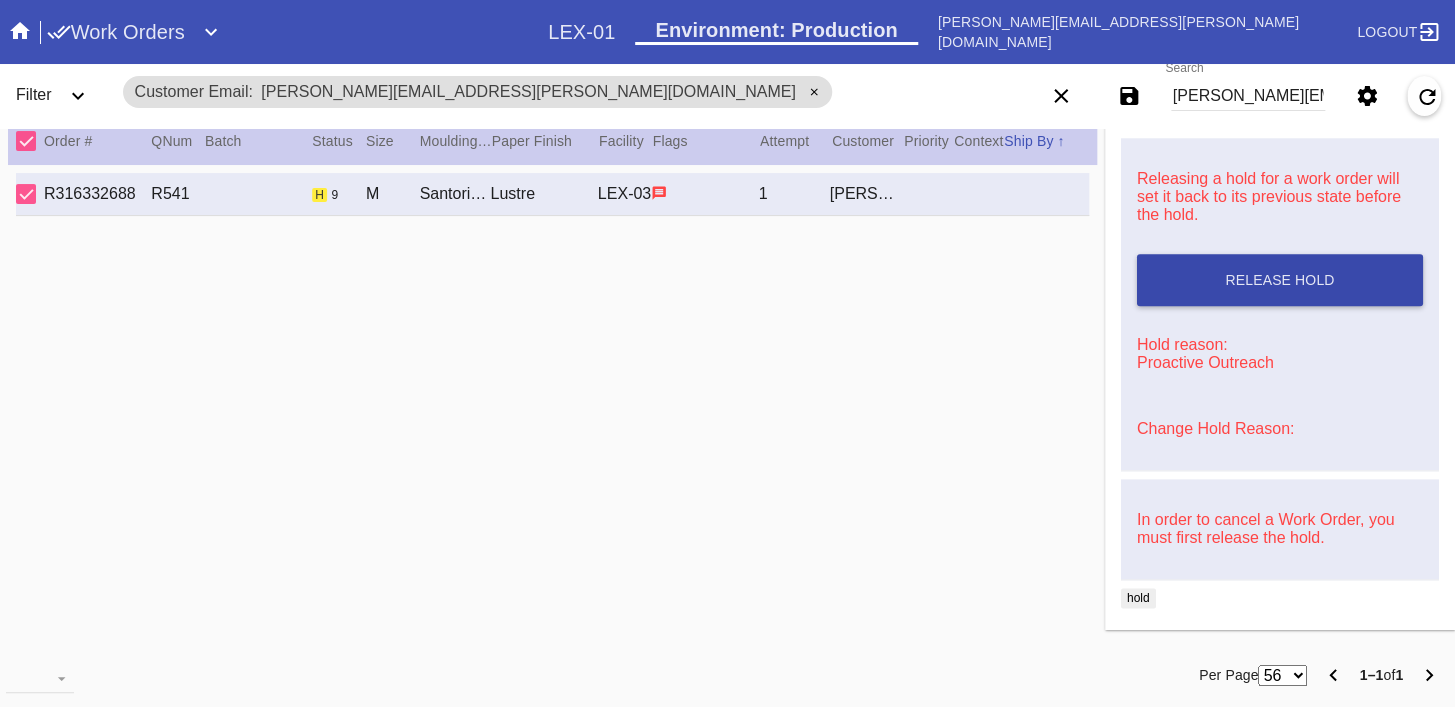 click on "Release Hold" at bounding box center (1280, 280) 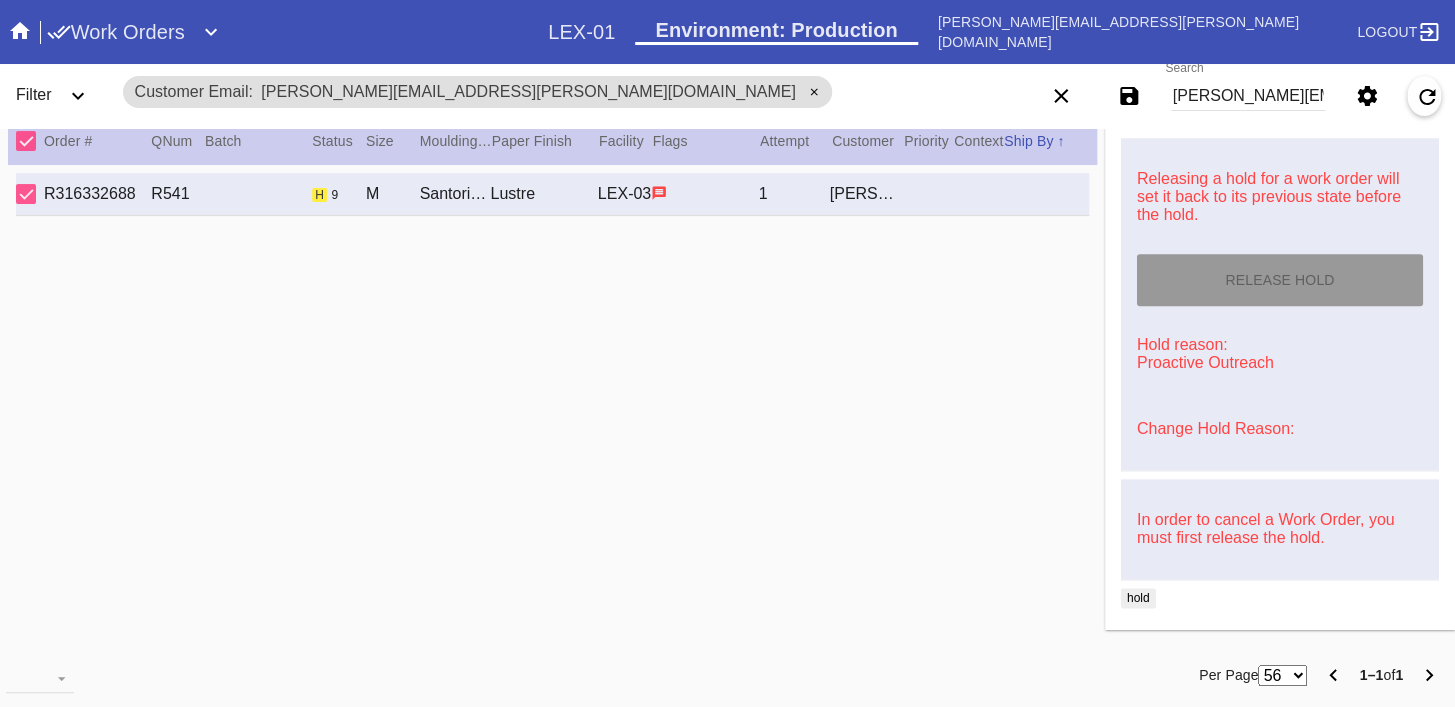 scroll, scrollTop: 0, scrollLeft: 0, axis: both 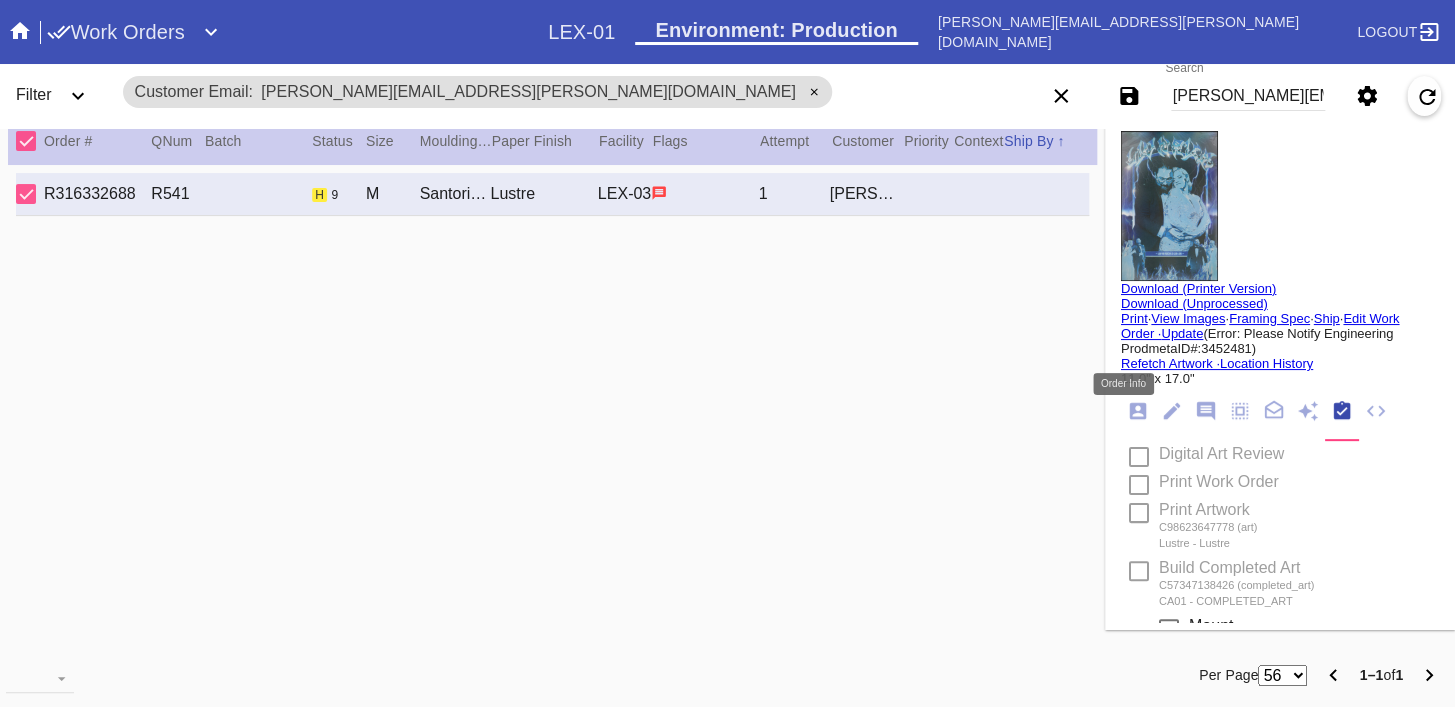click 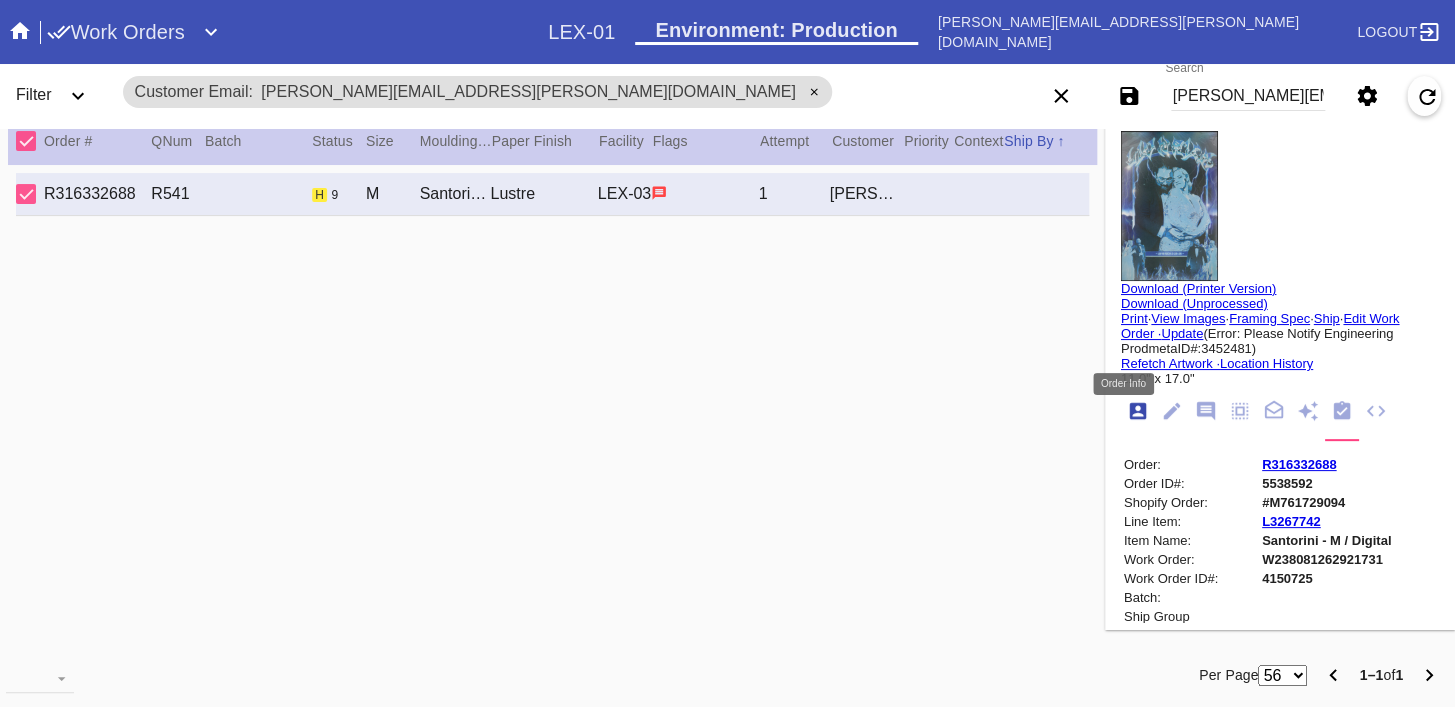 scroll, scrollTop: 24, scrollLeft: 0, axis: vertical 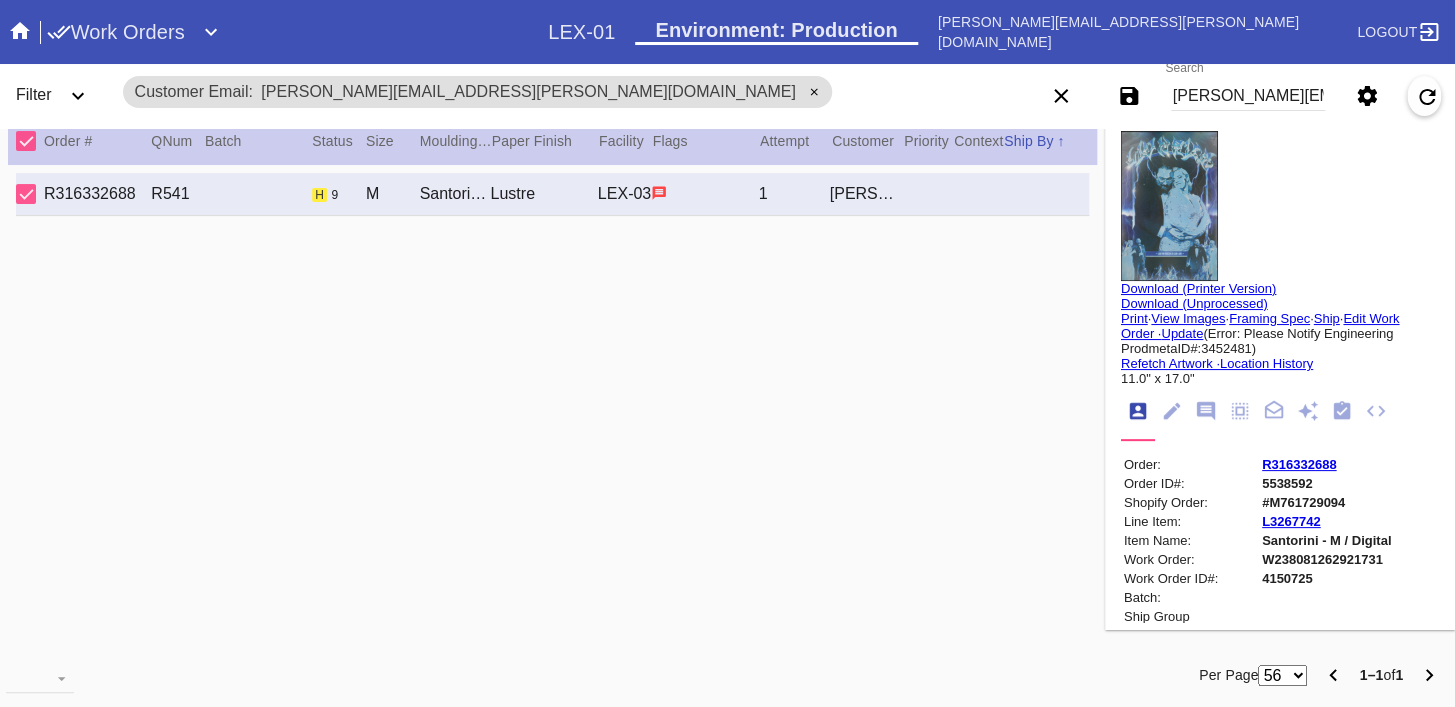 click on "R316332688" at bounding box center [1299, 464] 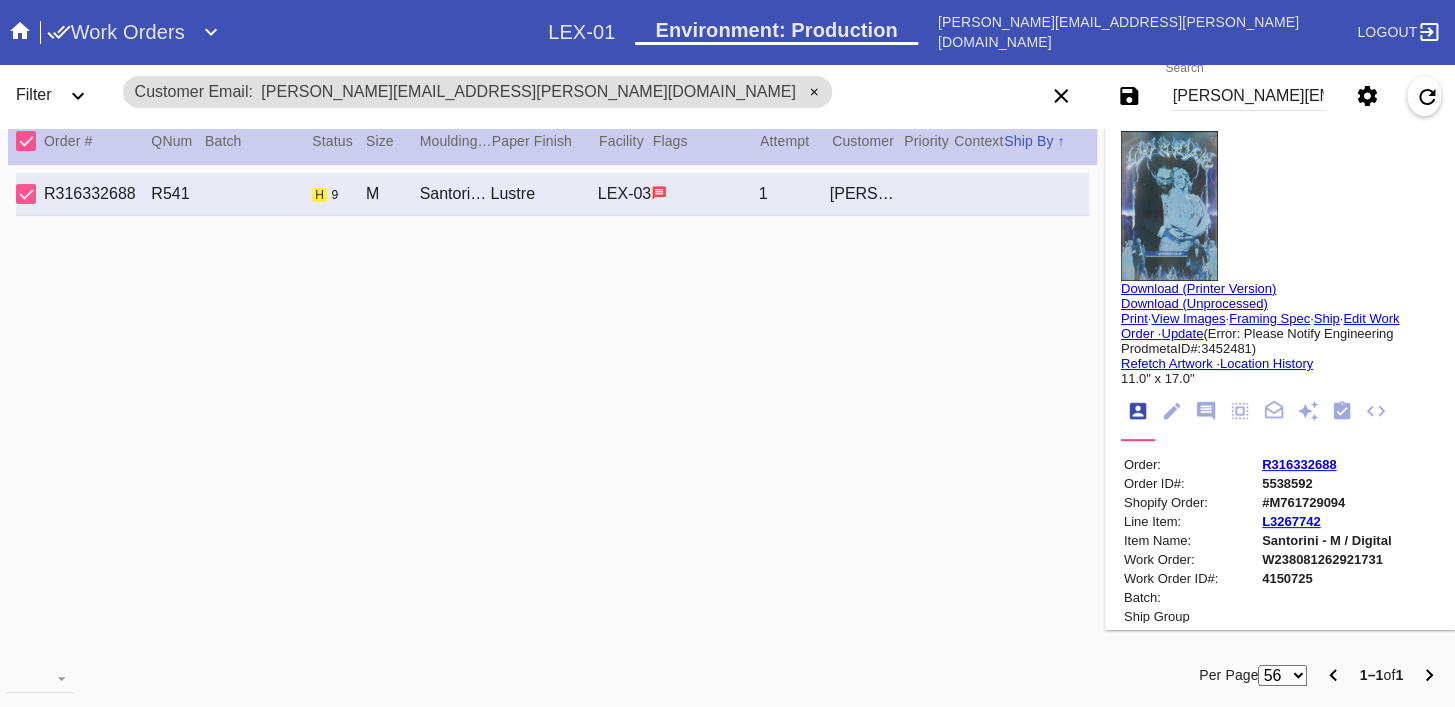 click 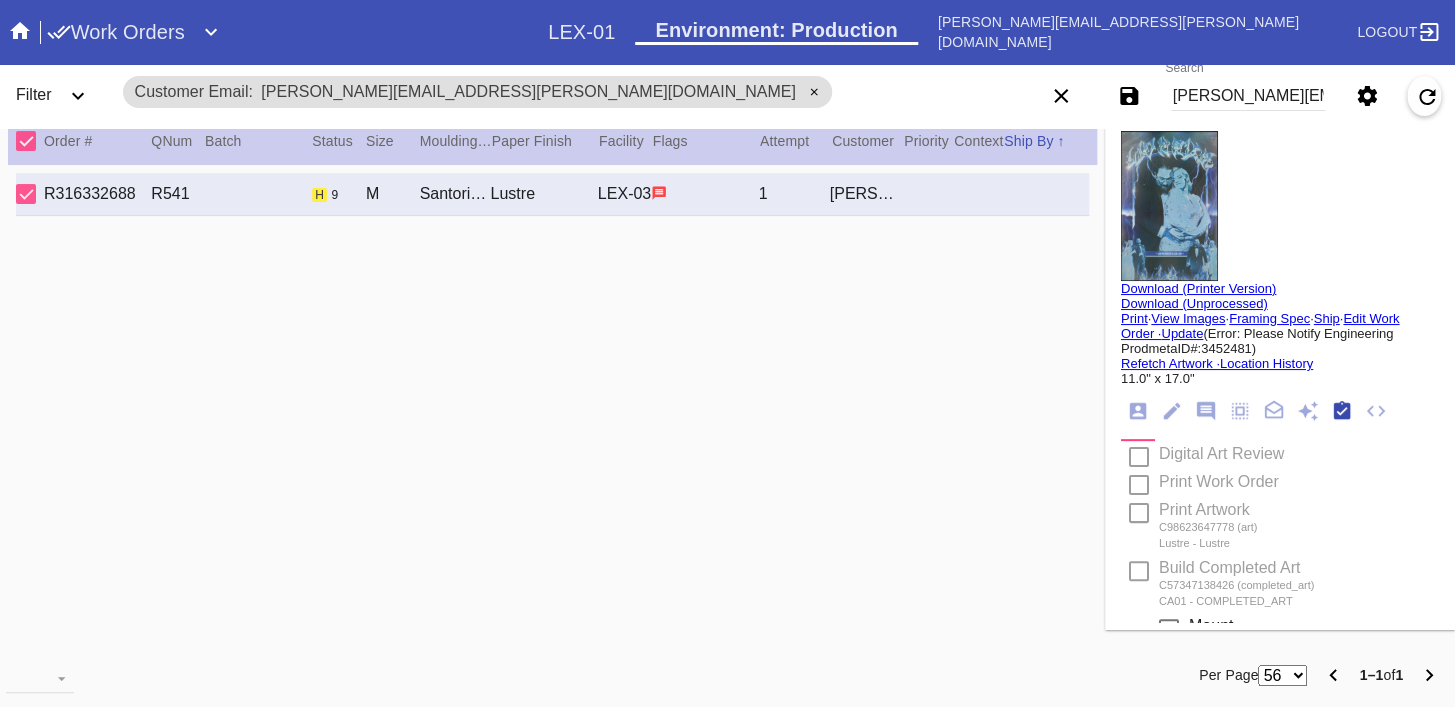 scroll, scrollTop: 322, scrollLeft: 0, axis: vertical 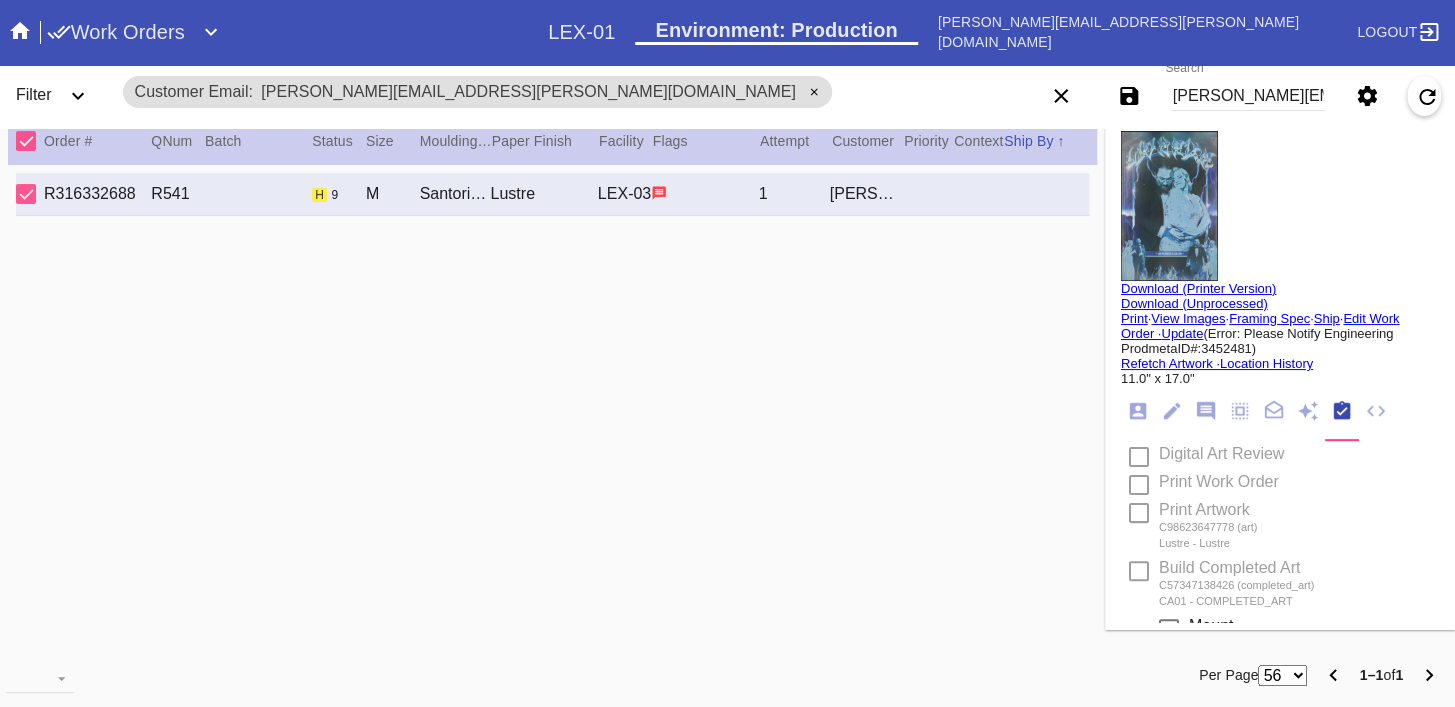 type on "[DATE]" 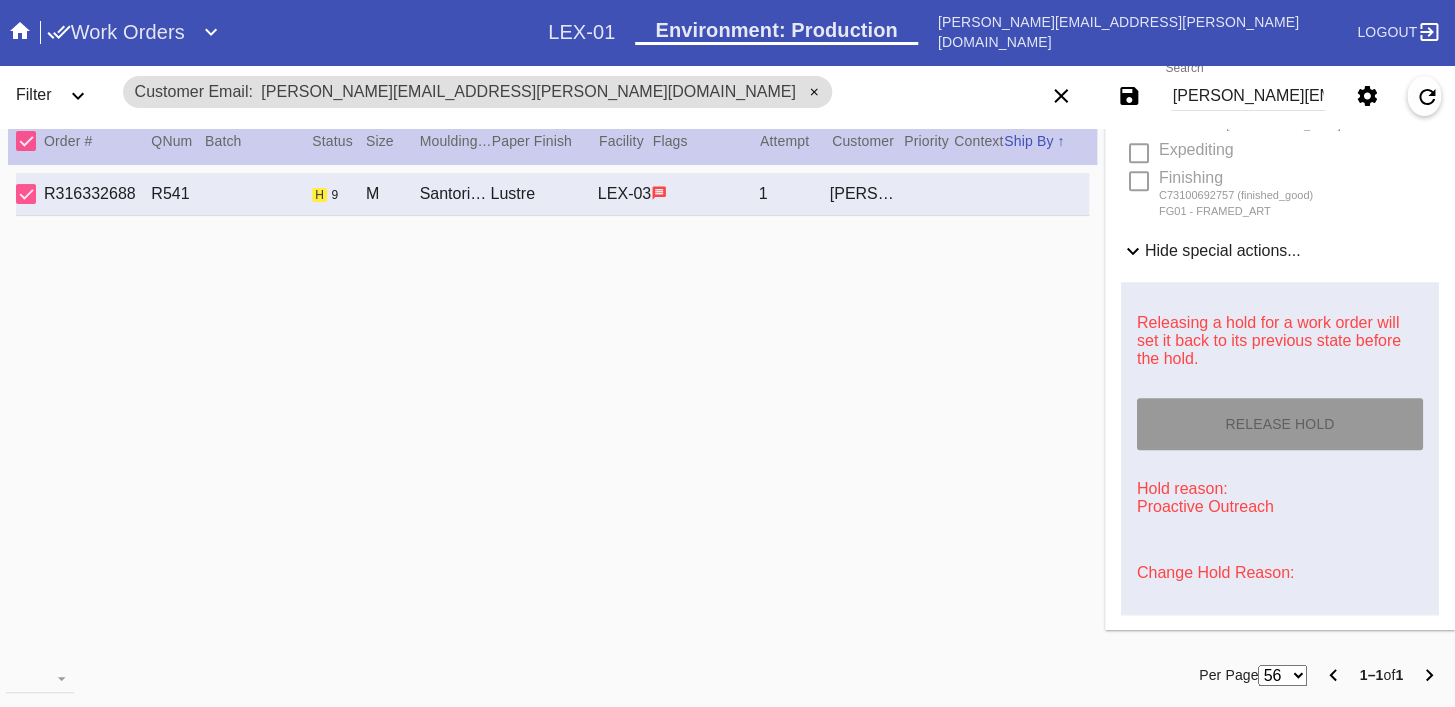scroll, scrollTop: 900, scrollLeft: 0, axis: vertical 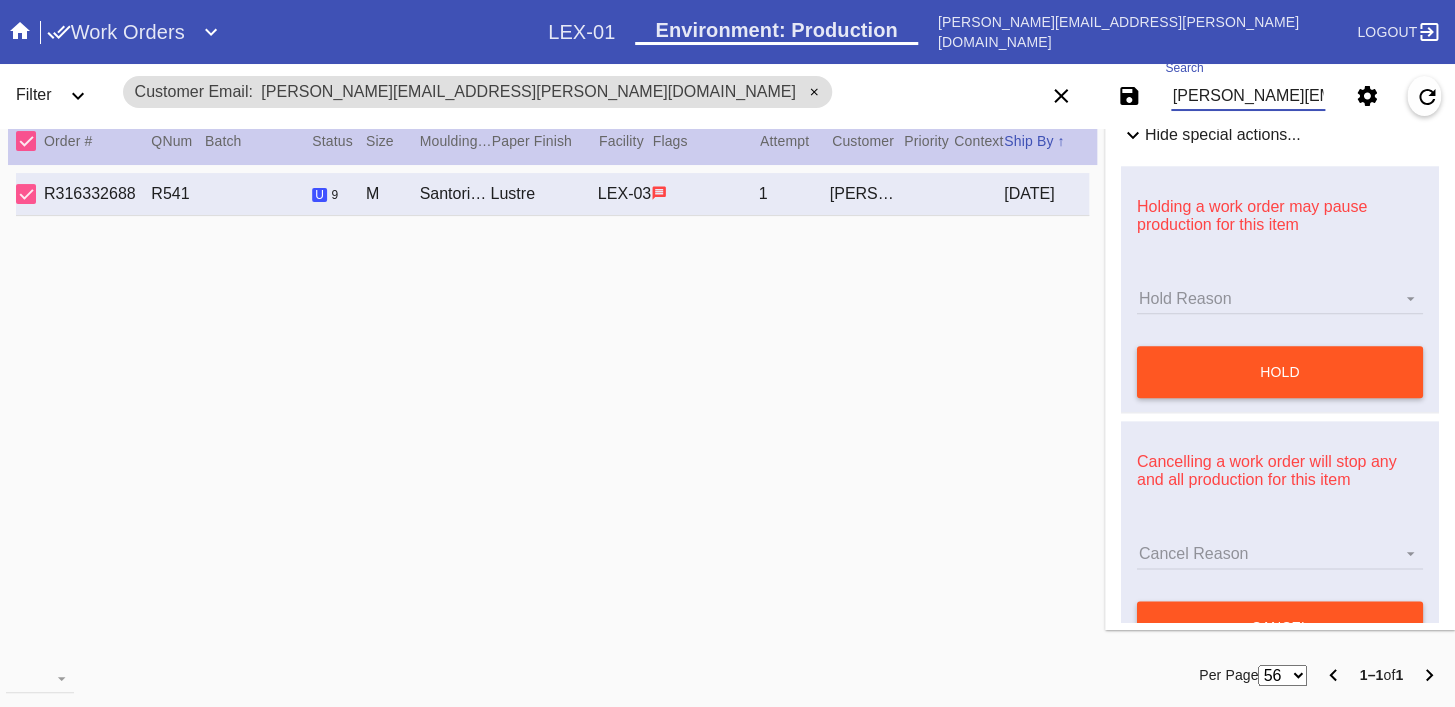 click on "[PERSON_NAME][EMAIL_ADDRESS][PERSON_NAME][DOMAIN_NAME]" at bounding box center [1248, 96] 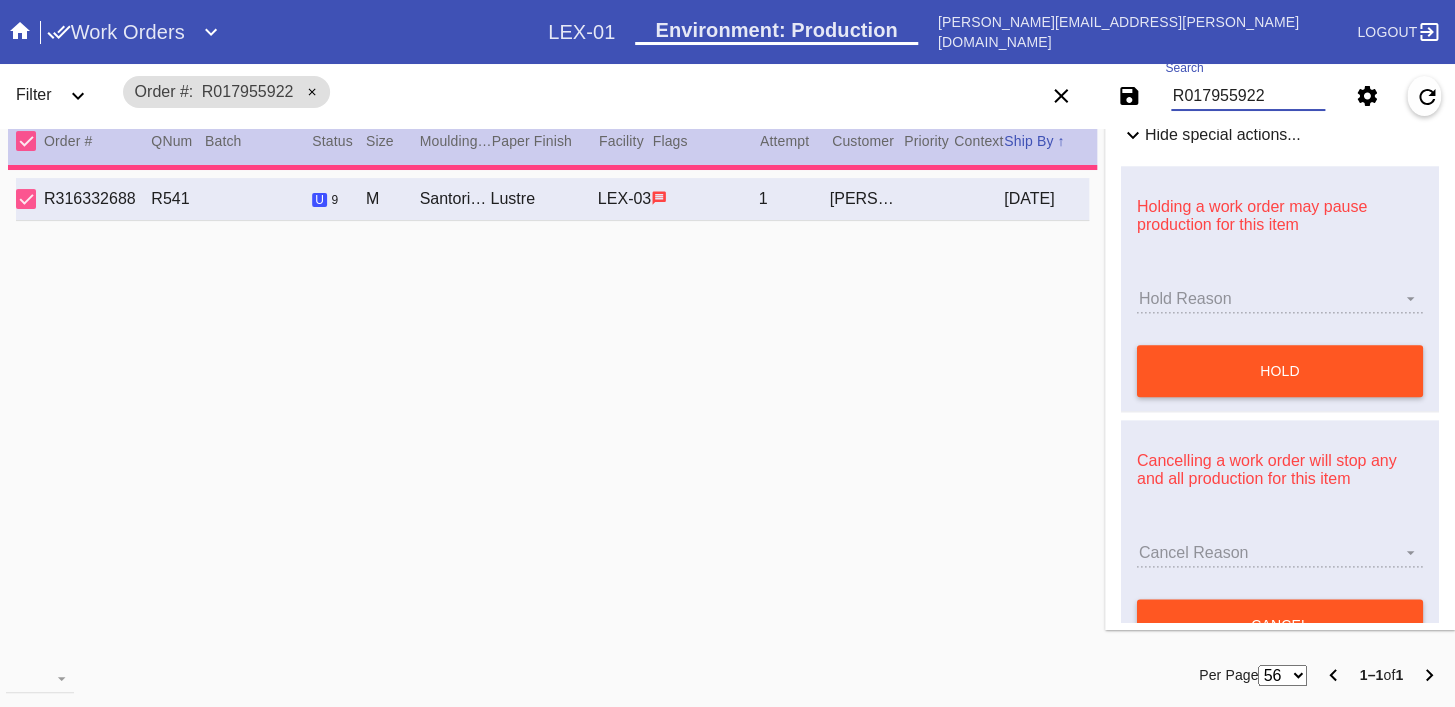 scroll, scrollTop: 0, scrollLeft: 0, axis: both 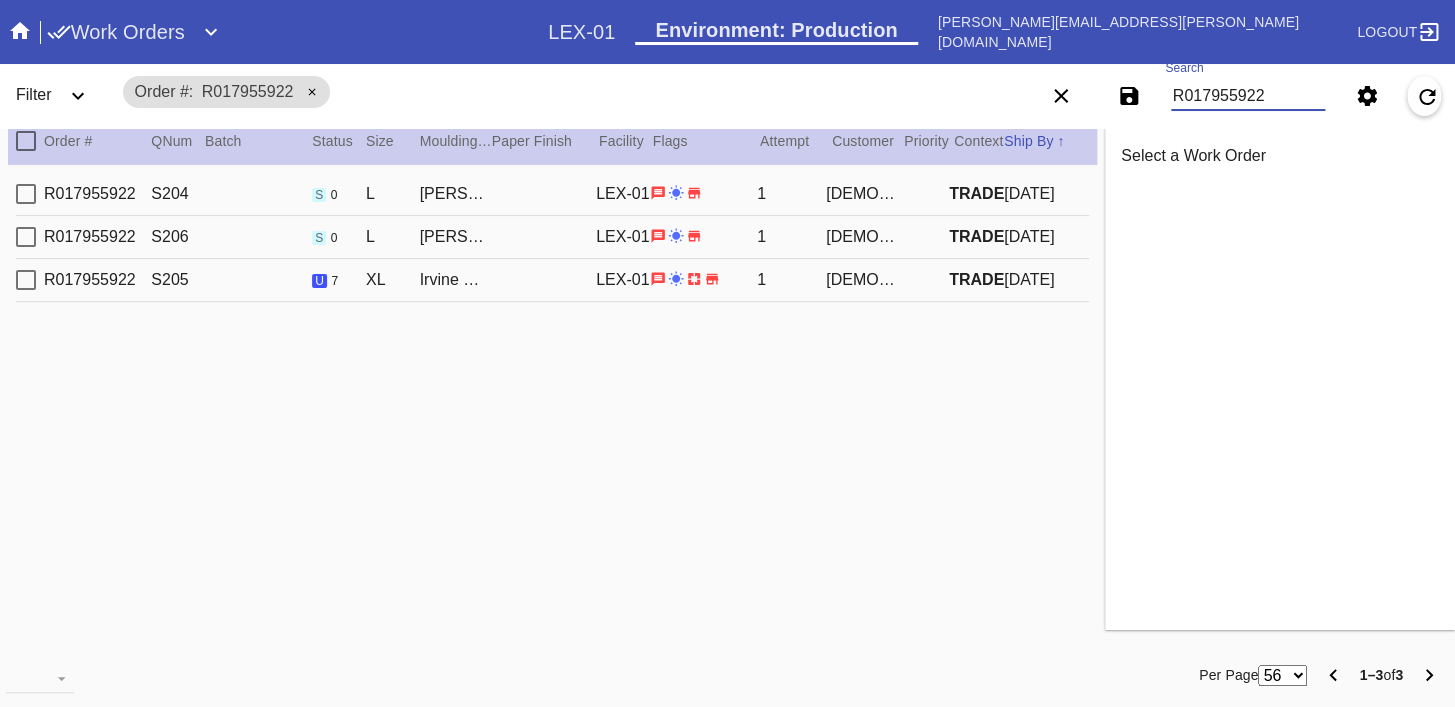 type on "R017955922" 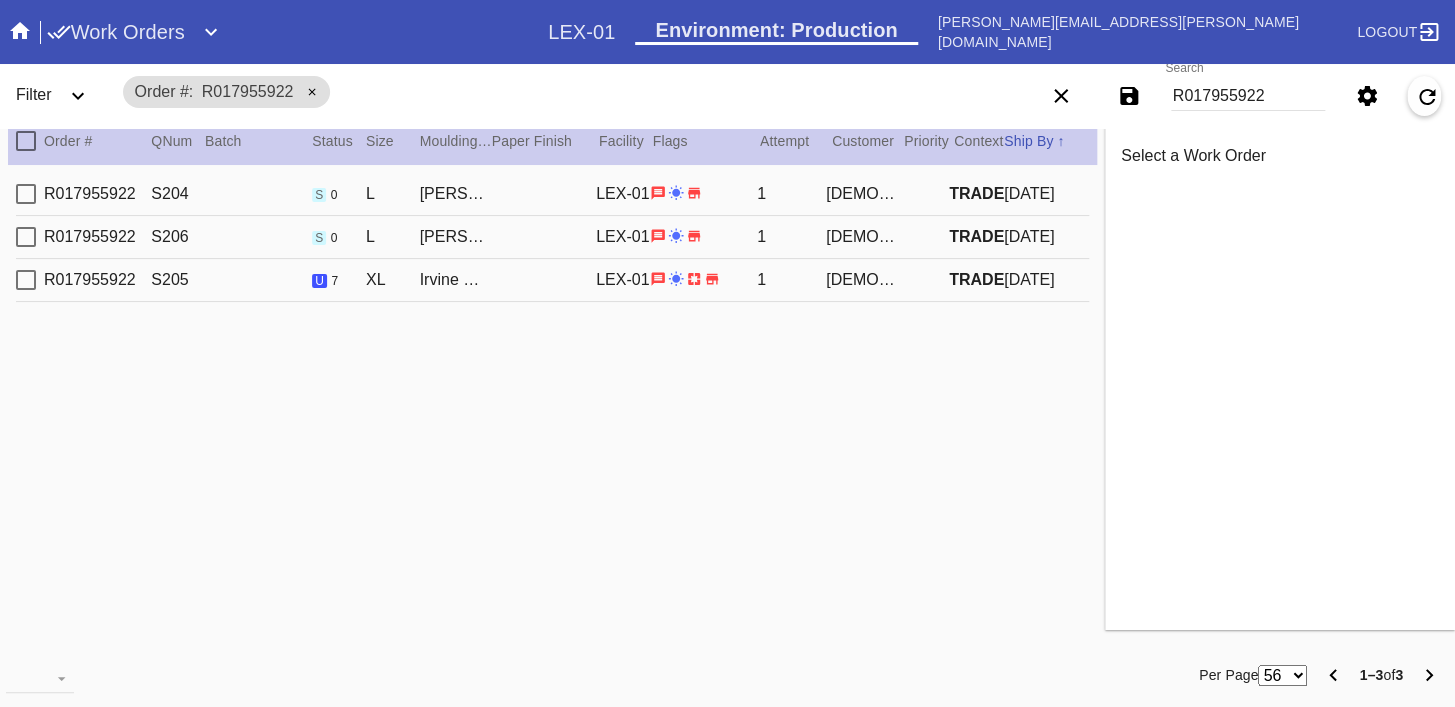 click on "TRADE" at bounding box center [976, 279] 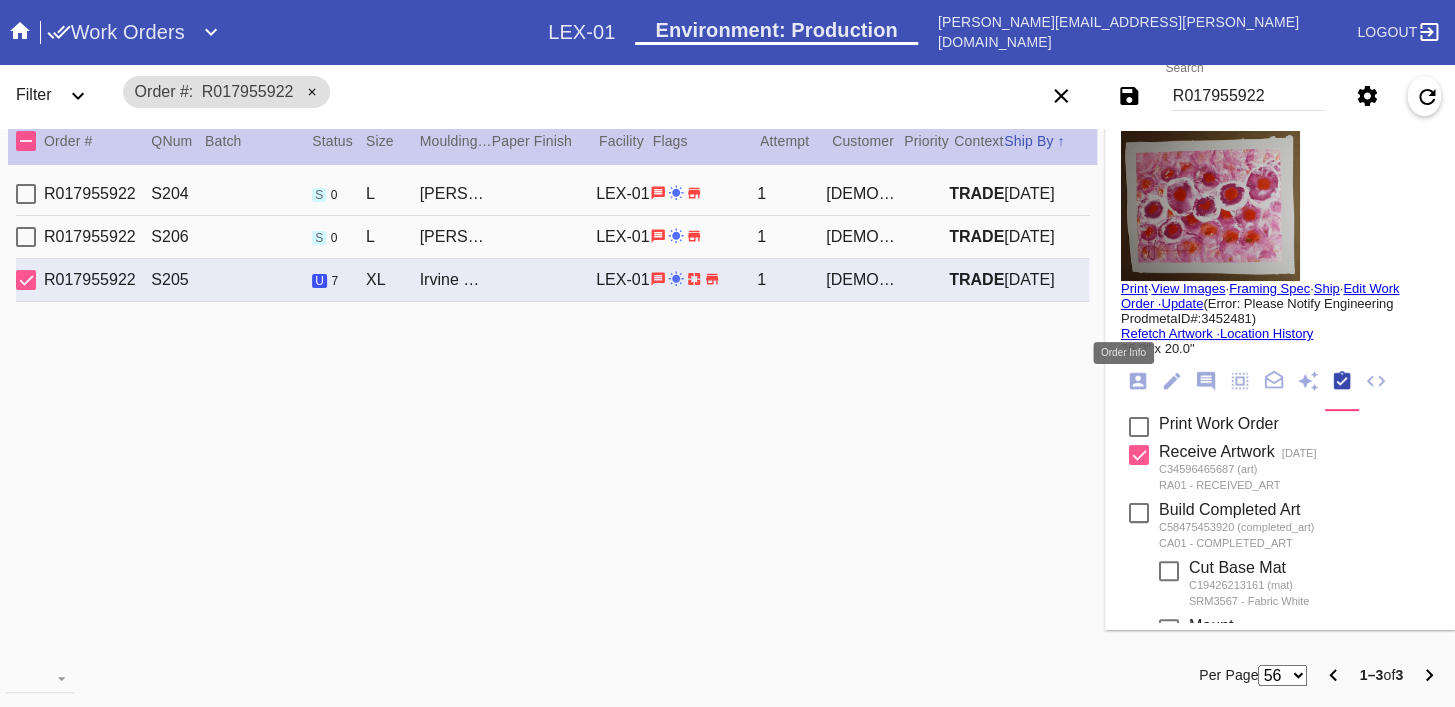 click 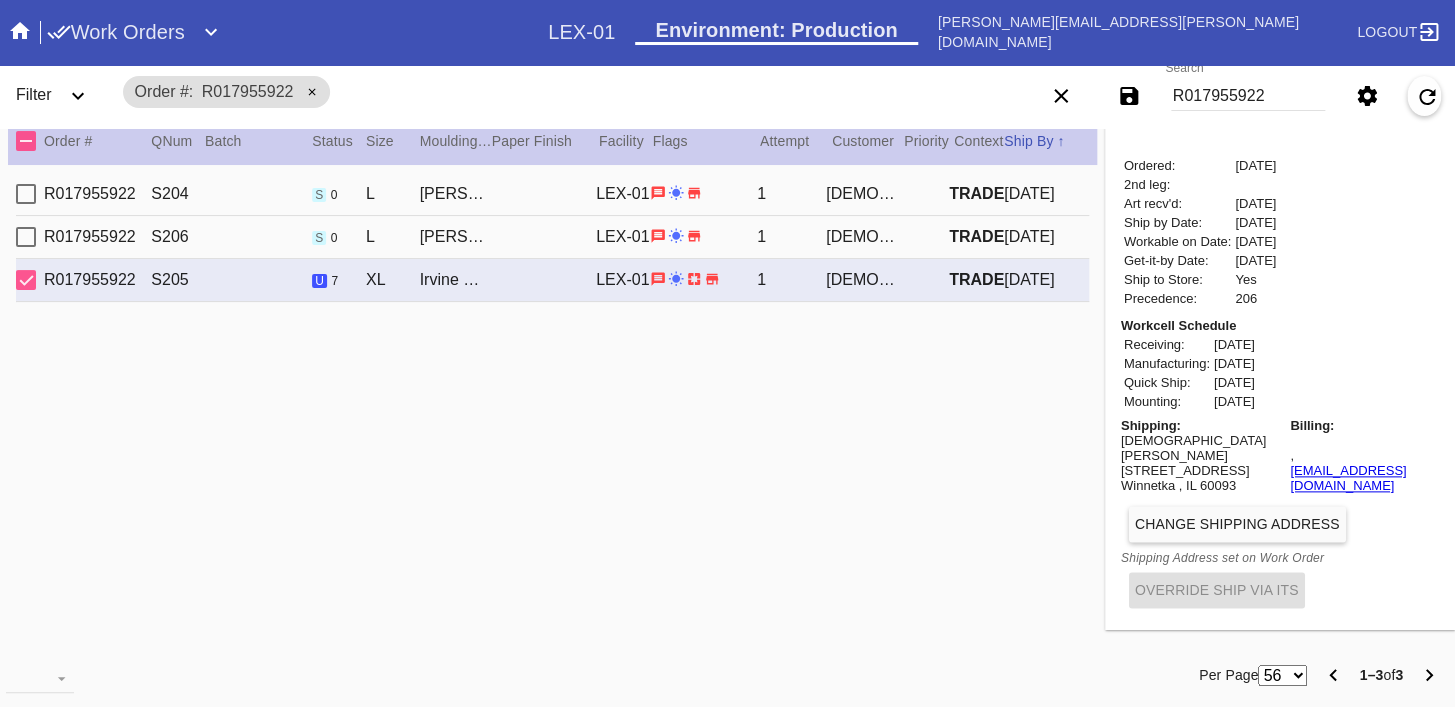 scroll, scrollTop: 878, scrollLeft: 0, axis: vertical 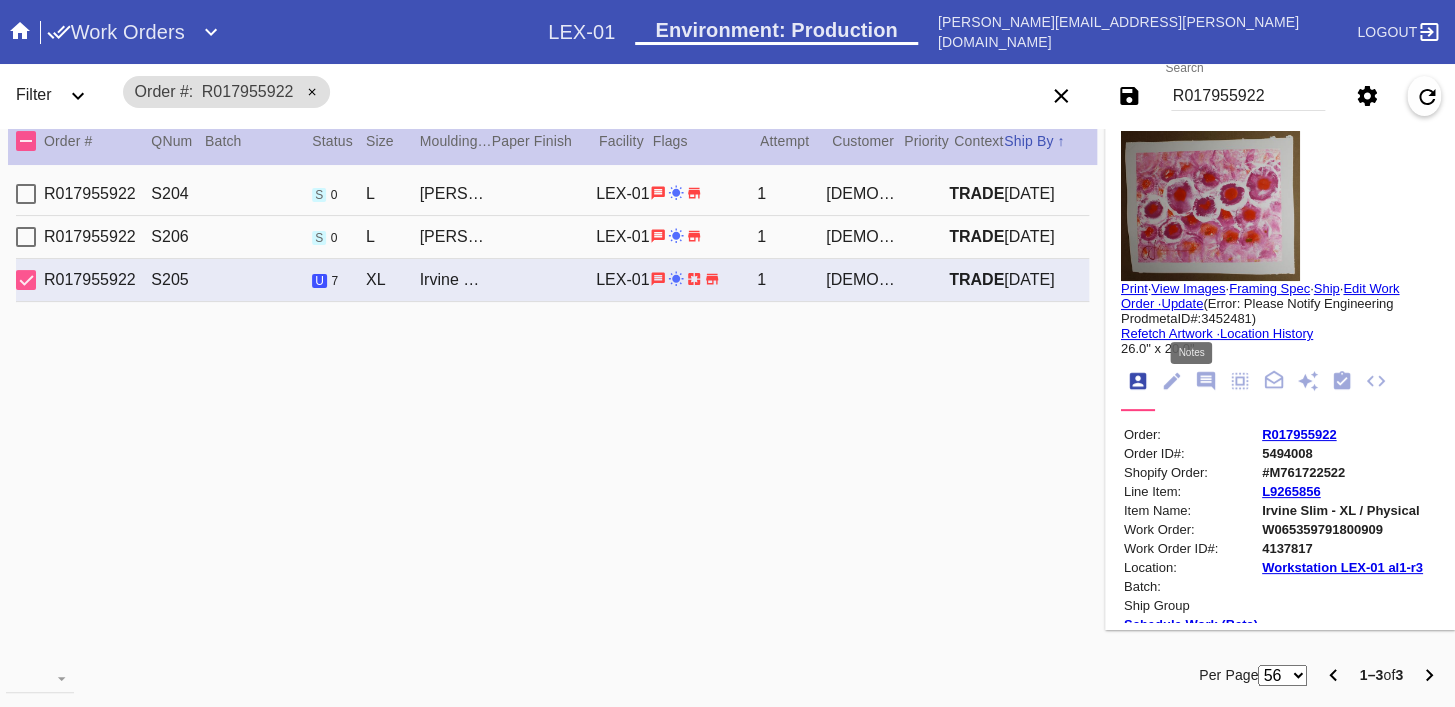 click 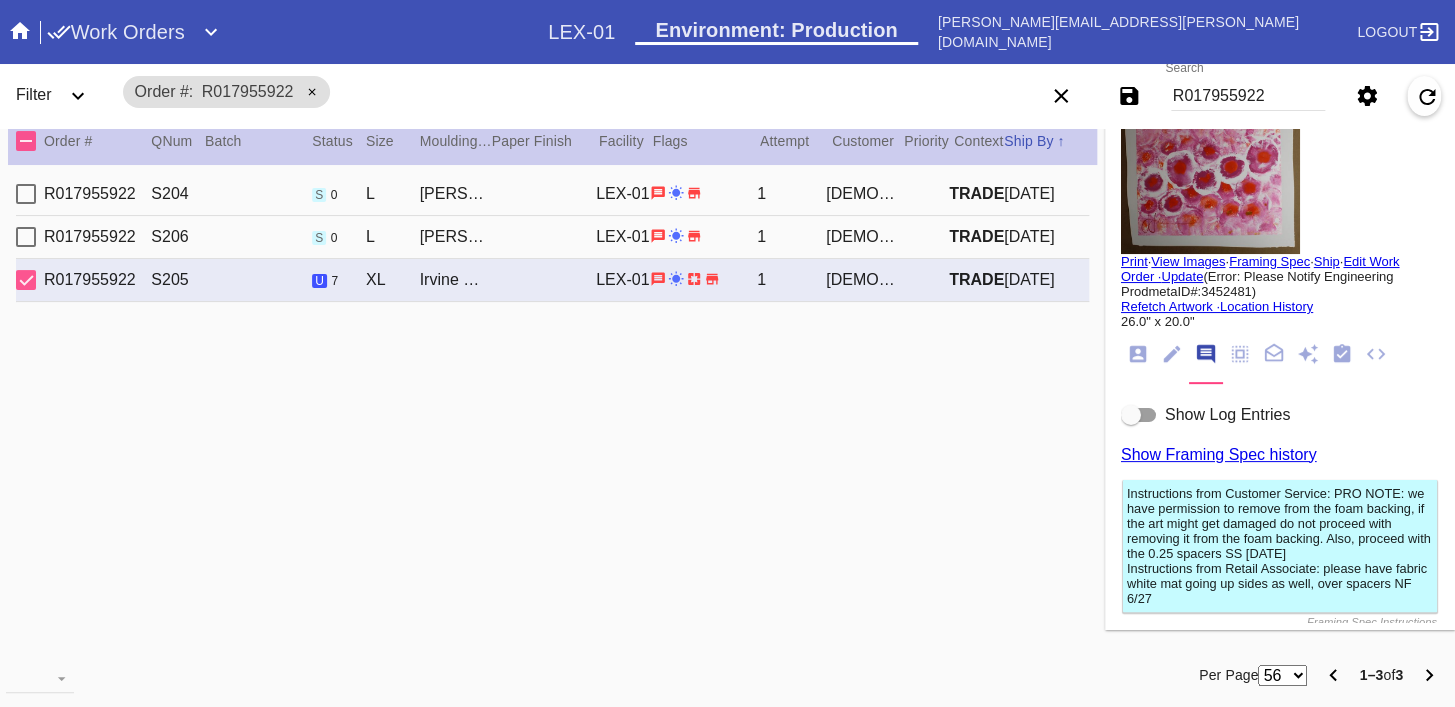 scroll, scrollTop: 26, scrollLeft: 0, axis: vertical 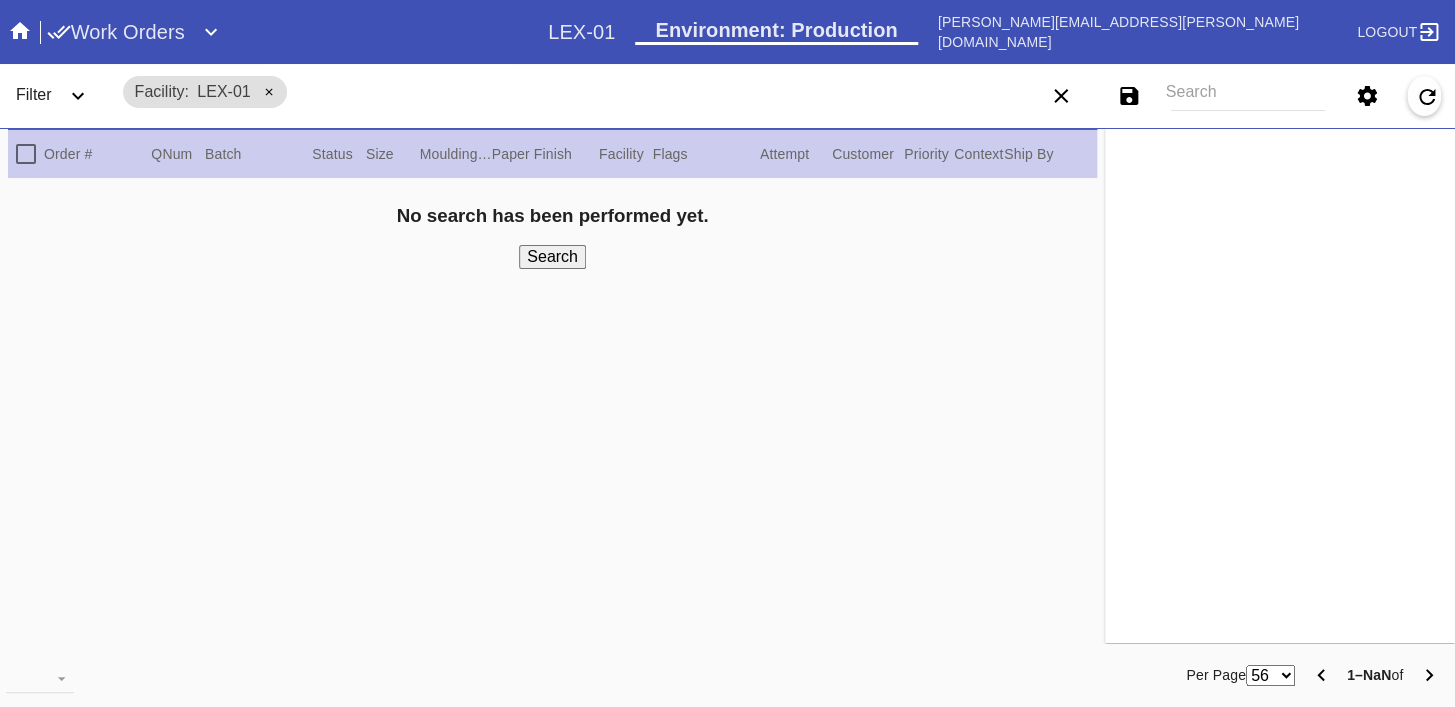 click on "Search" at bounding box center (1248, 96) 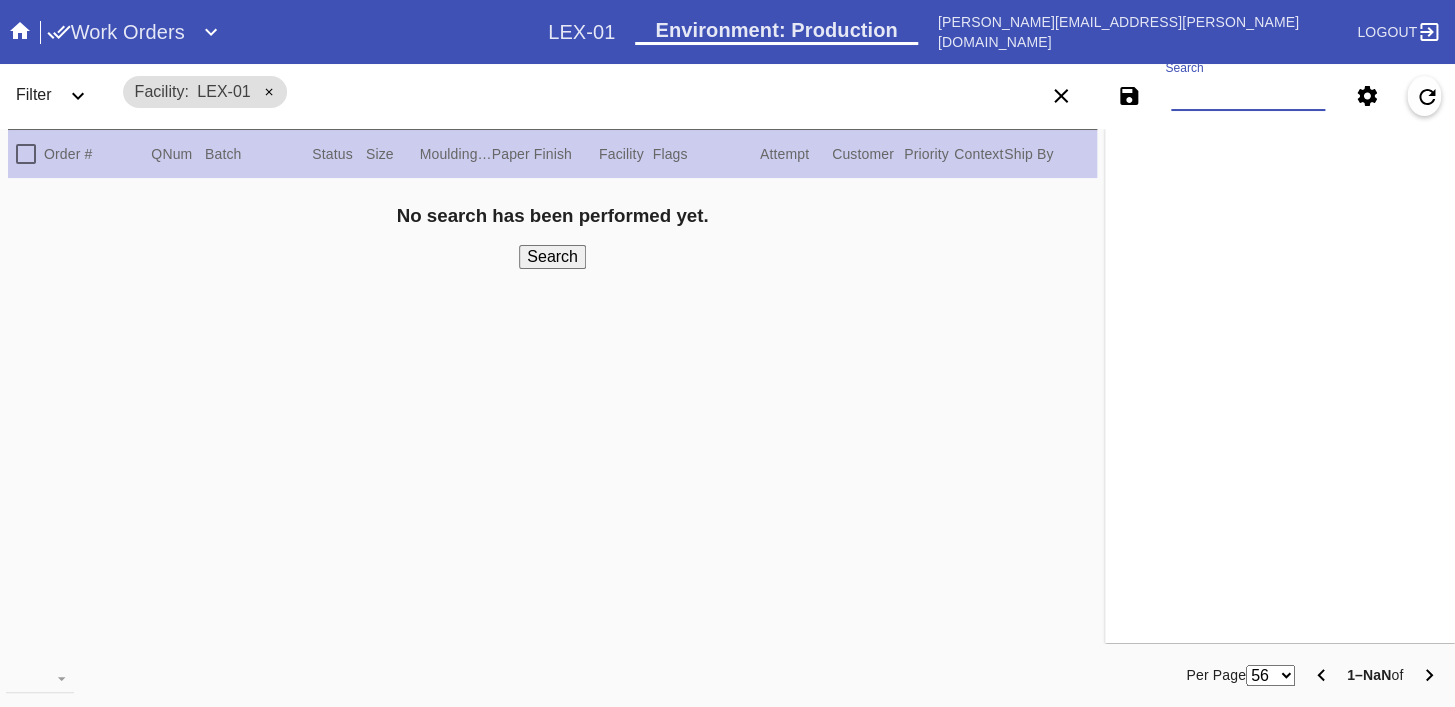 paste on "W829780376453596" 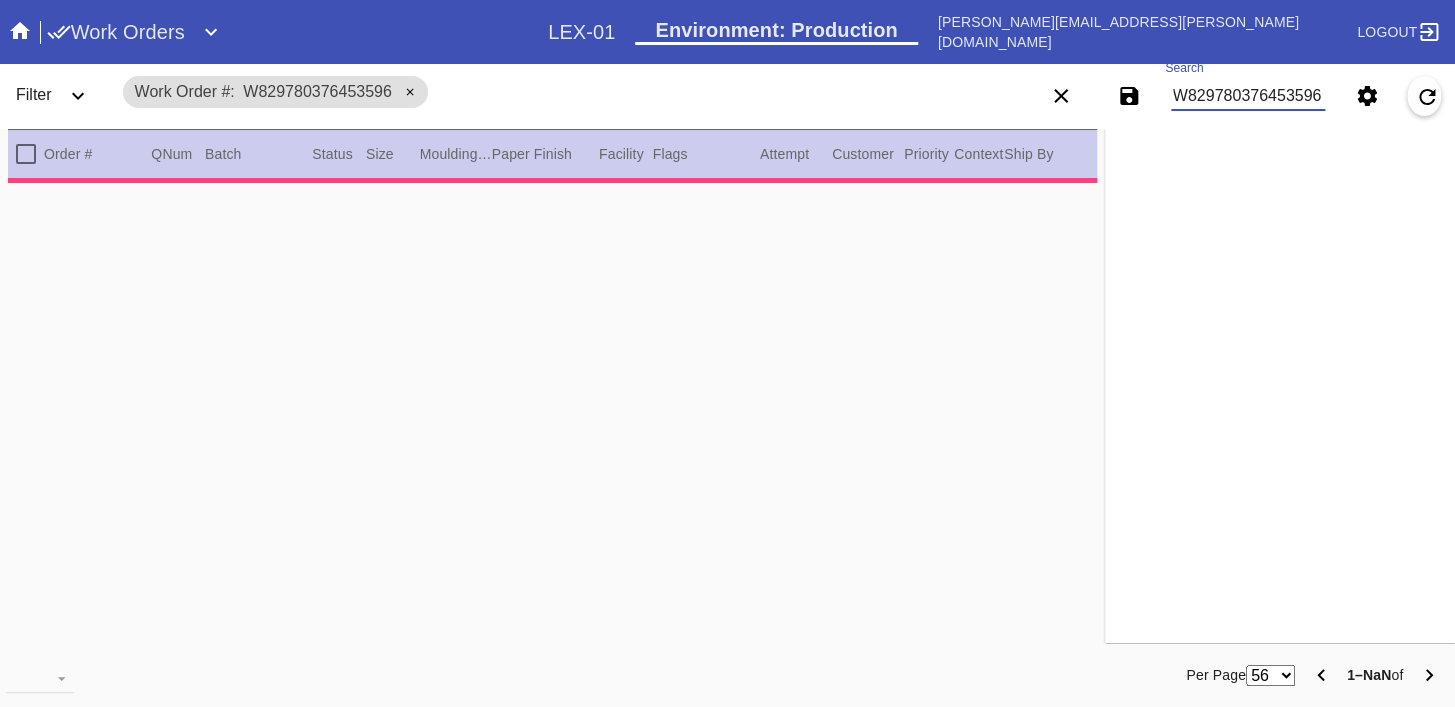 type on "***HPO - DEADLINE 7/11/25 - Must be approved by CA team to ship. ***" 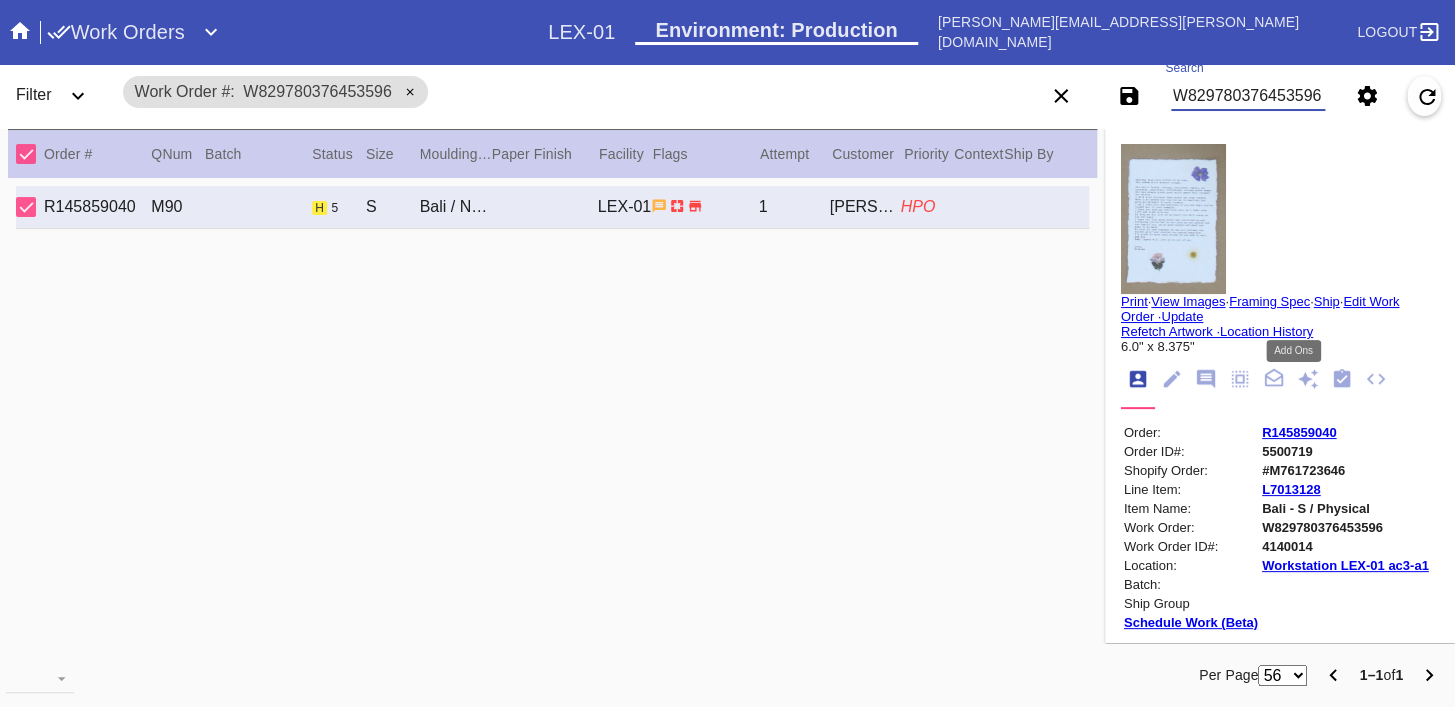 click 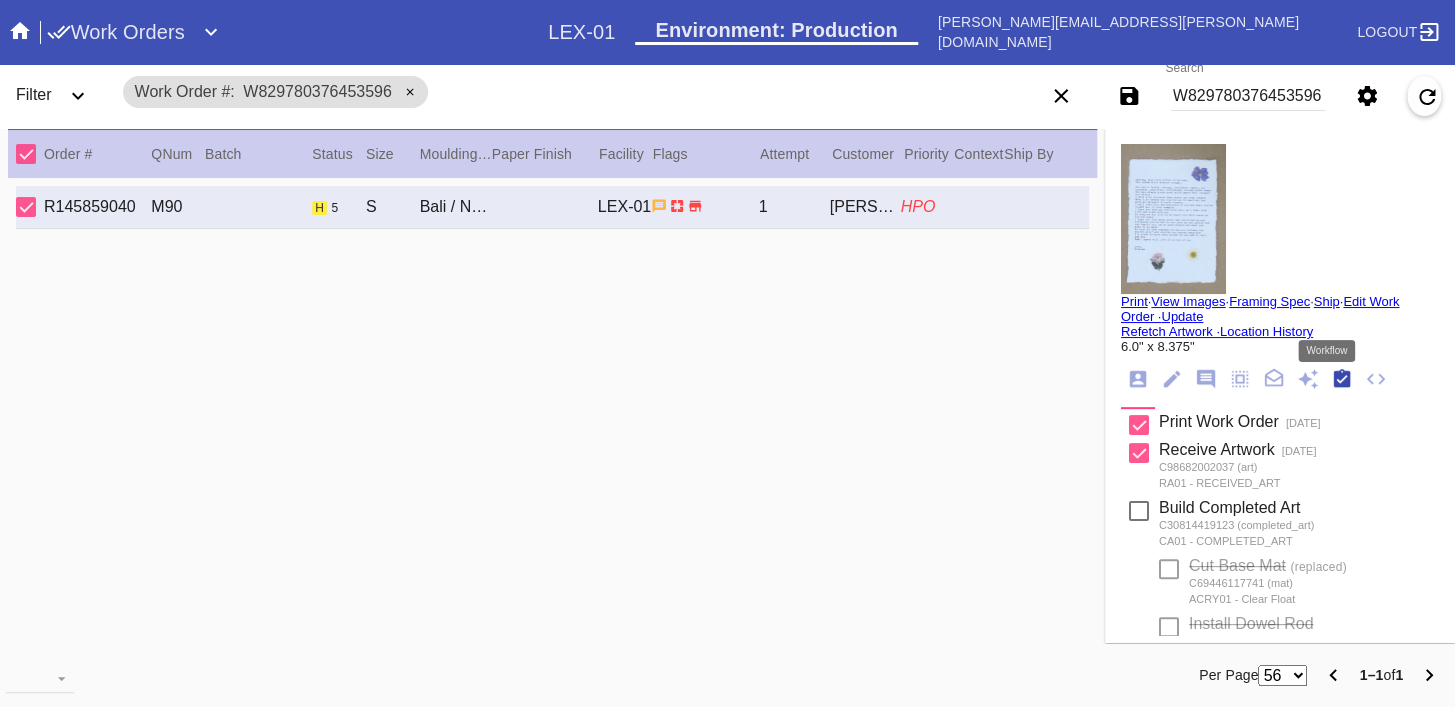 scroll, scrollTop: 322, scrollLeft: 0, axis: vertical 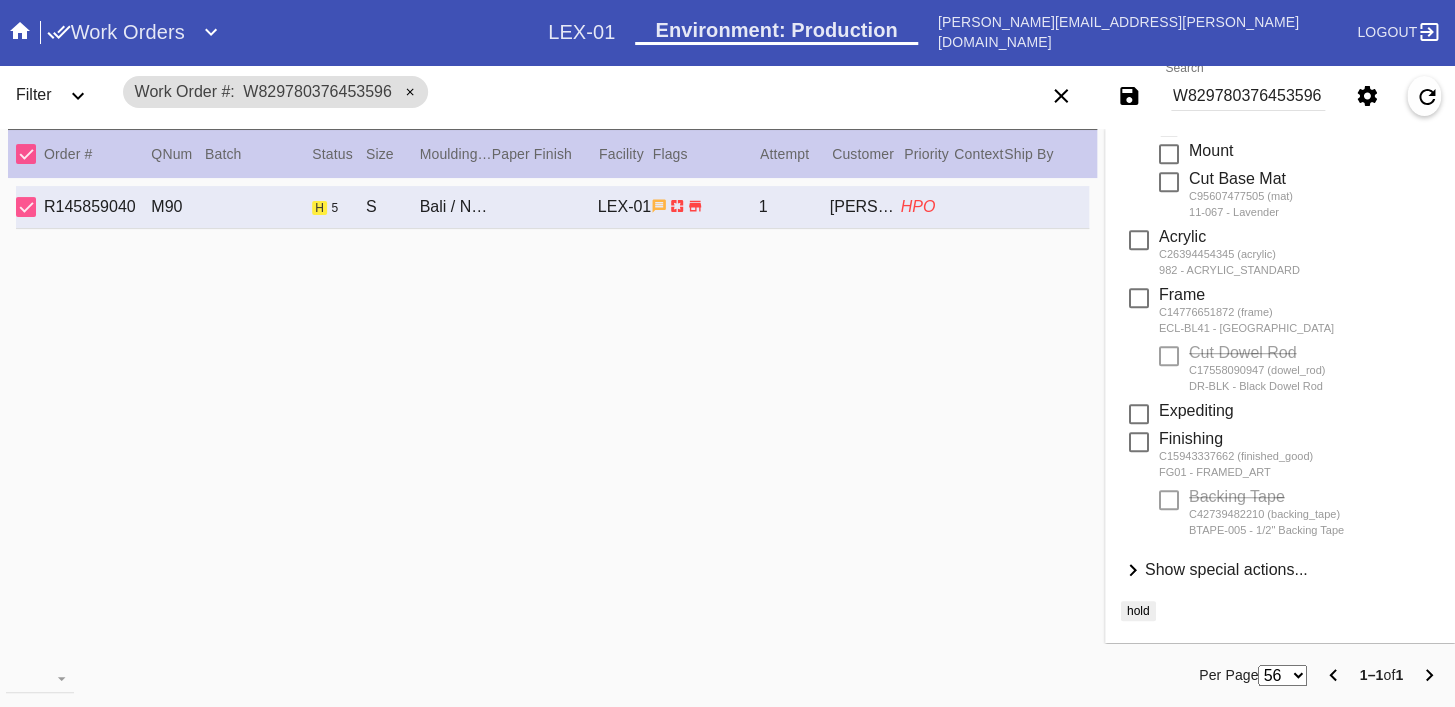 click on "Show special actions..." at bounding box center (1226, 569) 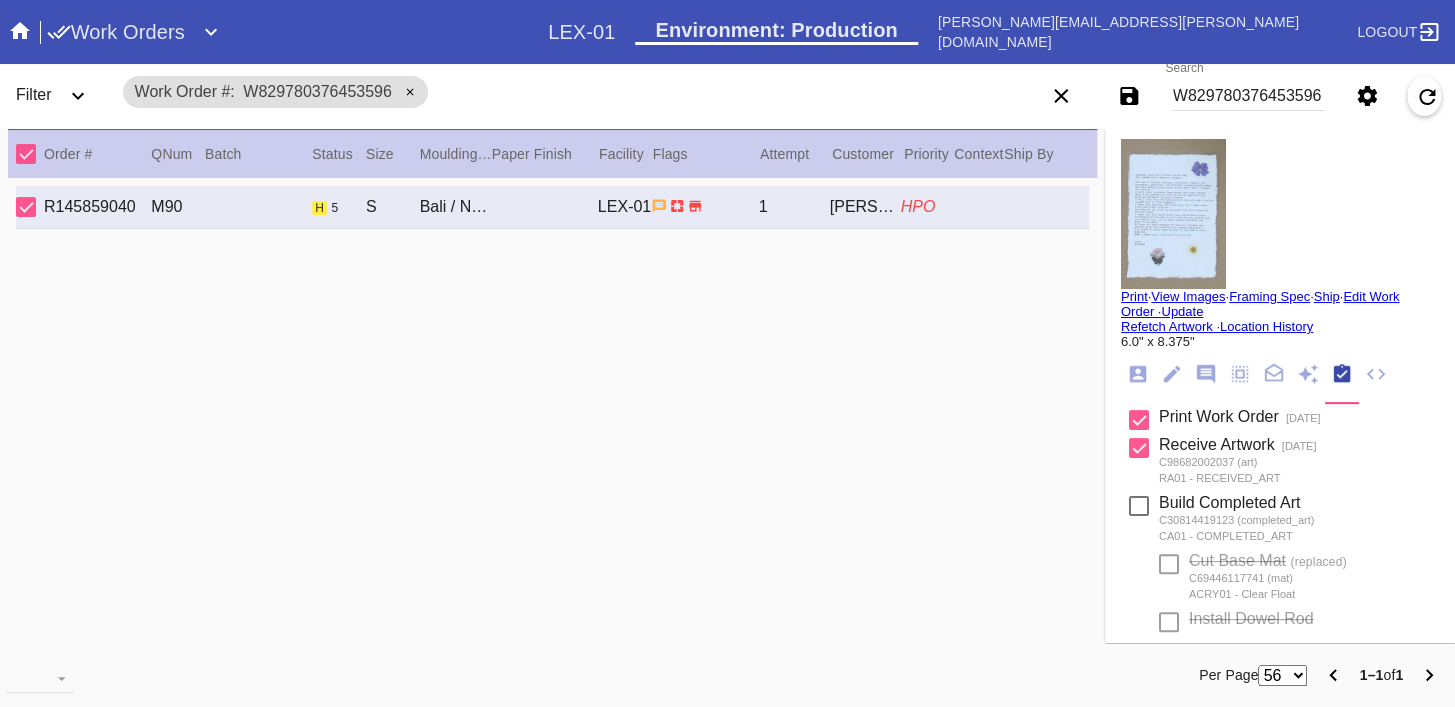 scroll, scrollTop: 0, scrollLeft: 0, axis: both 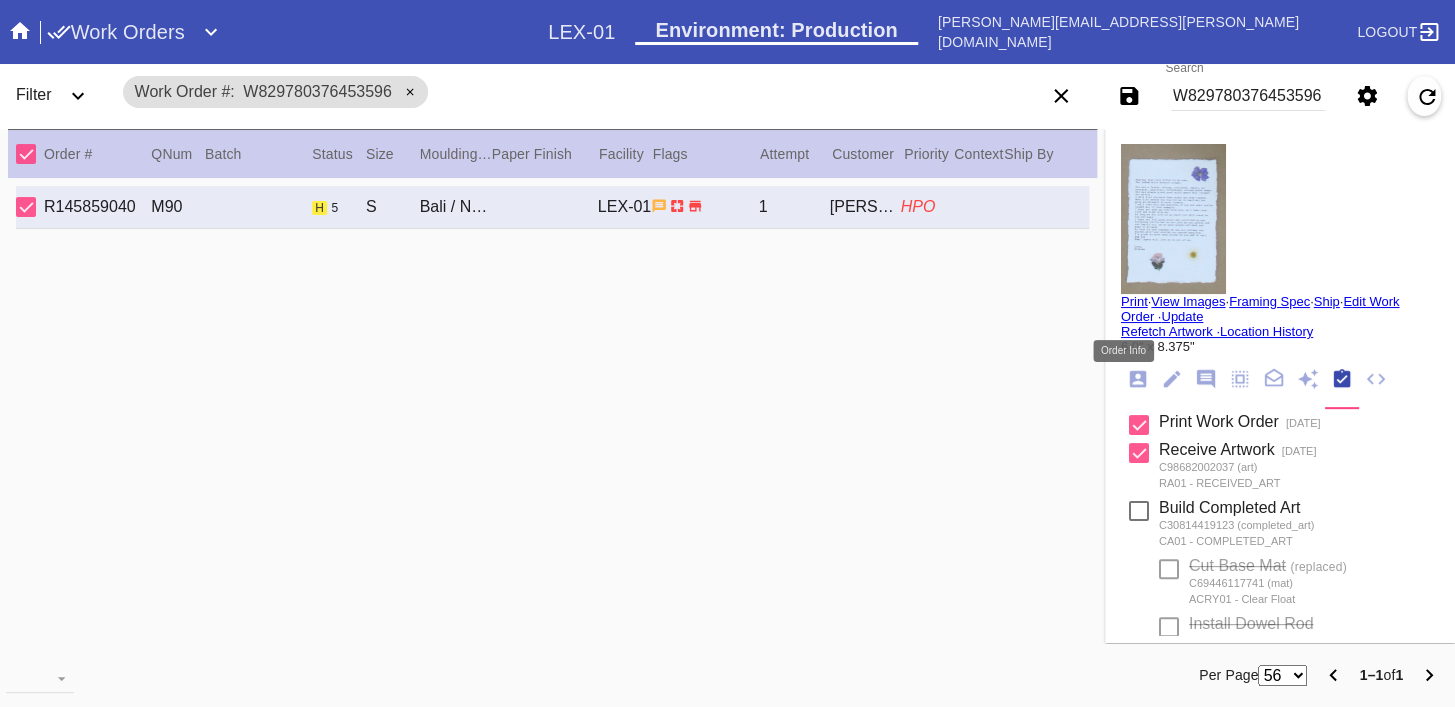 click 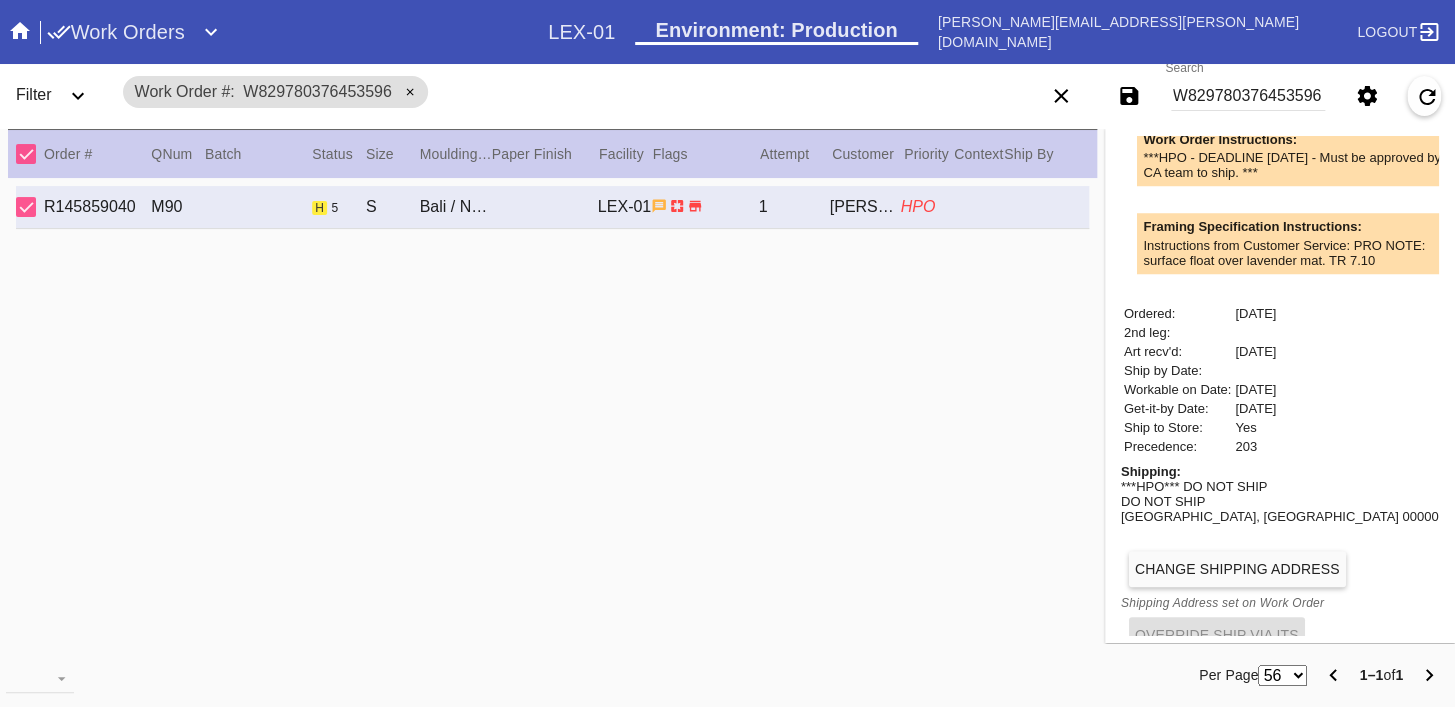 scroll, scrollTop: 755, scrollLeft: 0, axis: vertical 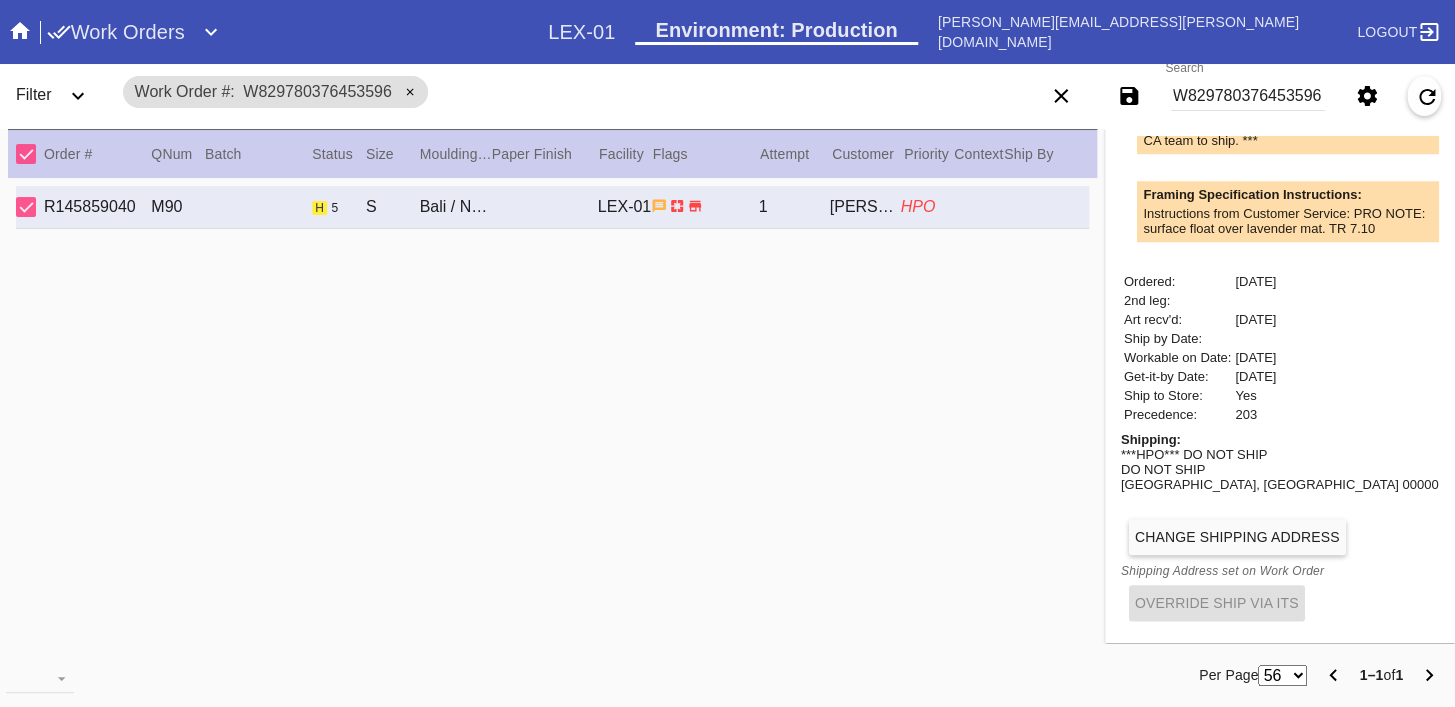 copy on "tiffanynewell@mac.com" 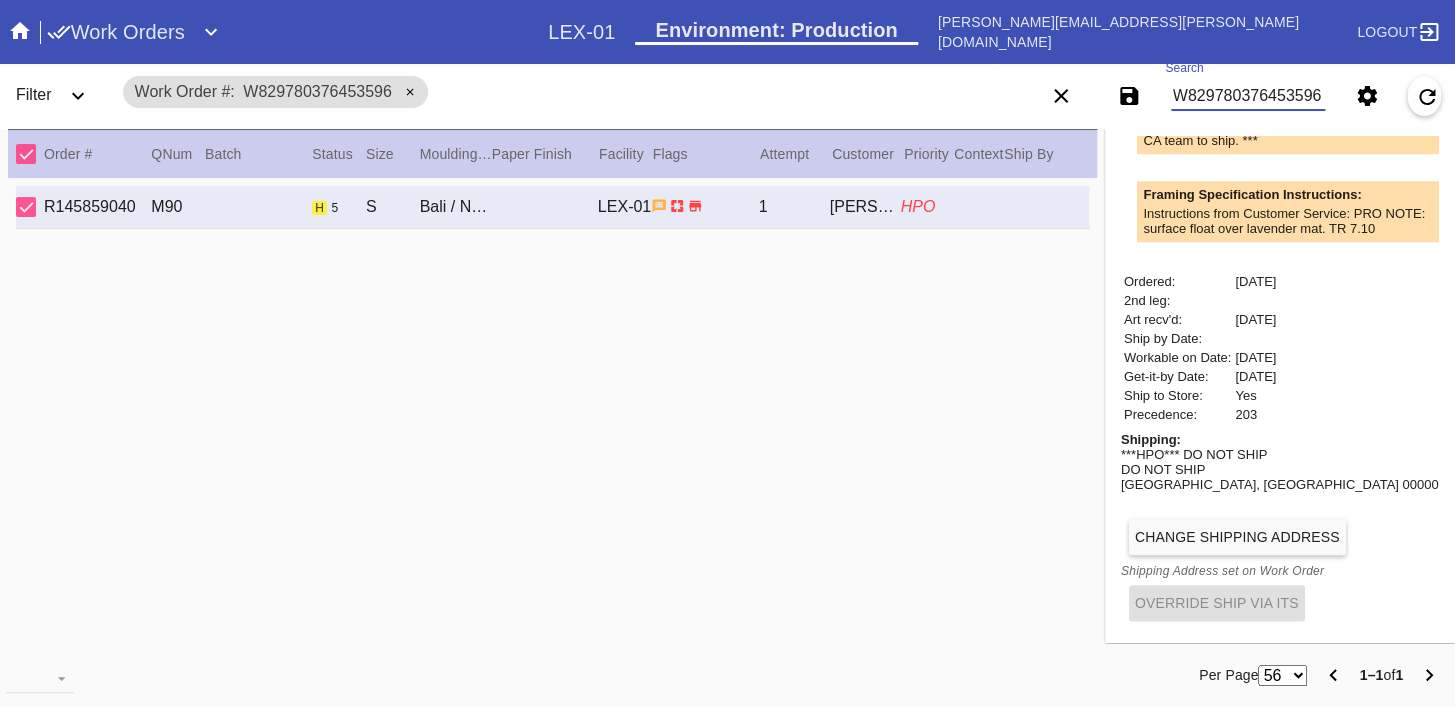 click on "W829780376453596" at bounding box center (1248, 96) 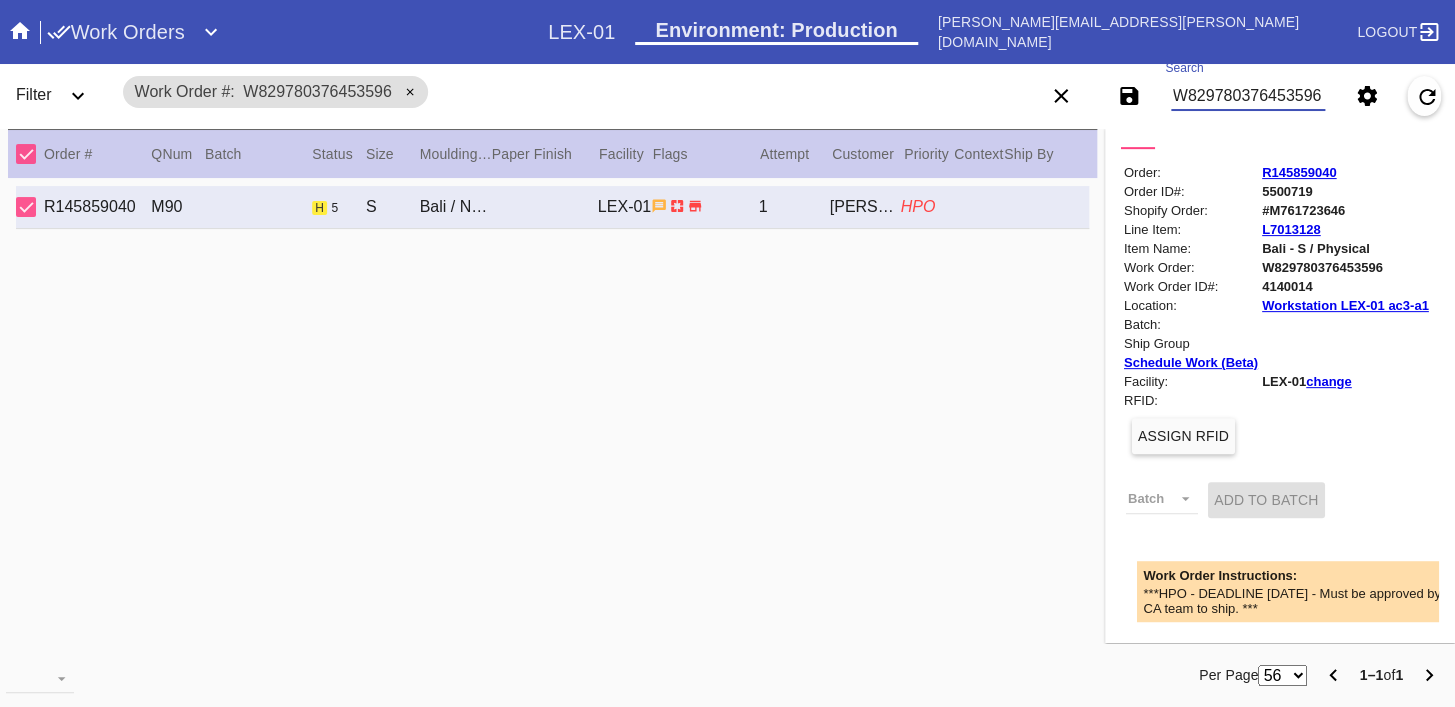 scroll, scrollTop: 0, scrollLeft: 0, axis: both 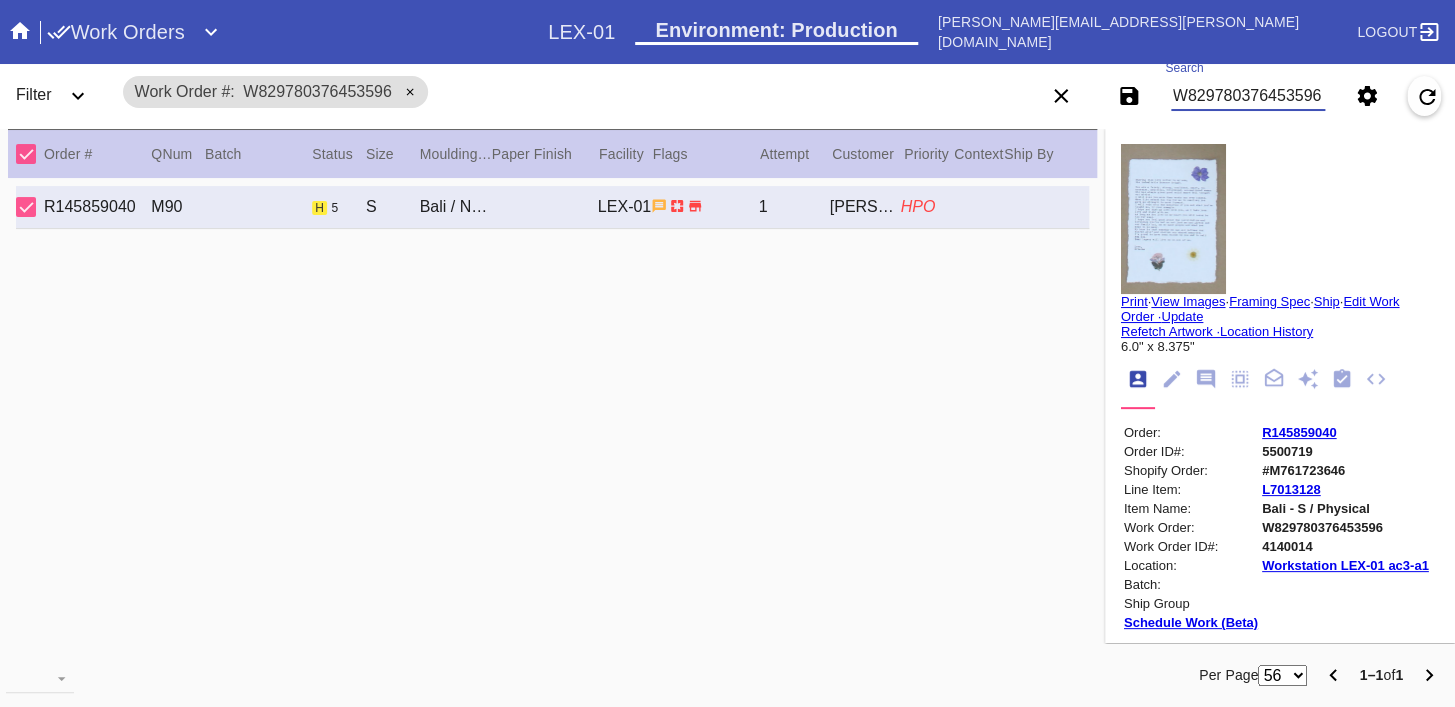 paste on "R219302258" 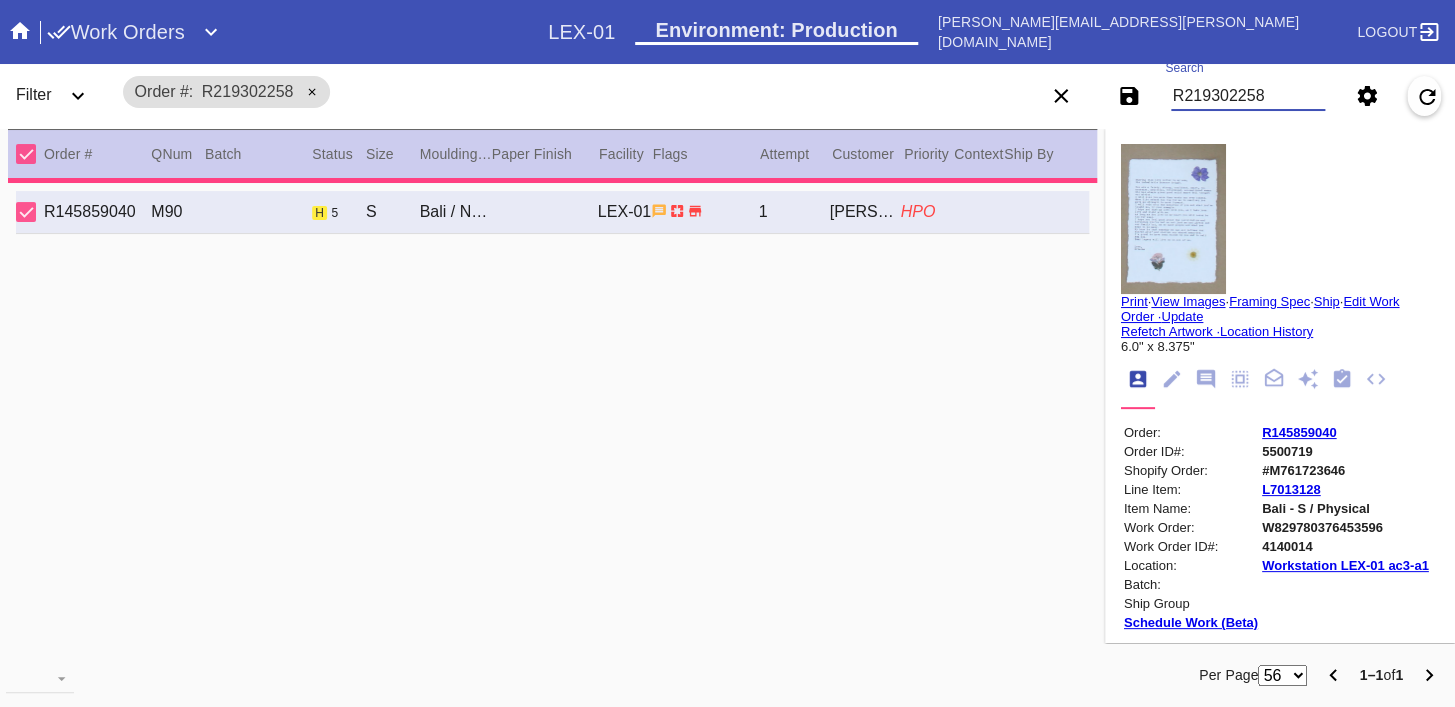 type 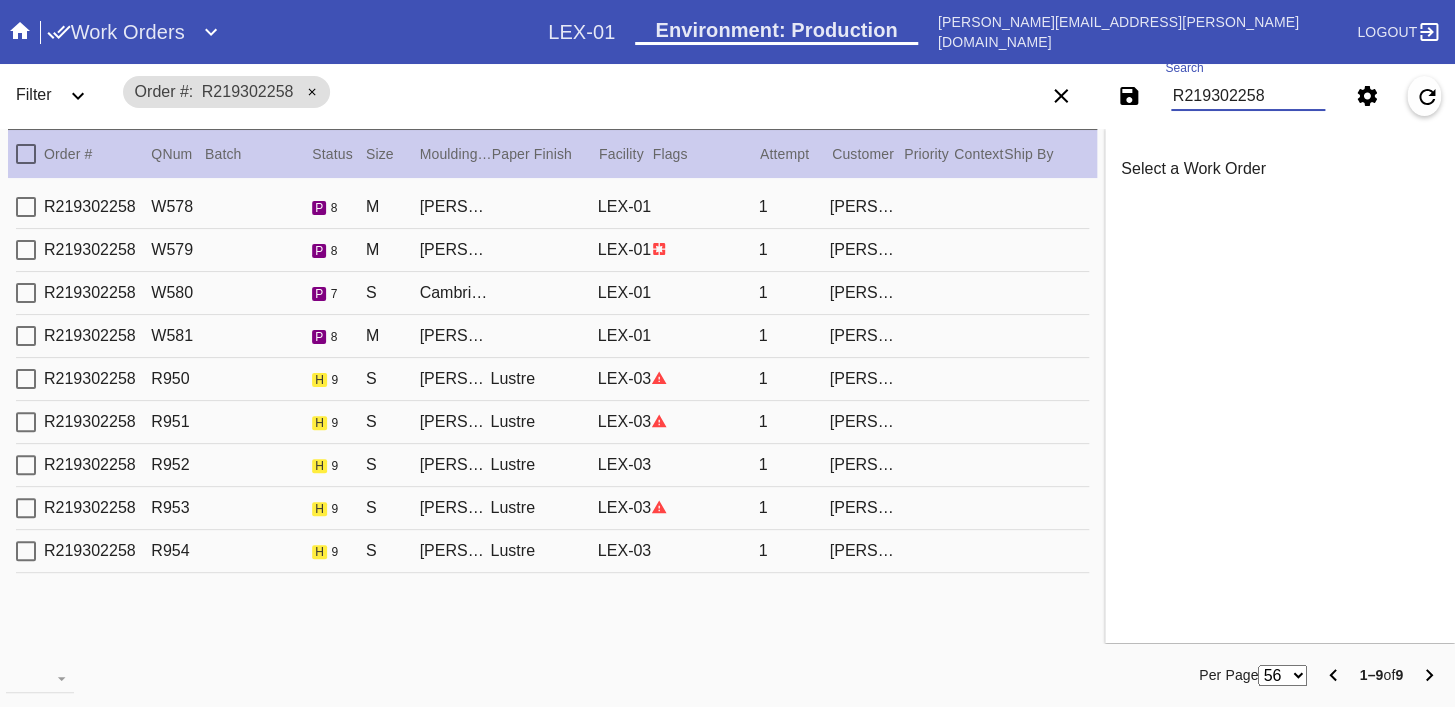 type on "R219302258" 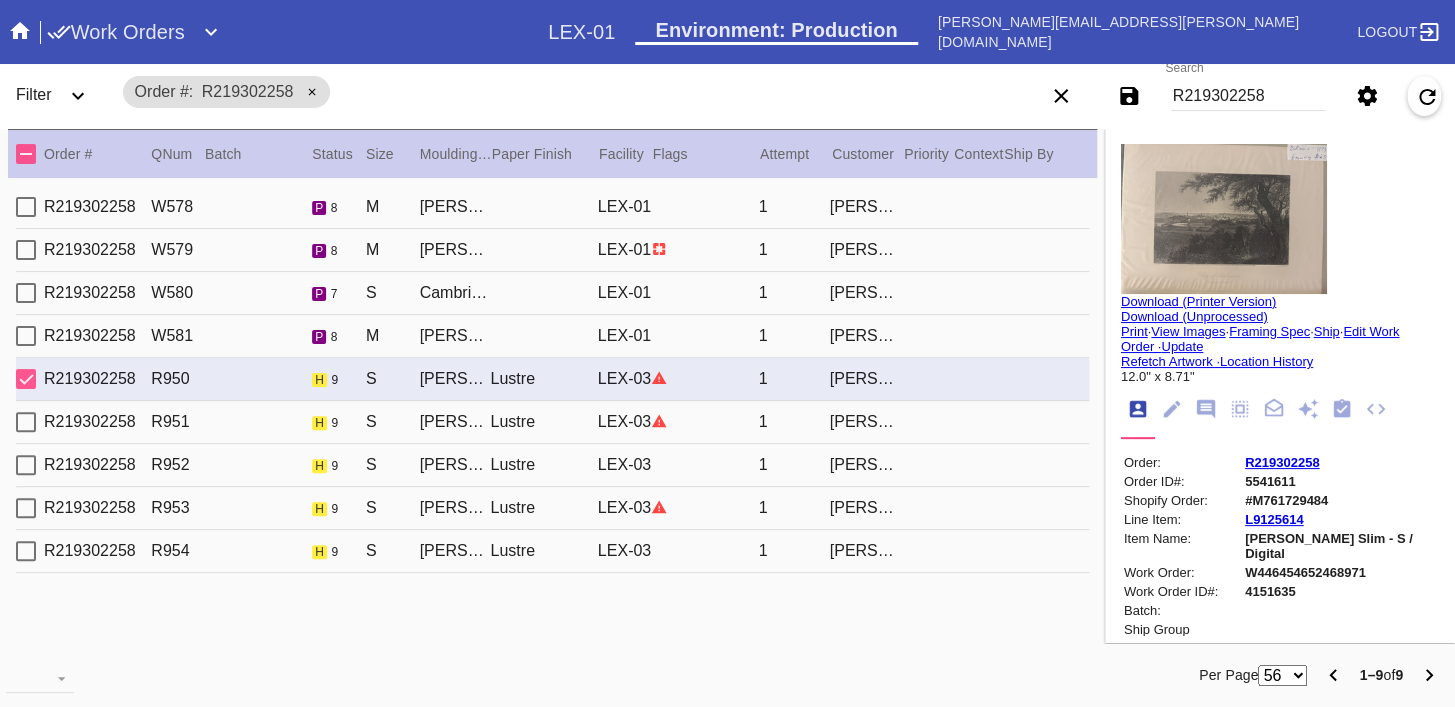 click on "R219302258 R951 h   9 S Mercer Slim / Sugar Lustre LEX-03 1 Sarah Conway" at bounding box center (552, 422) 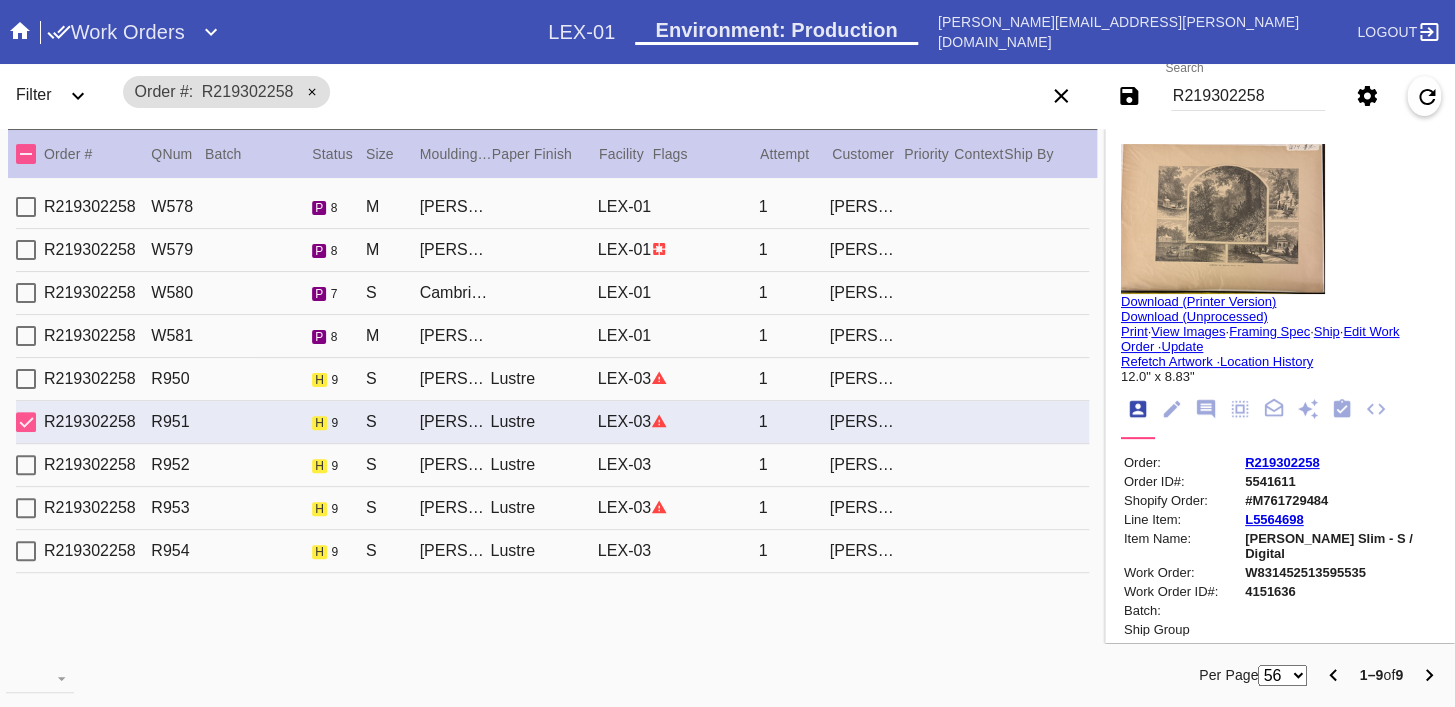 click on "R219302258 R952 h   9 S Mercer Slim / Sugar Lustre LEX-03 1 Sarah Conway" at bounding box center (552, 465) 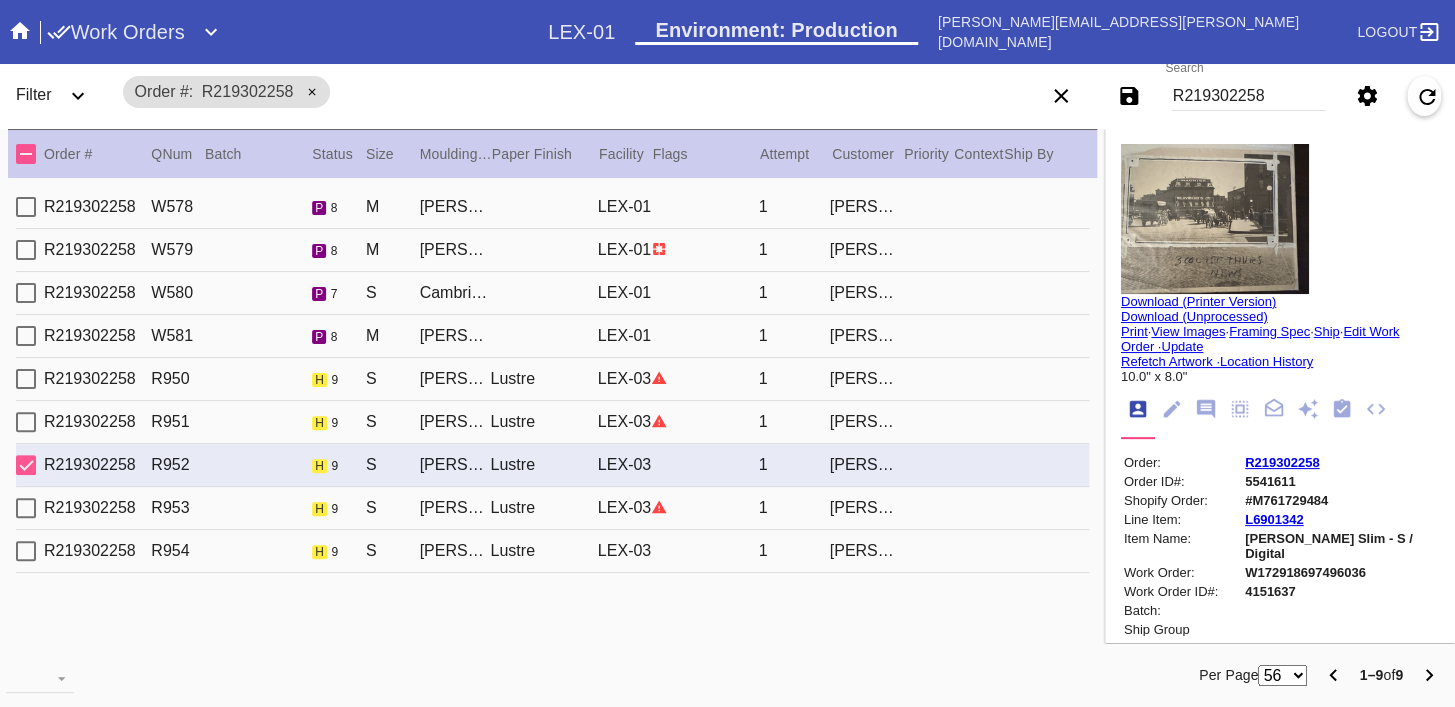 click on "R219302258 R953 h   9 S Mercer Slim / Sugar Lustre LEX-03 1 Sarah Conway" at bounding box center (552, 508) 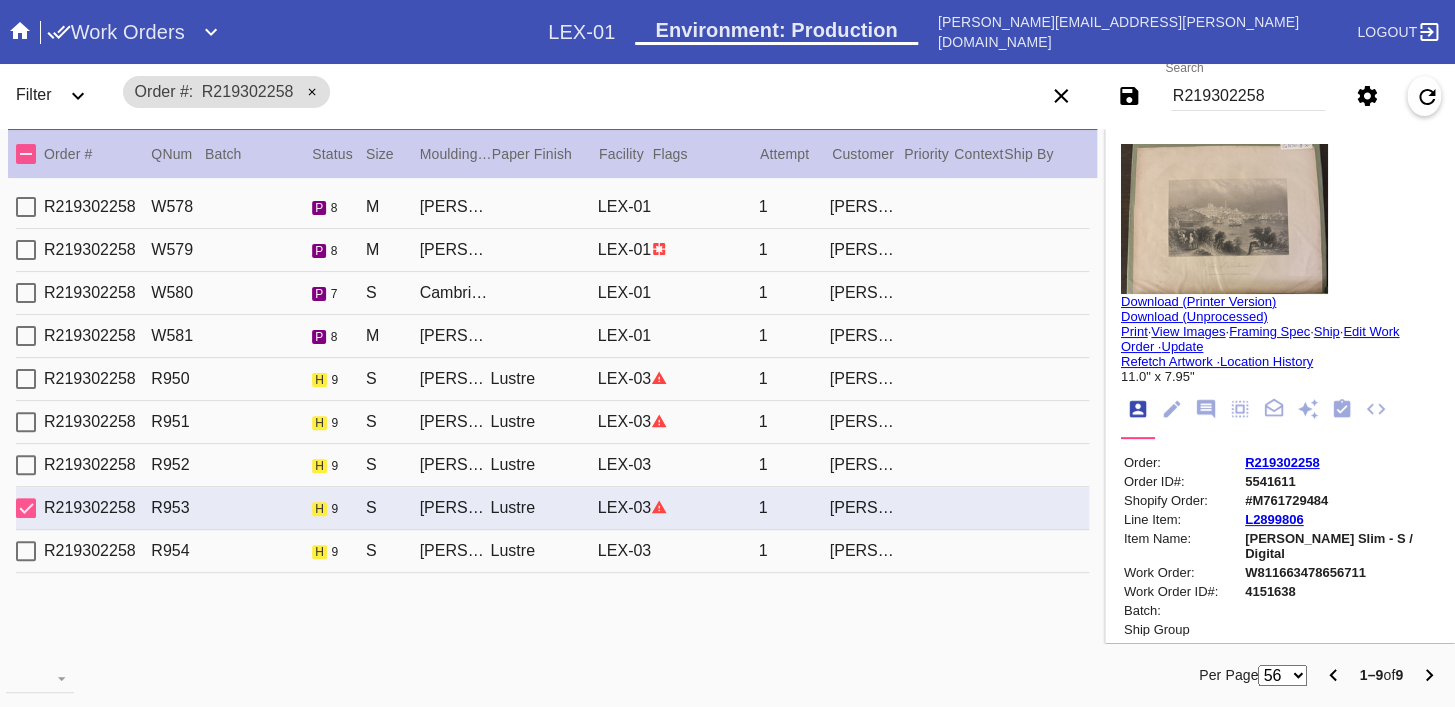 click on "R219302258 R954 h   9 S Mercer Slim / Sugar Lustre LEX-03 1 Sarah Conway" at bounding box center (552, 551) 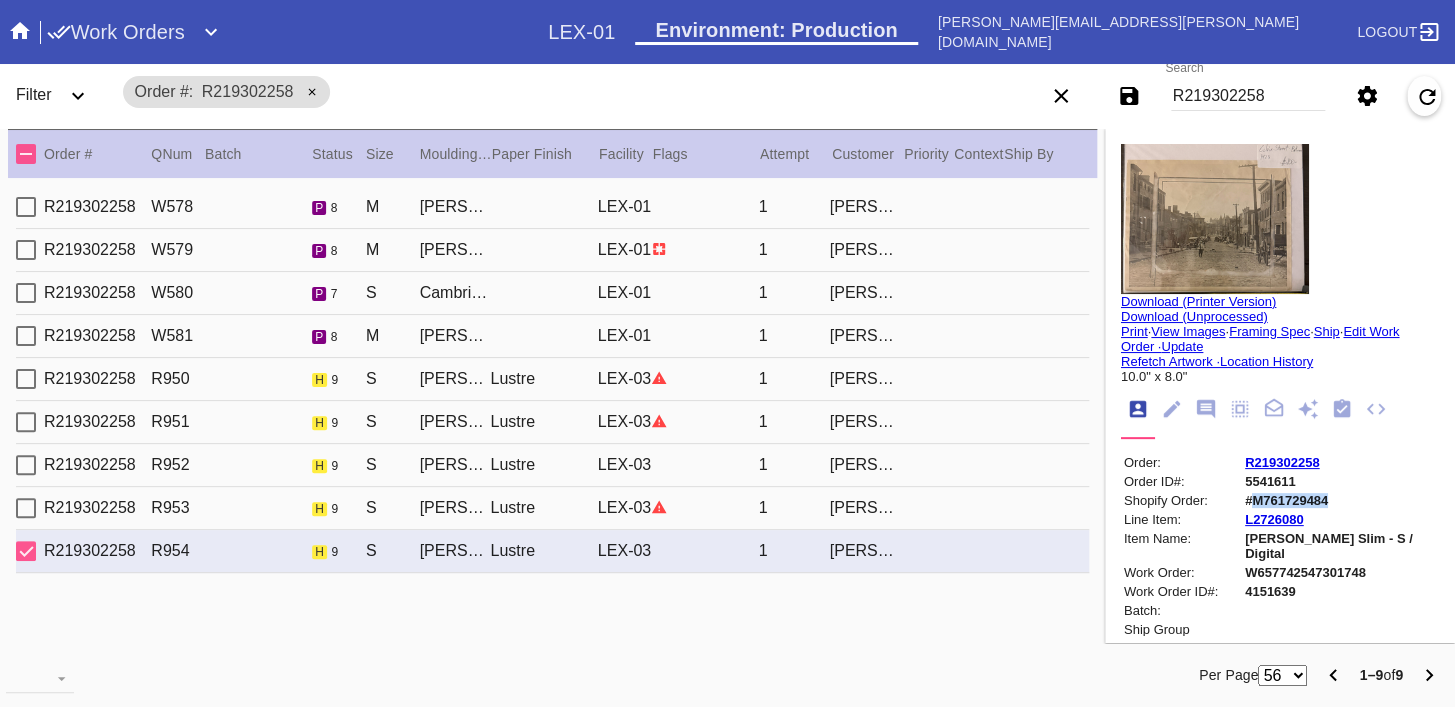 copy on "M761729484" 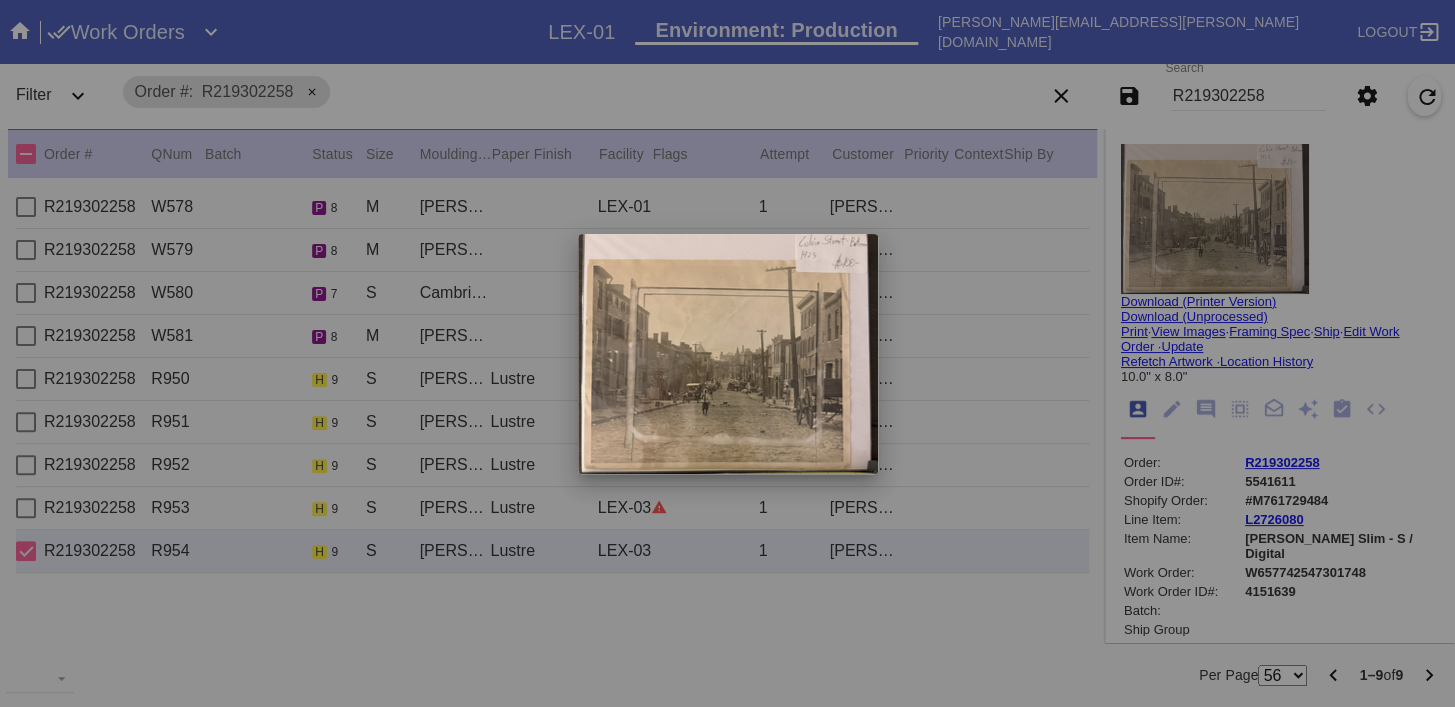 click at bounding box center (727, 353) 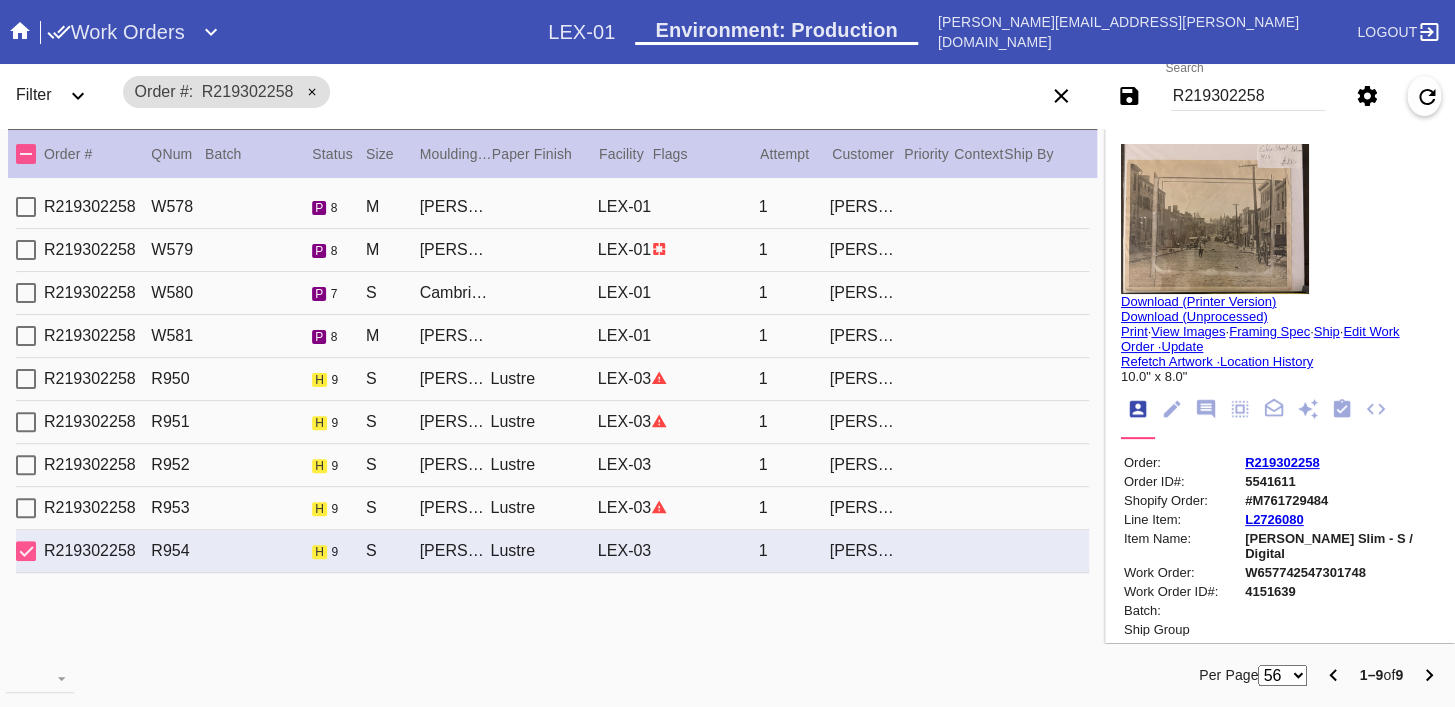 click on "R219302258 R953 h   9 S Mercer Slim / Sugar Lustre LEX-03 1 Sarah Conway" at bounding box center [552, 508] 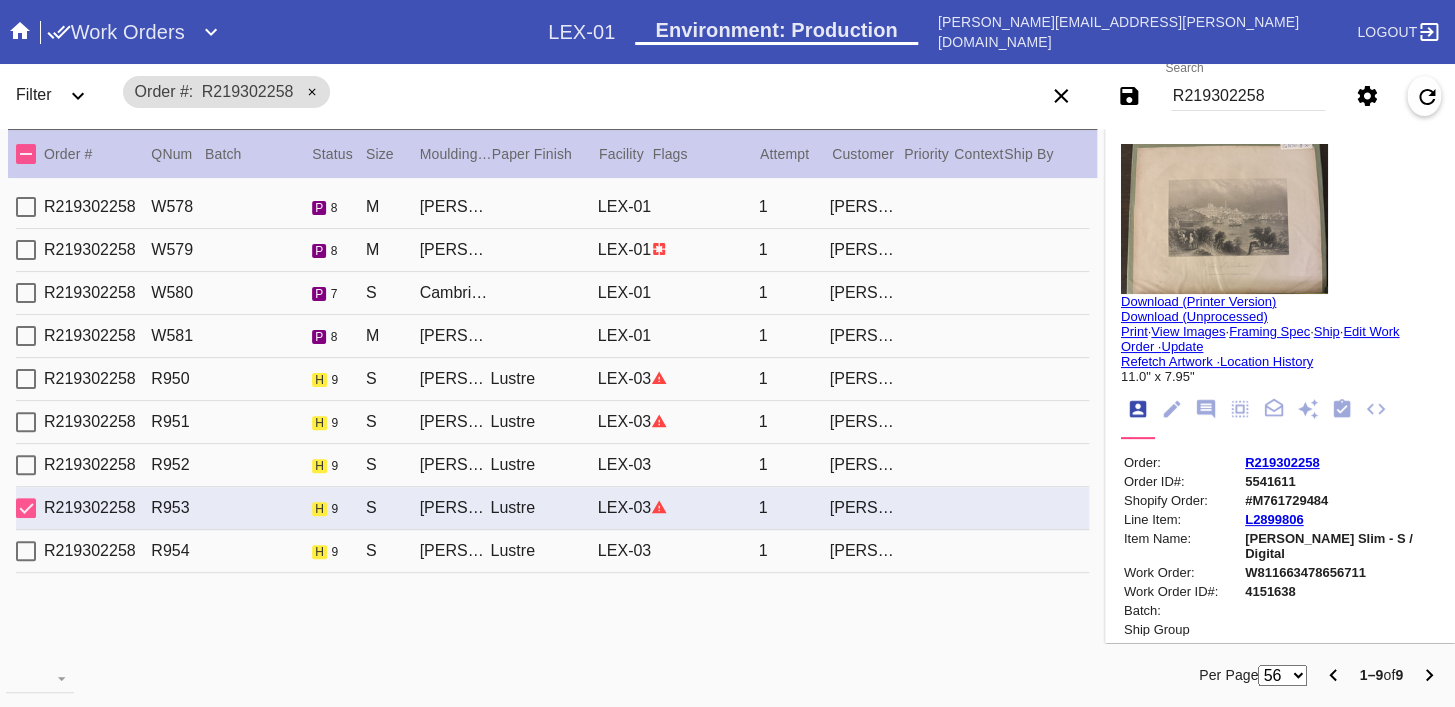 click at bounding box center [1224, 219] 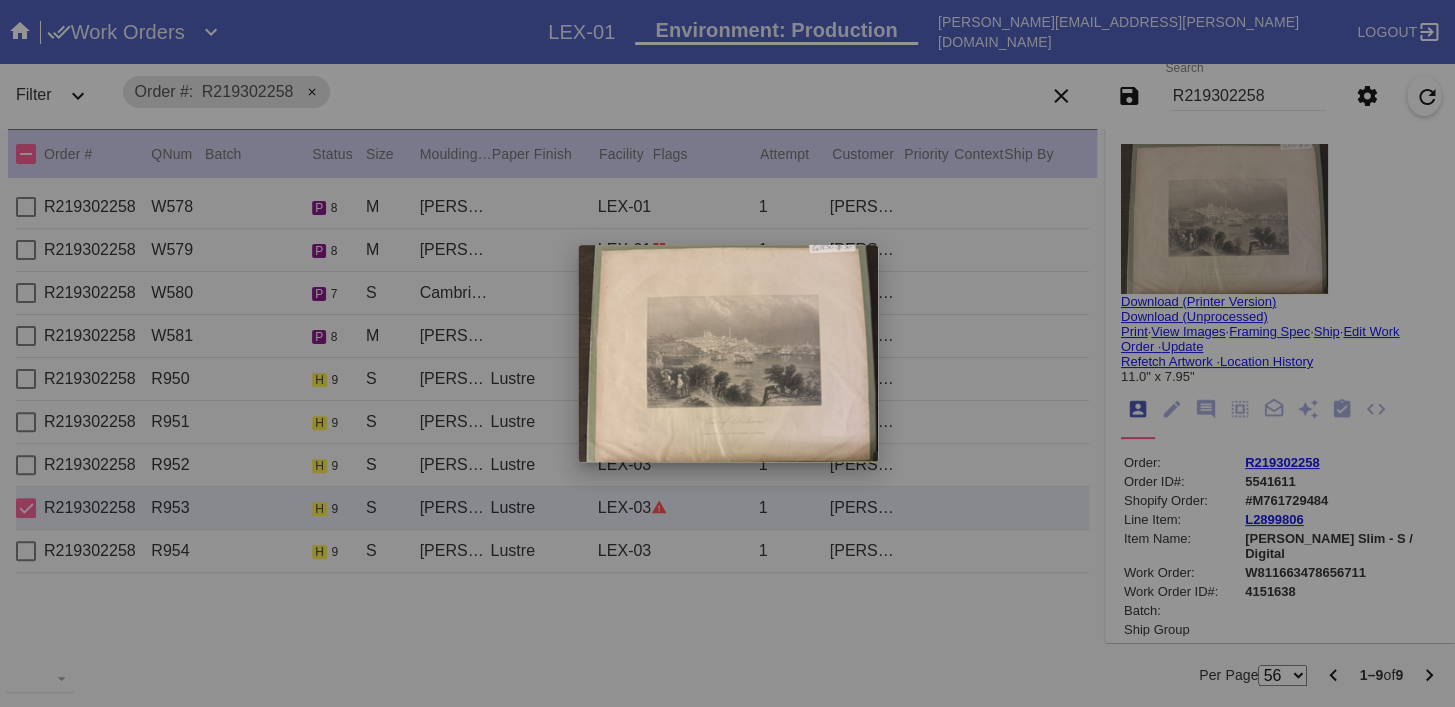 click at bounding box center (727, 353) 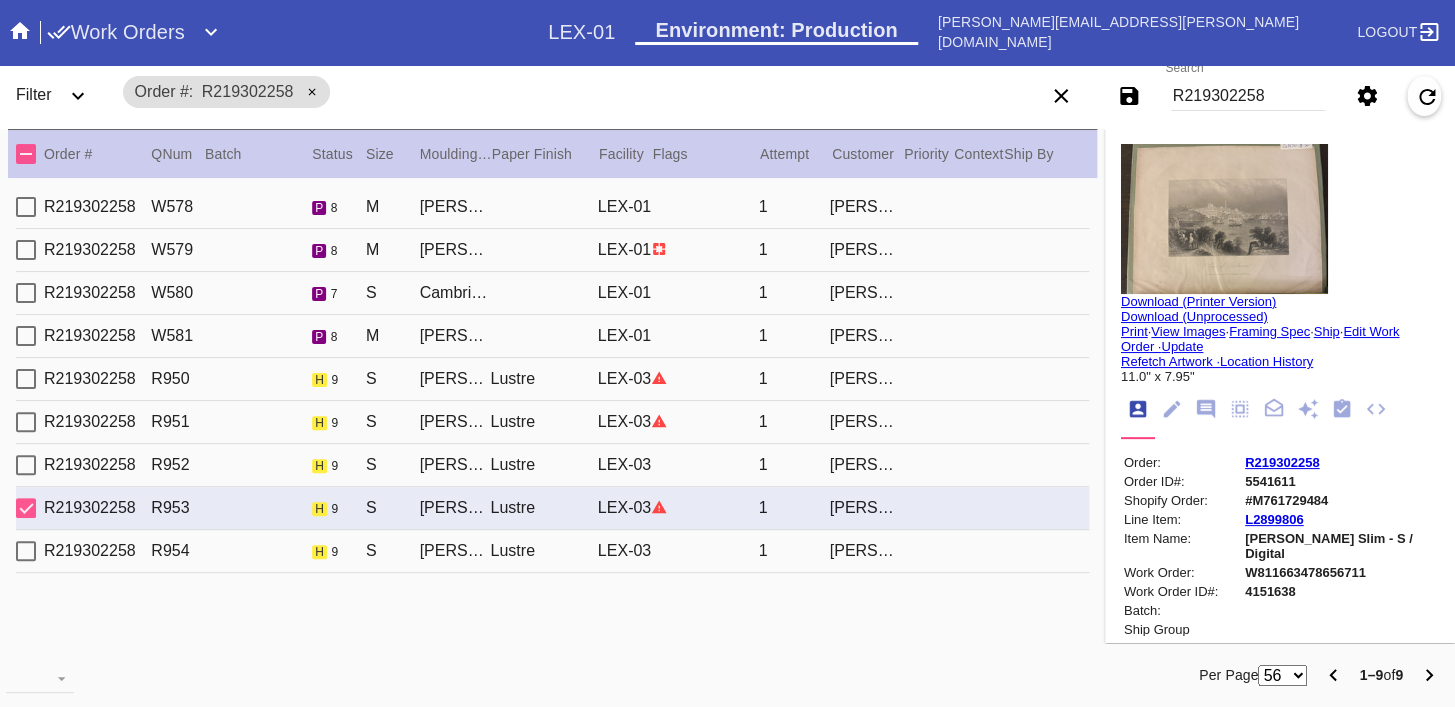 click on "R219302258 R952 h   9 S Mercer Slim / Sugar Lustre LEX-03 1 Sarah Conway" at bounding box center (552, 465) 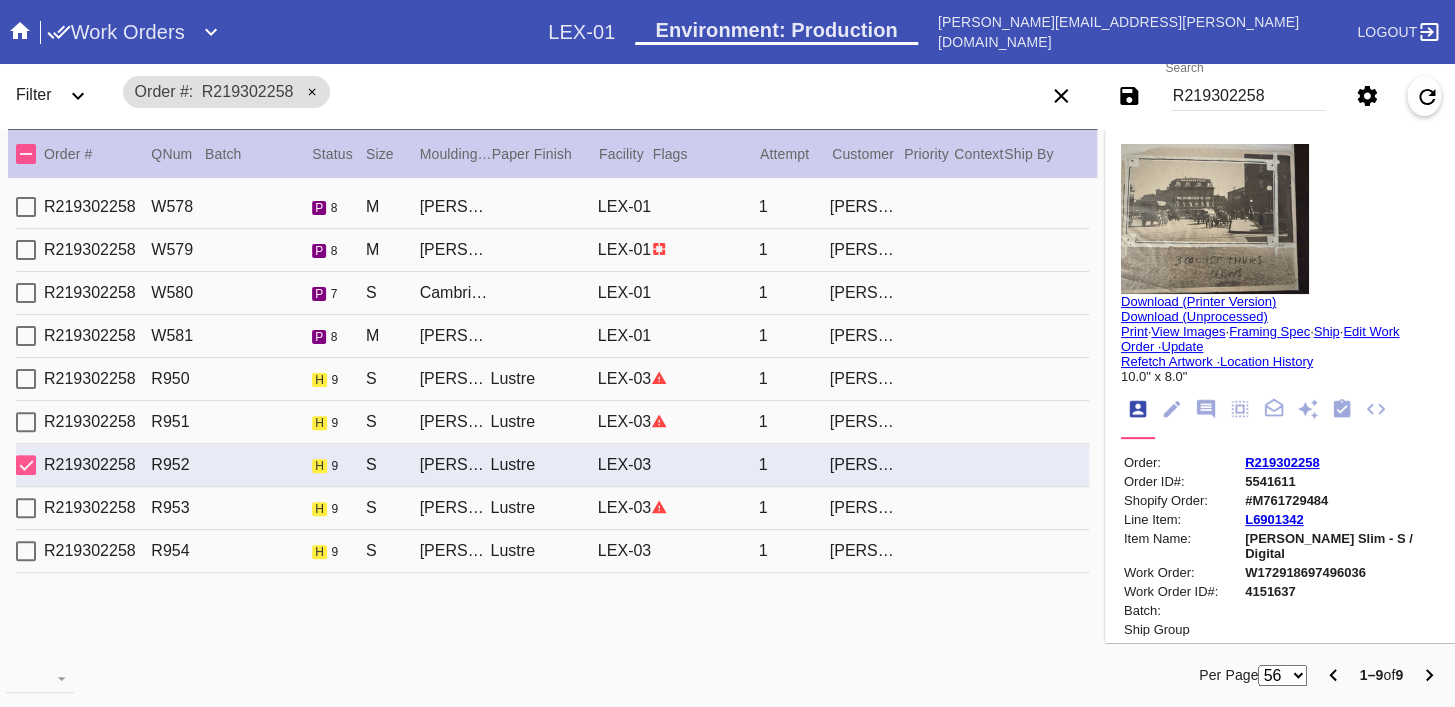 click at bounding box center [1215, 219] 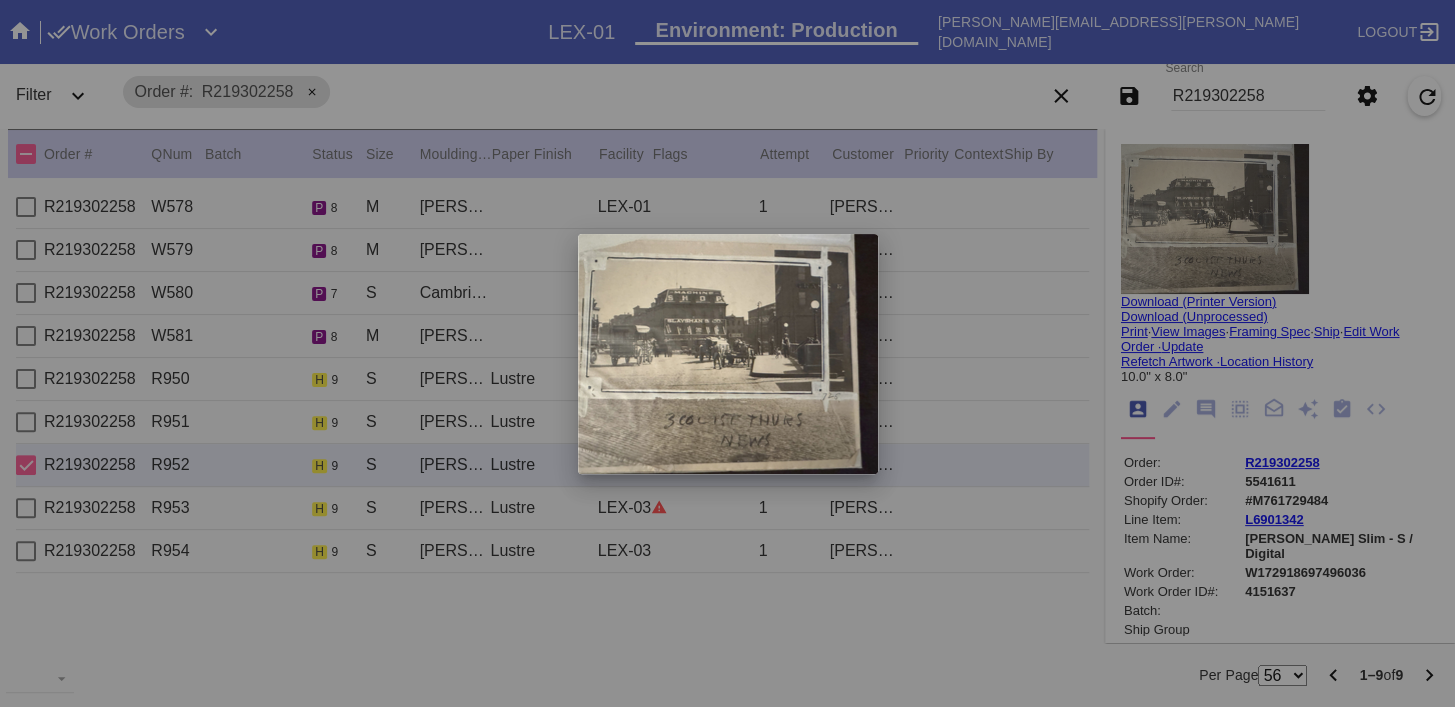 click at bounding box center [727, 353] 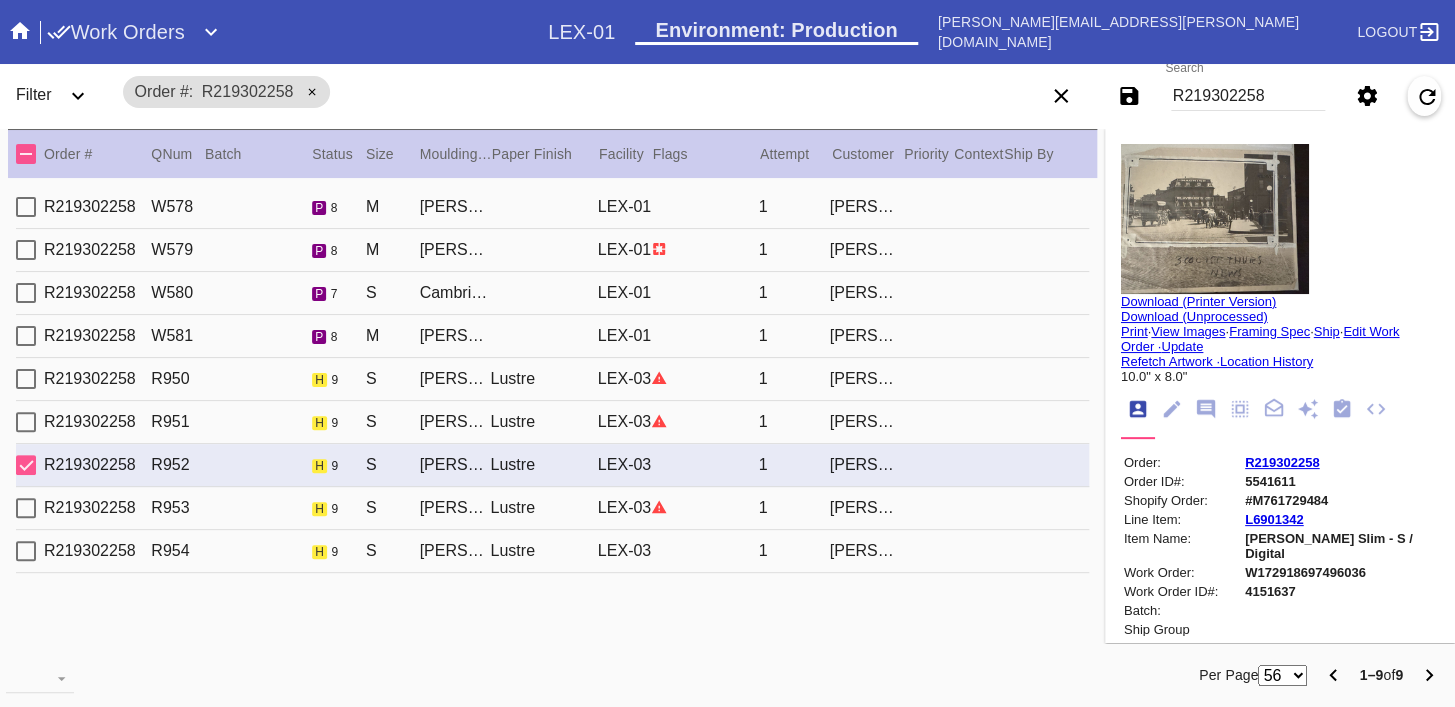 click on "R219302258 R951 h   9 S Mercer Slim / Sugar Lustre LEX-03 1 Sarah Conway" at bounding box center (552, 422) 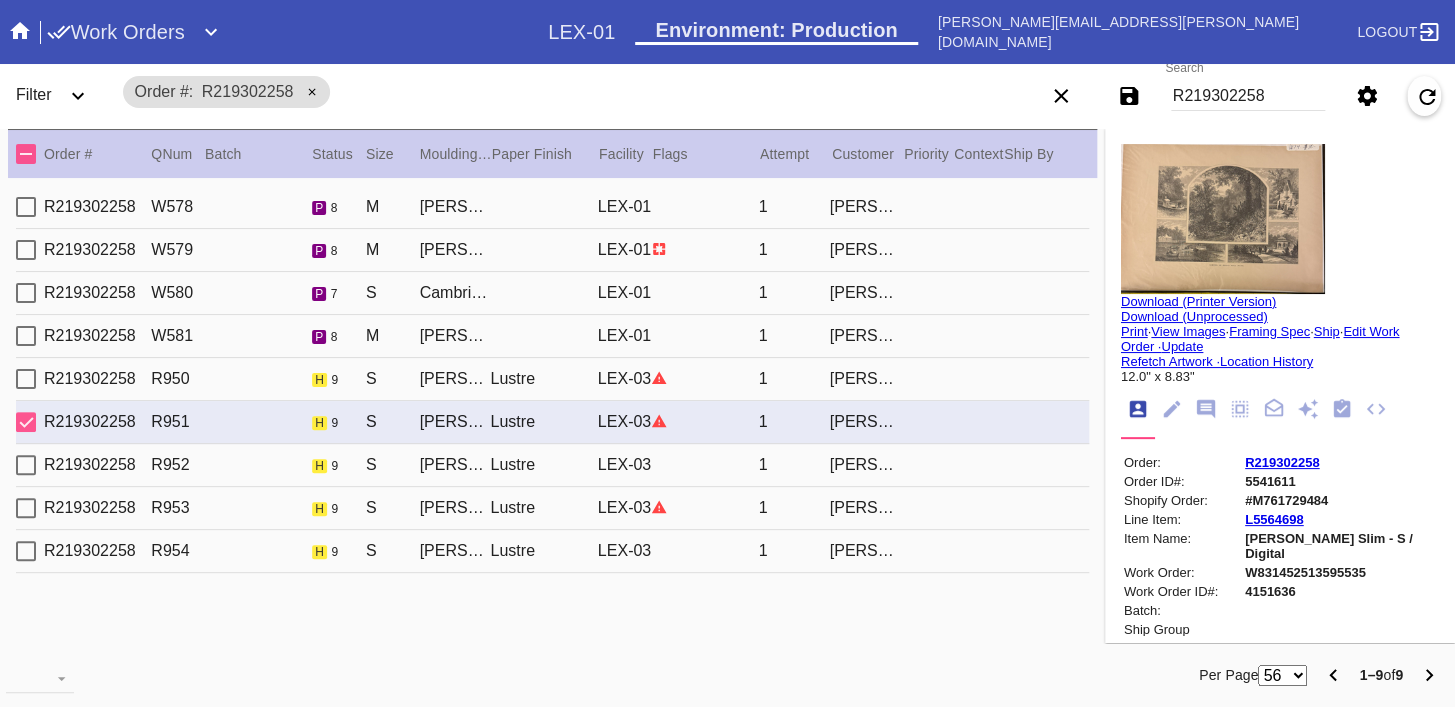 click at bounding box center [1223, 219] 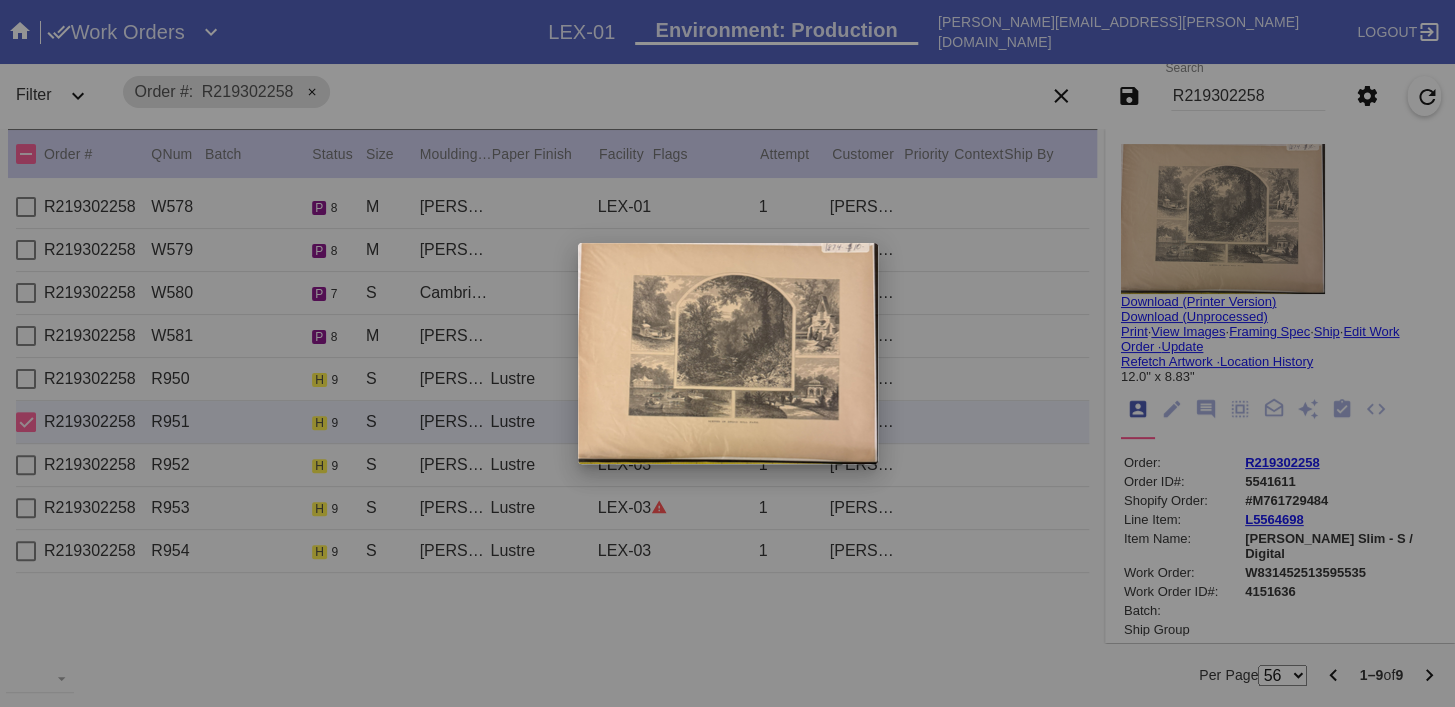 click at bounding box center [727, 353] 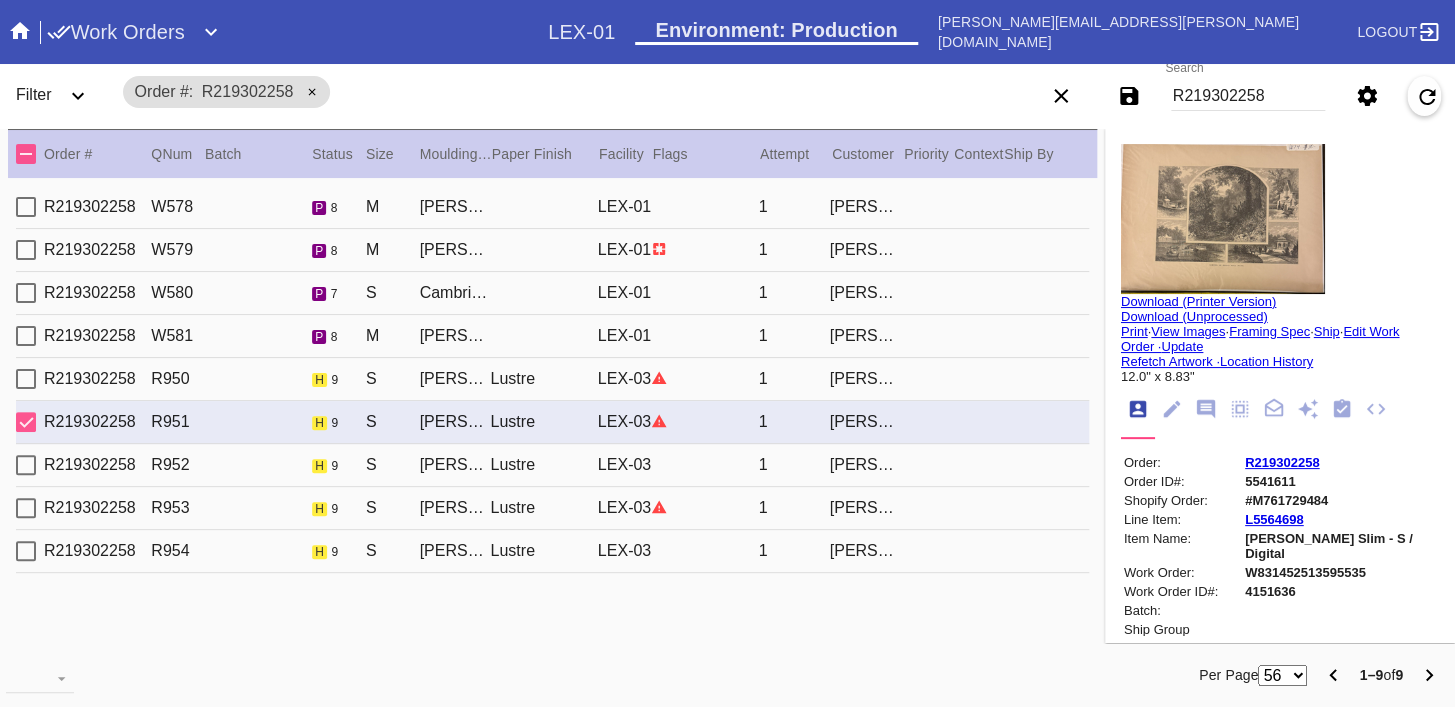click on "R219302258 R950 h   9 S Mercer Slim / Sugar Lustre LEX-03 1 Sarah Conway" at bounding box center (552, 379) 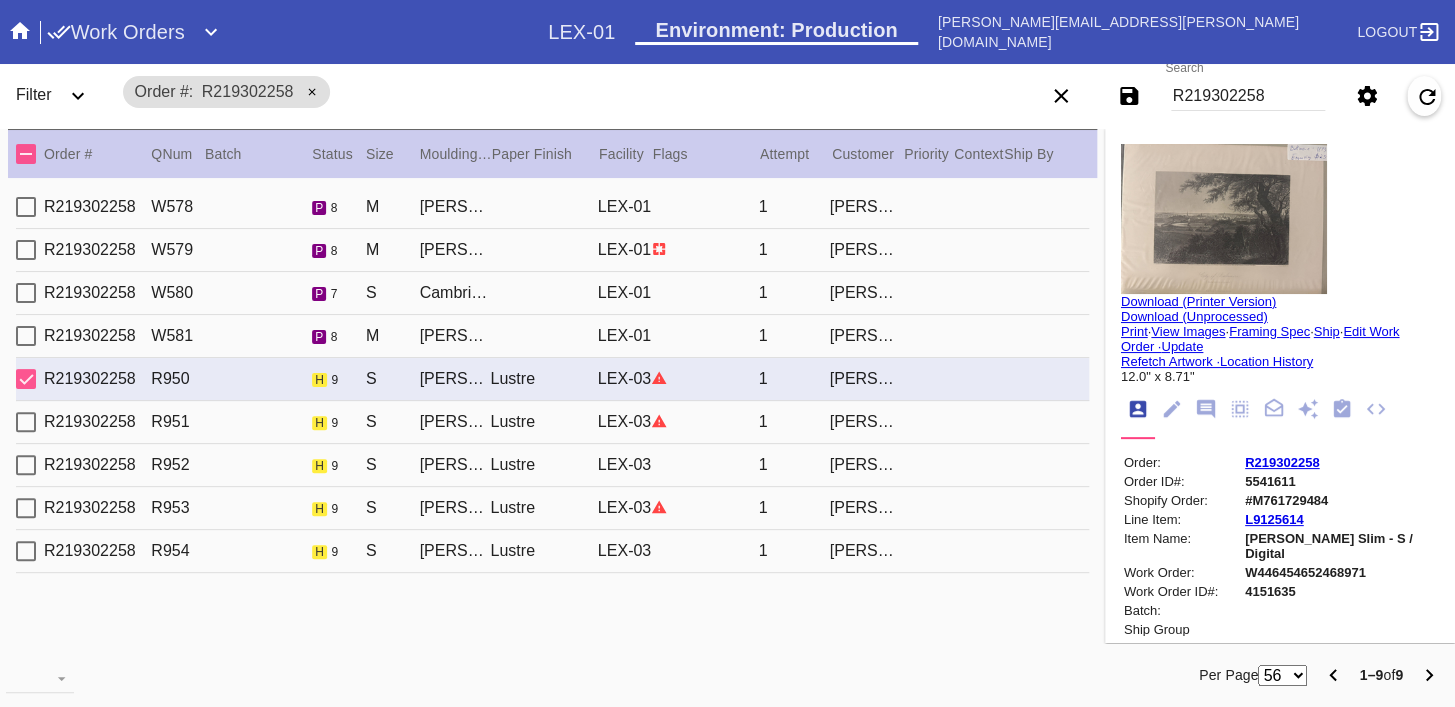click at bounding box center [1224, 219] 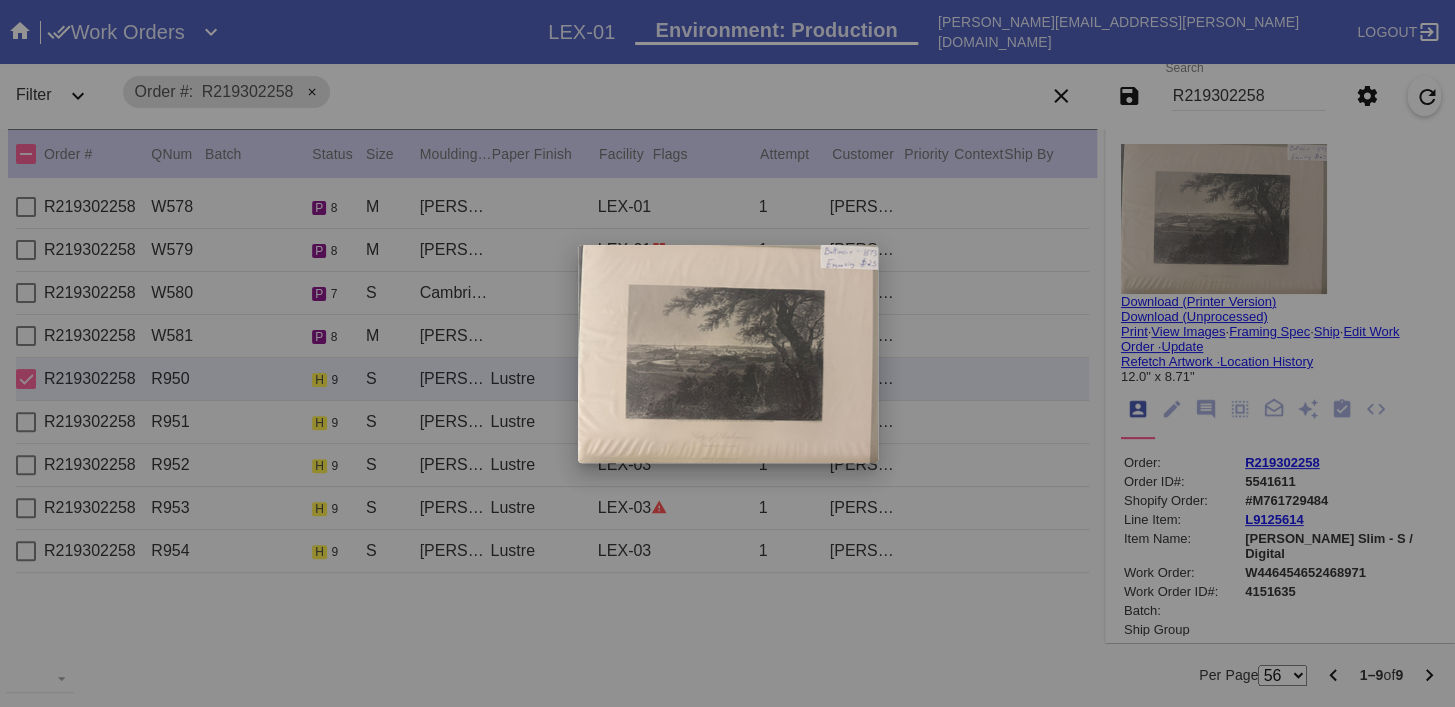 click at bounding box center (727, 353) 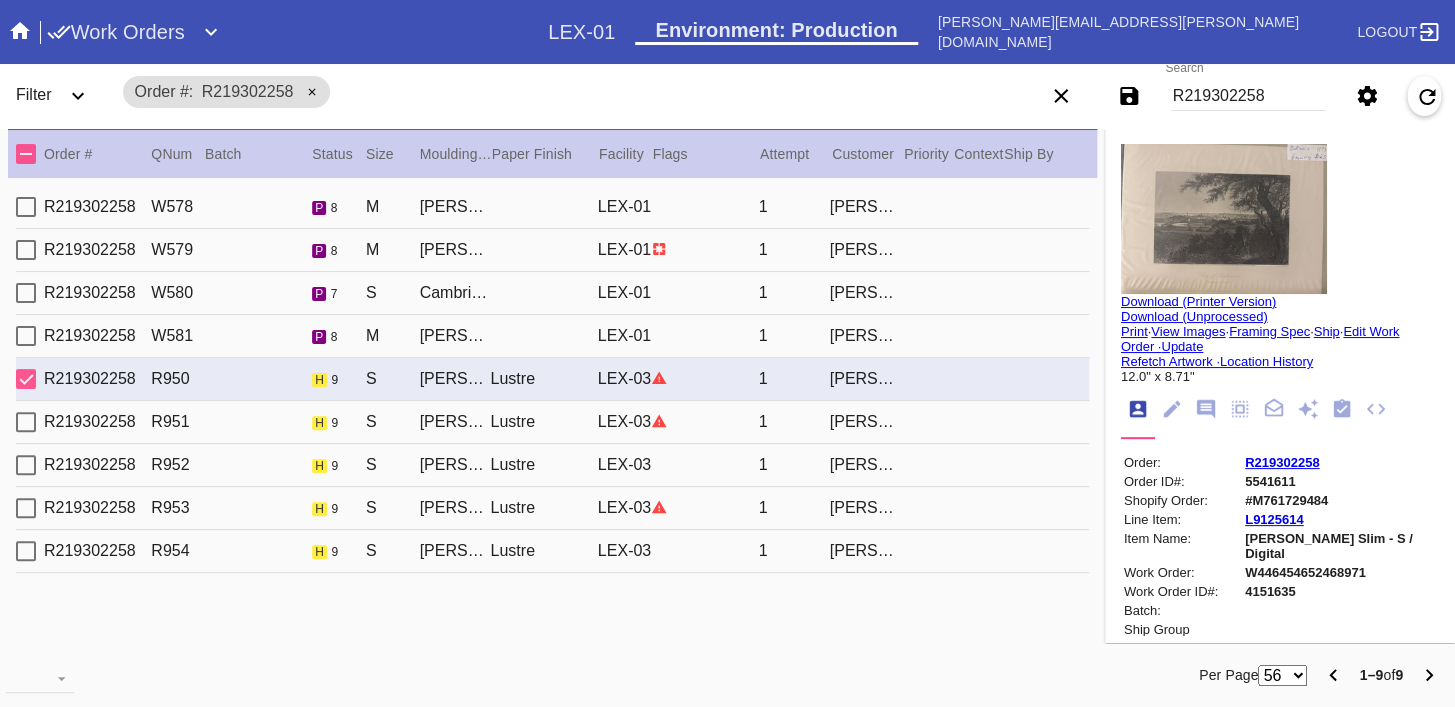 drag, startPoint x: 1344, startPoint y: 414, endPoint x: 1331, endPoint y: 422, distance: 15.264338 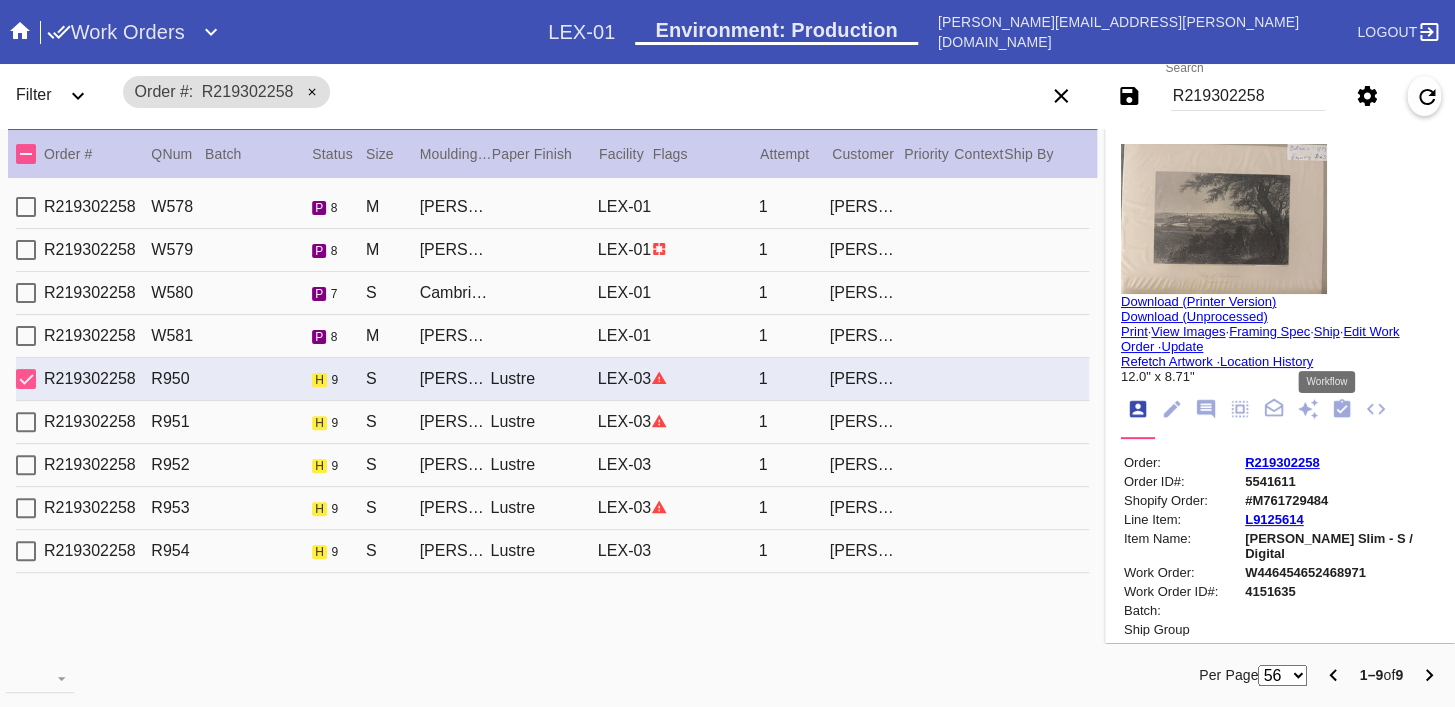 click 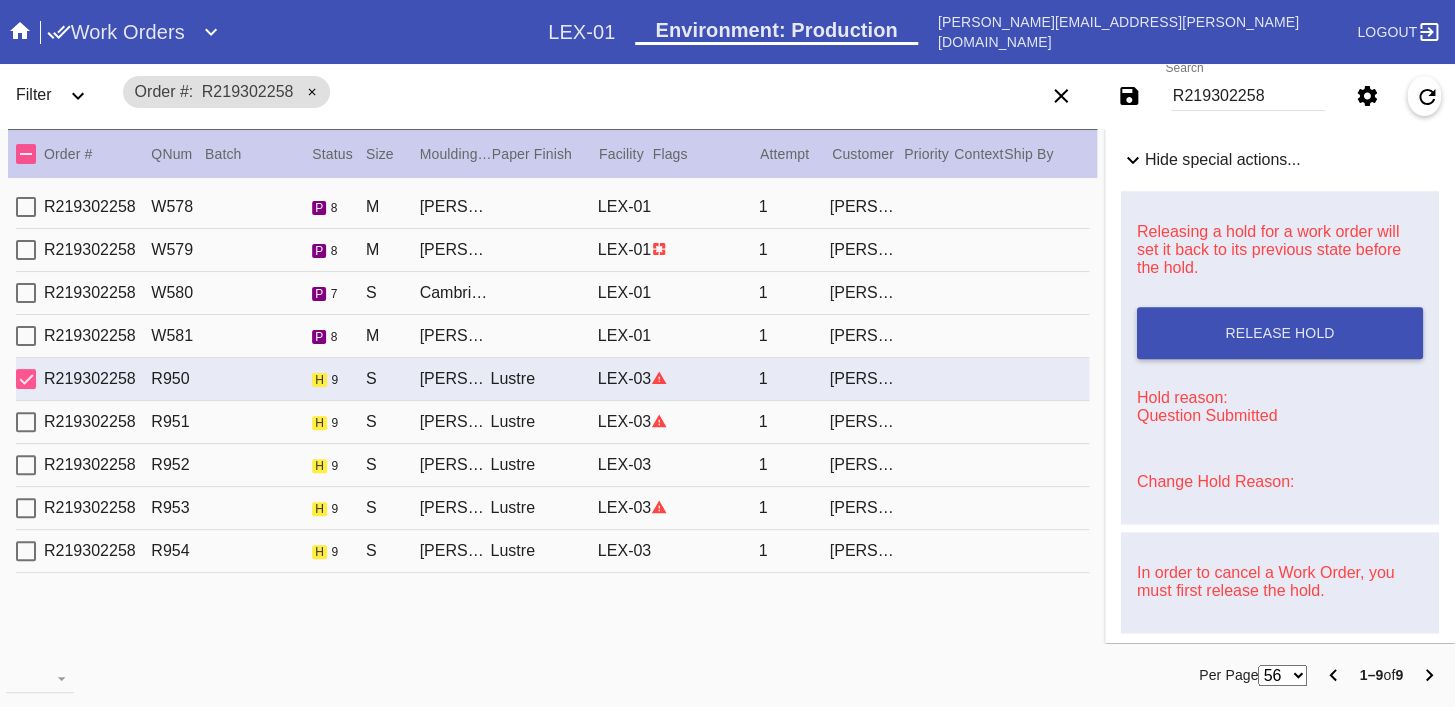 scroll, scrollTop: 886, scrollLeft: 0, axis: vertical 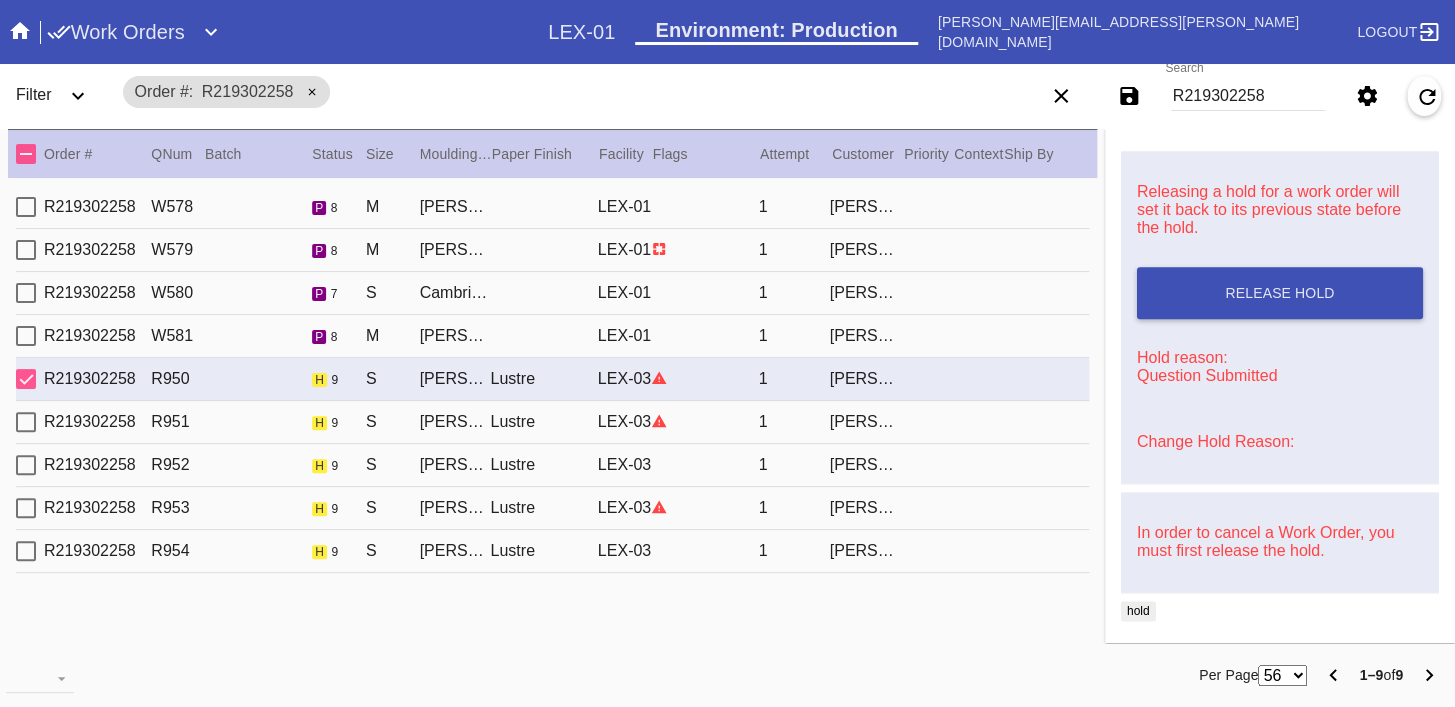 drag, startPoint x: 1153, startPoint y: 434, endPoint x: 1151, endPoint y: 445, distance: 11.18034 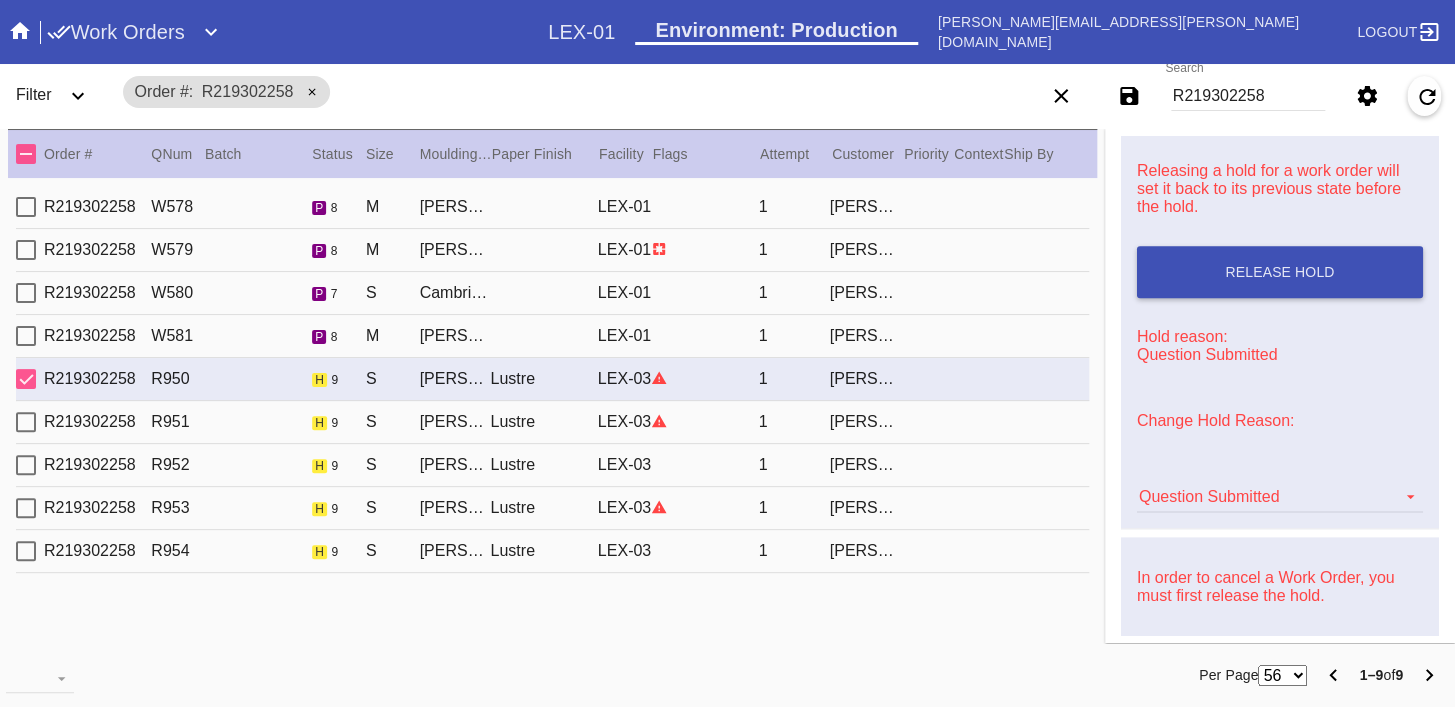 click on "Question Submitted Art Care Review Artwork Damaged F4B/Partnership Facility Out of Stock HPO Hold to Ship Investigation Lost in Studio Multi-Mat Details Not Received Order Change Request Out of Stock Proactive Outreach Pull for Production QA/Customer Approval Question Submitted Ready for Action Ready for Production Repair Replacement Ordered Retail GW Rework Sample Search and Rescue Transit to LEX01 Transit to PHL01 Update Work Order" at bounding box center [1280, 487] 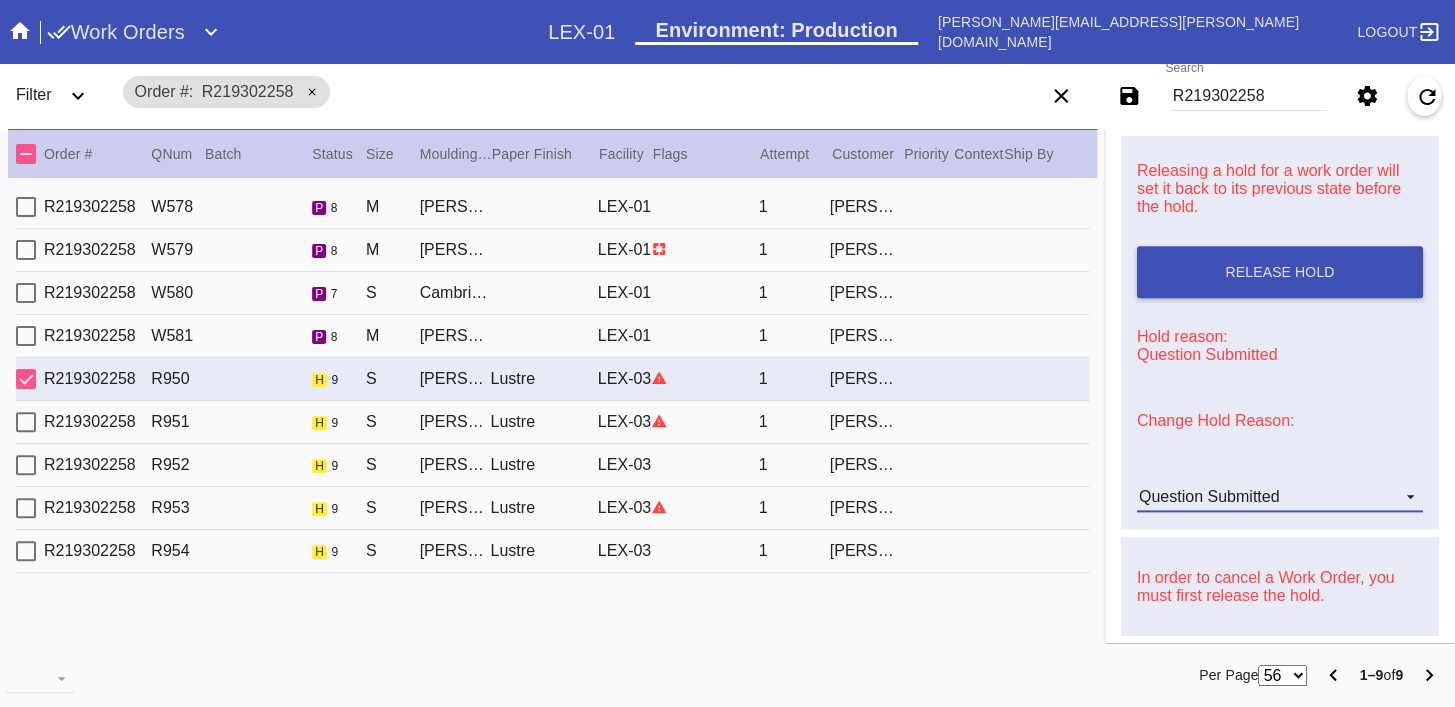 click on "Question Submitted" at bounding box center [1209, 496] 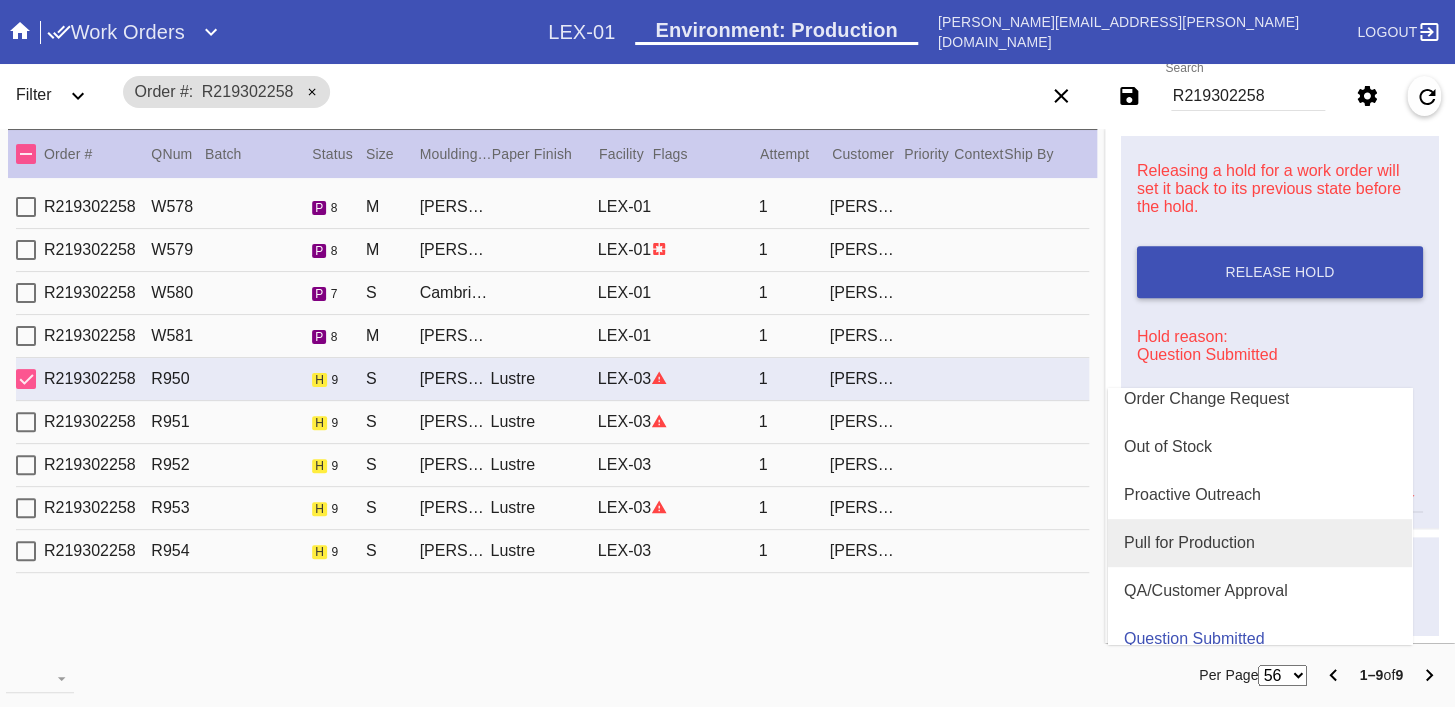 scroll, scrollTop: 499, scrollLeft: 0, axis: vertical 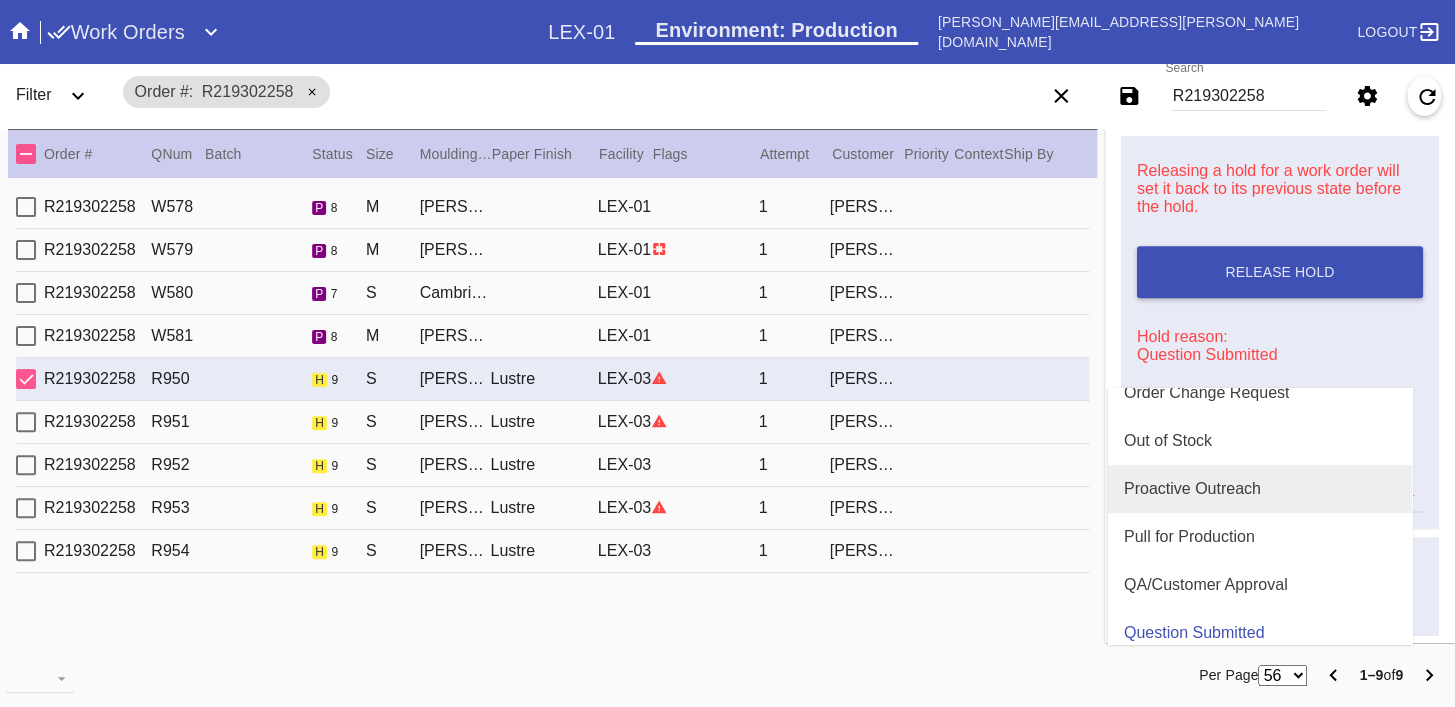 click on "Proactive Outreach" at bounding box center [1260, 489] 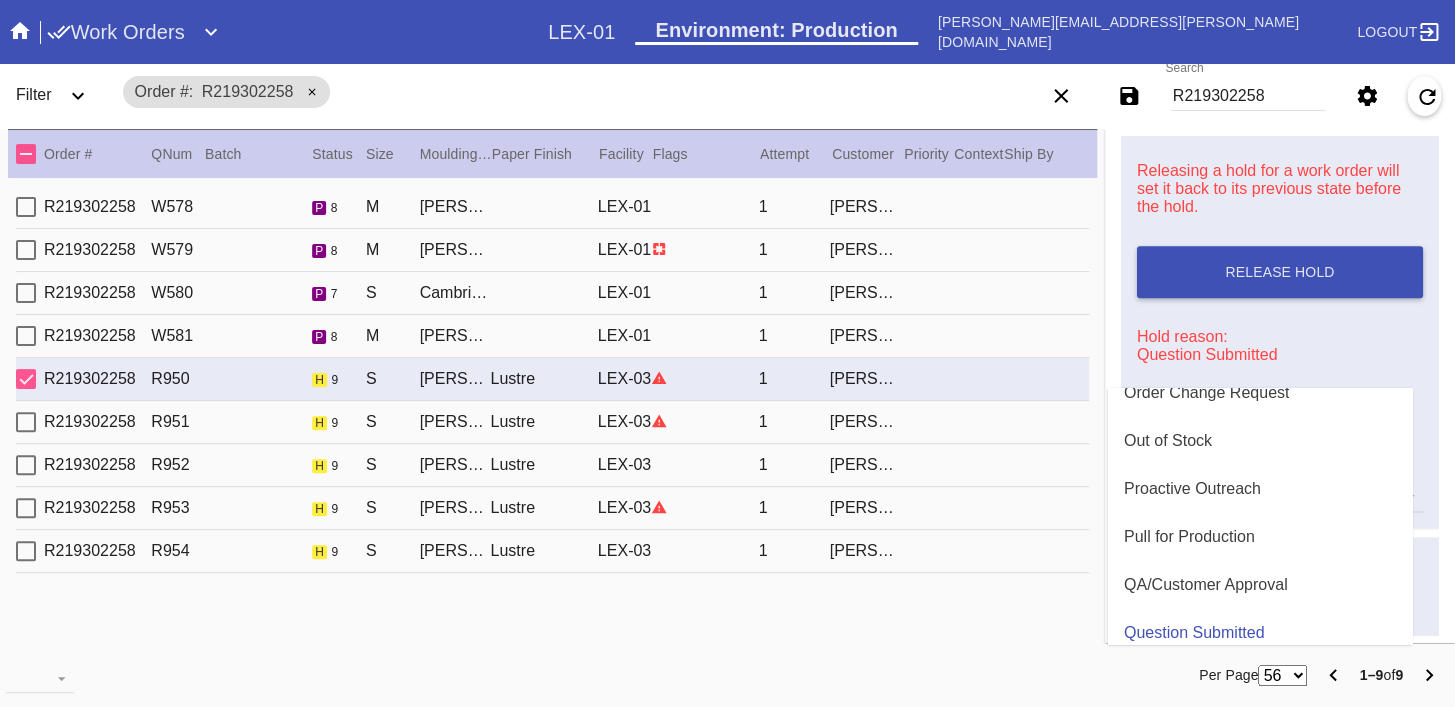 type 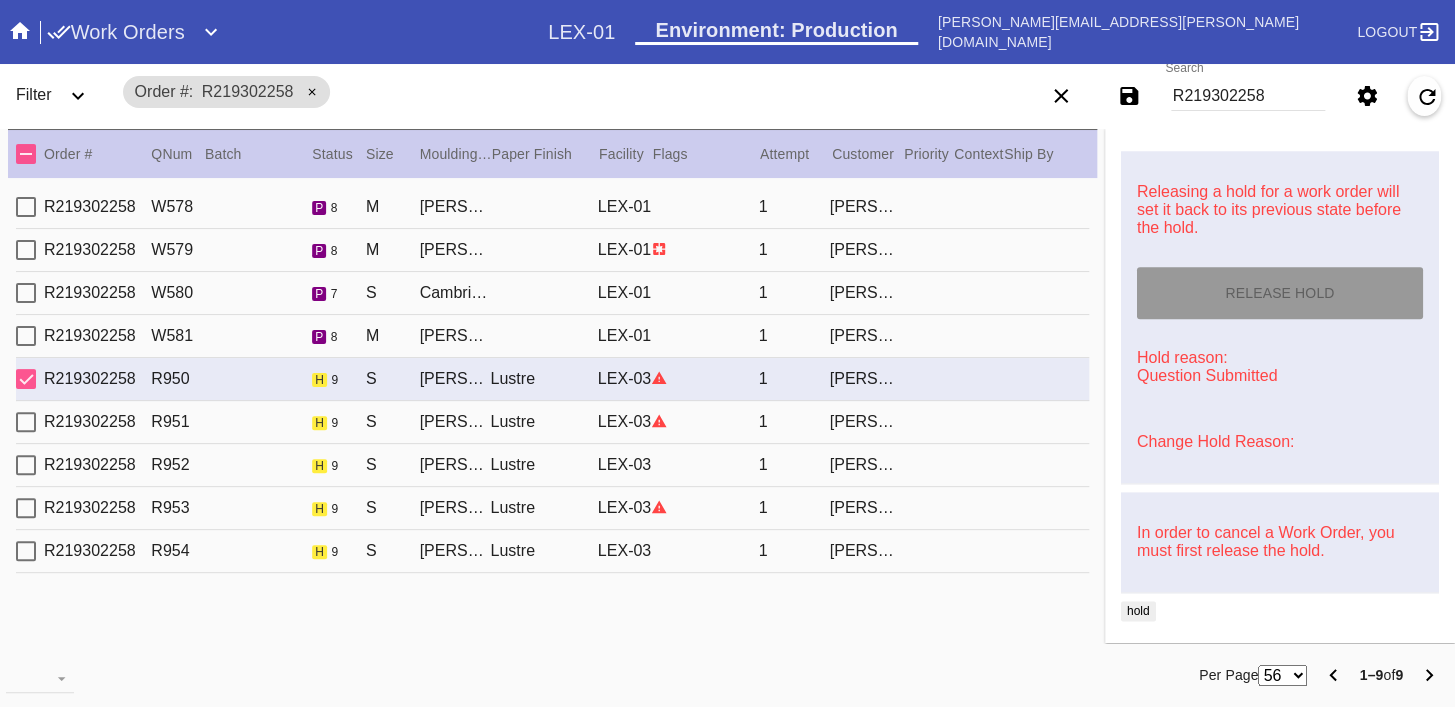 click on "R219302258 R951 h   9 S Mercer Slim / Sugar Lustre LEX-03 1 Sarah Conway" at bounding box center [552, 422] 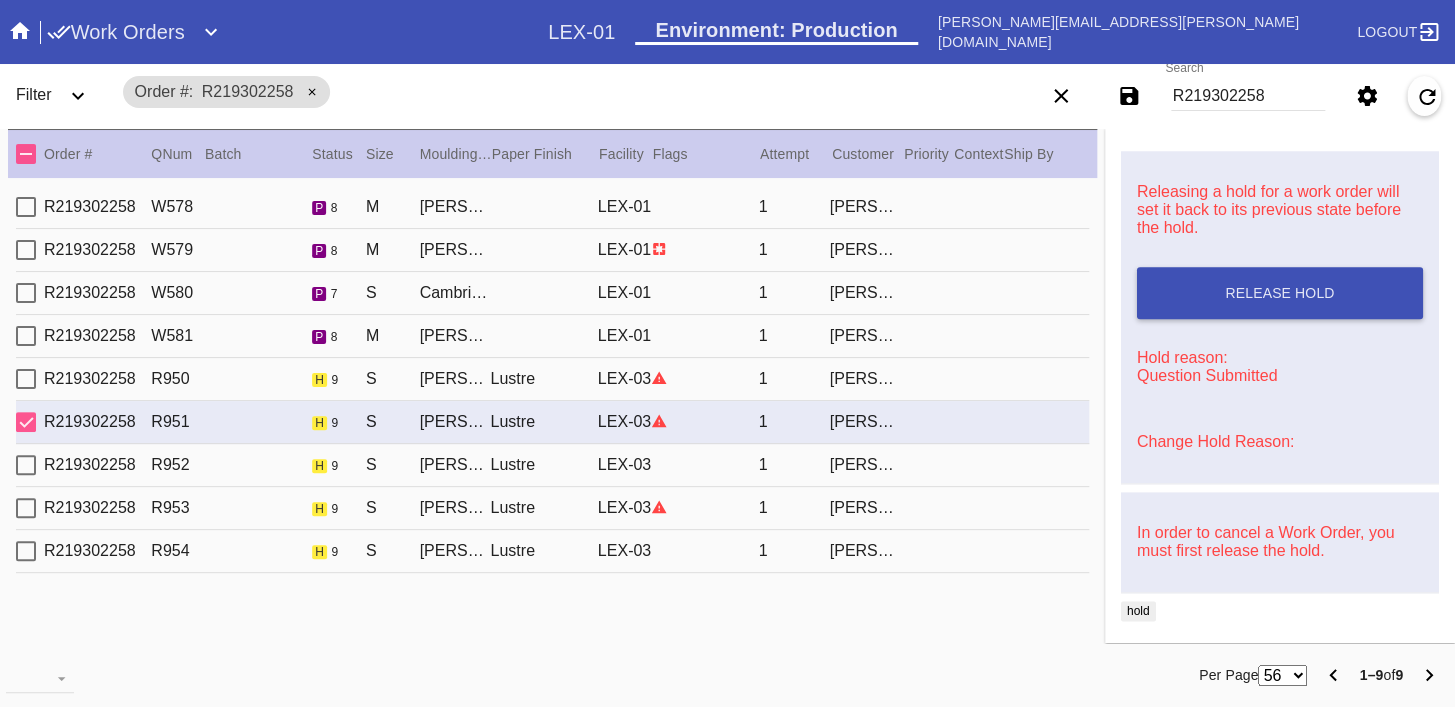 click on "Change Hold Reason:" at bounding box center [1215, 441] 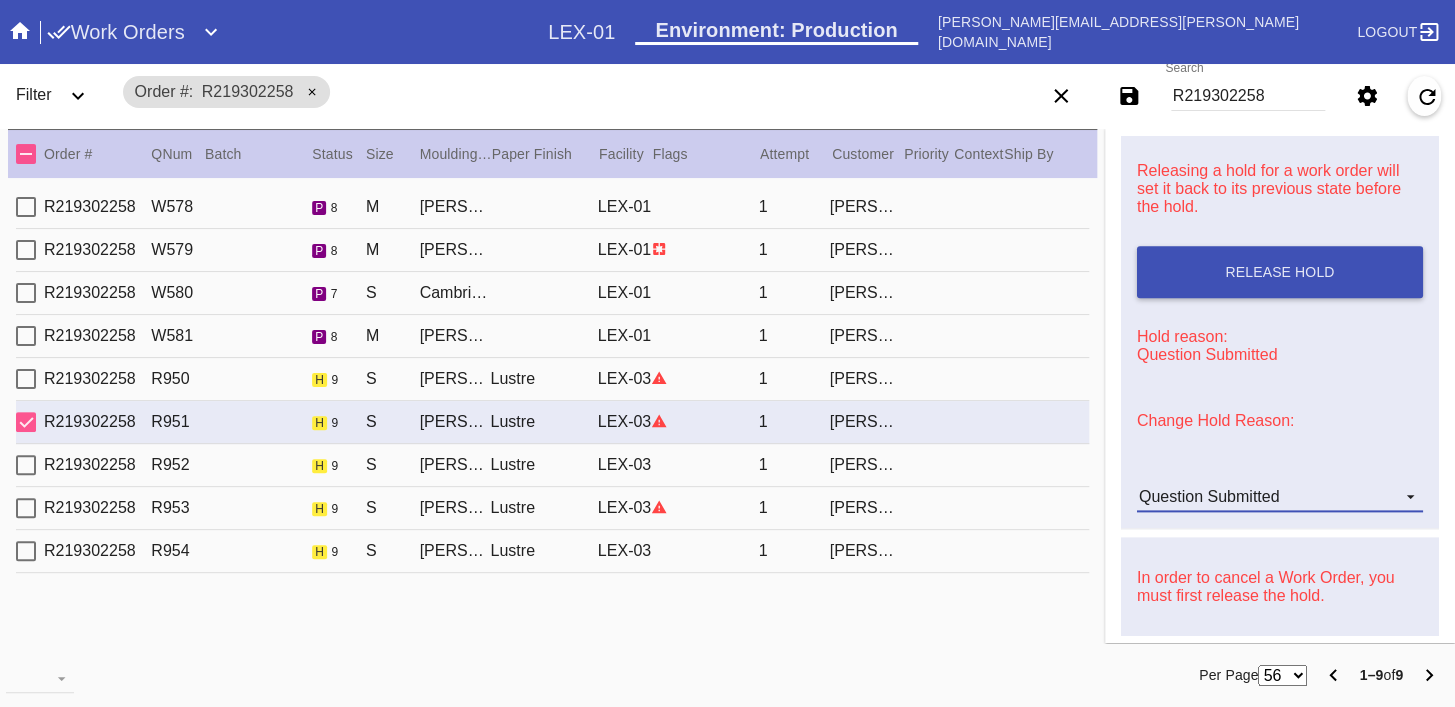 click on "Question Submitted" at bounding box center [1209, 496] 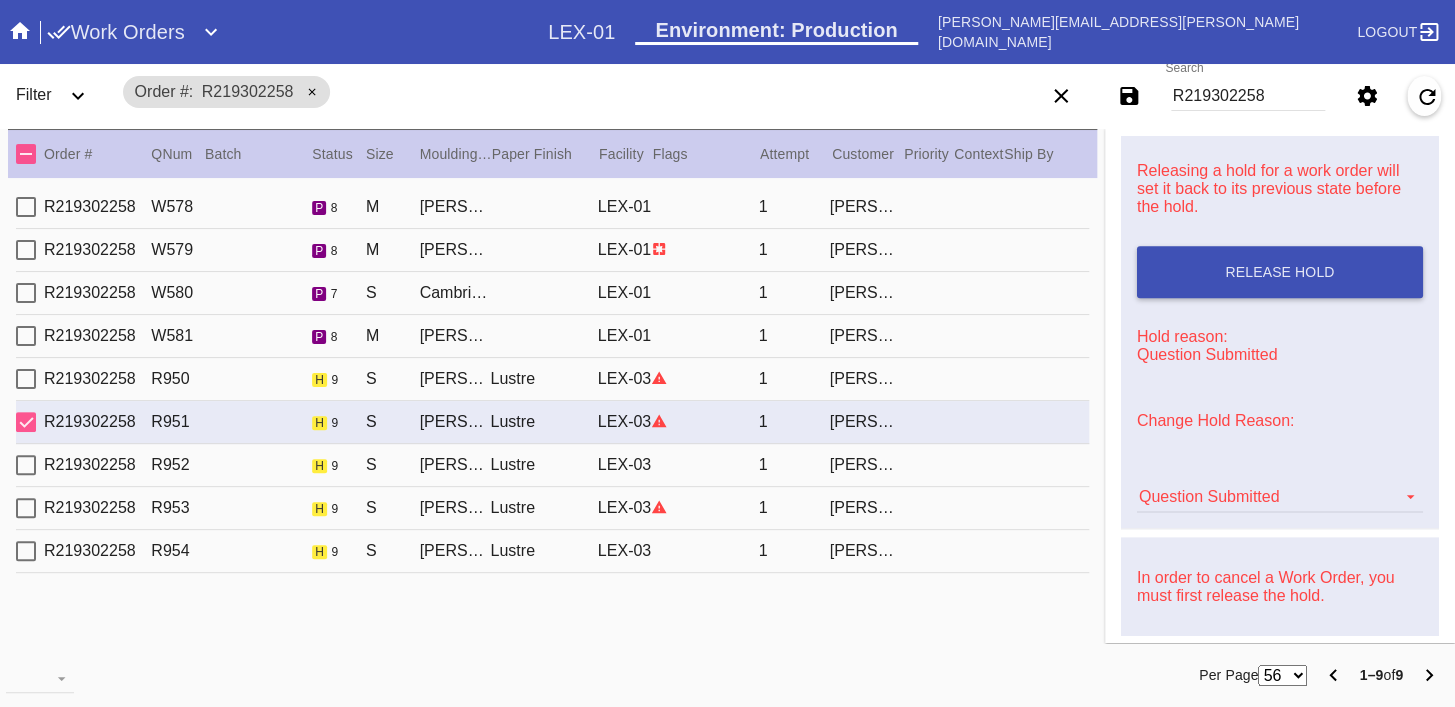 scroll, scrollTop: 616, scrollLeft: 0, axis: vertical 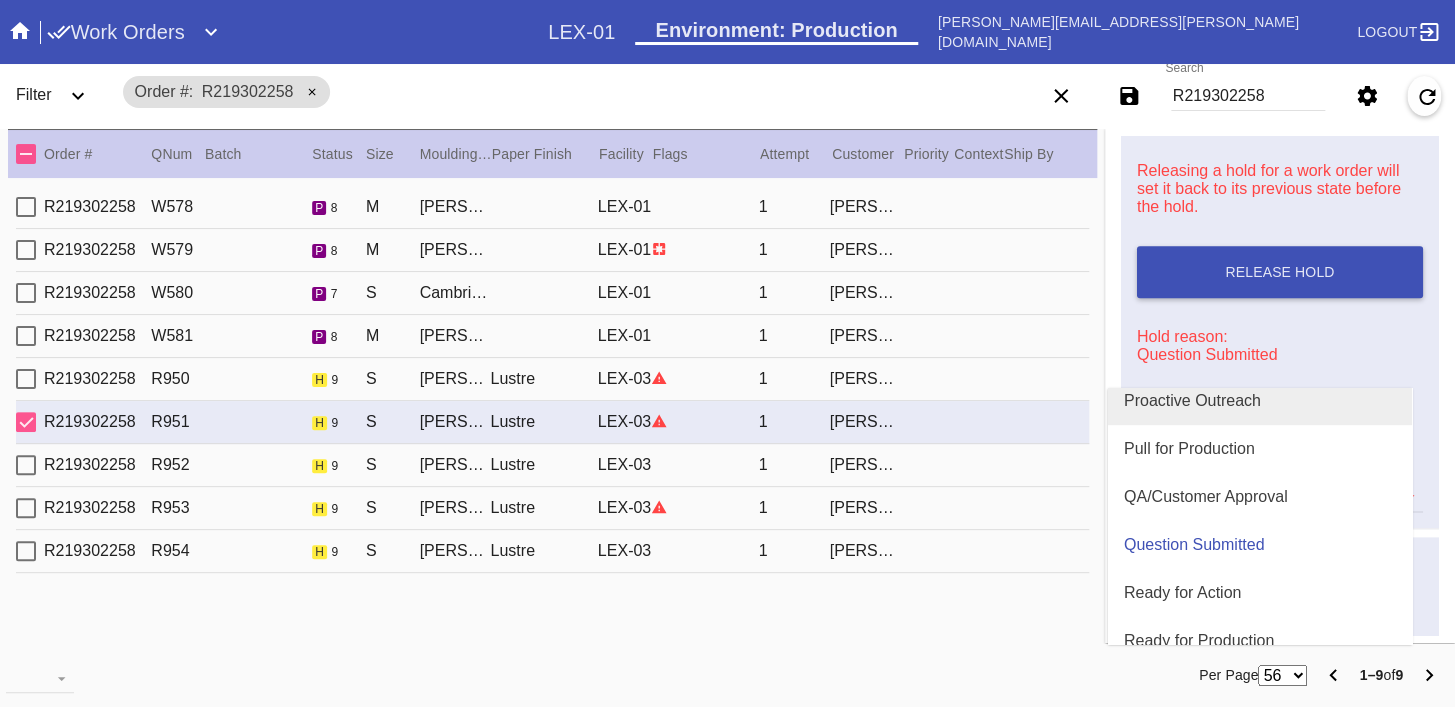 click on "Proactive Outreach" at bounding box center [1192, 401] 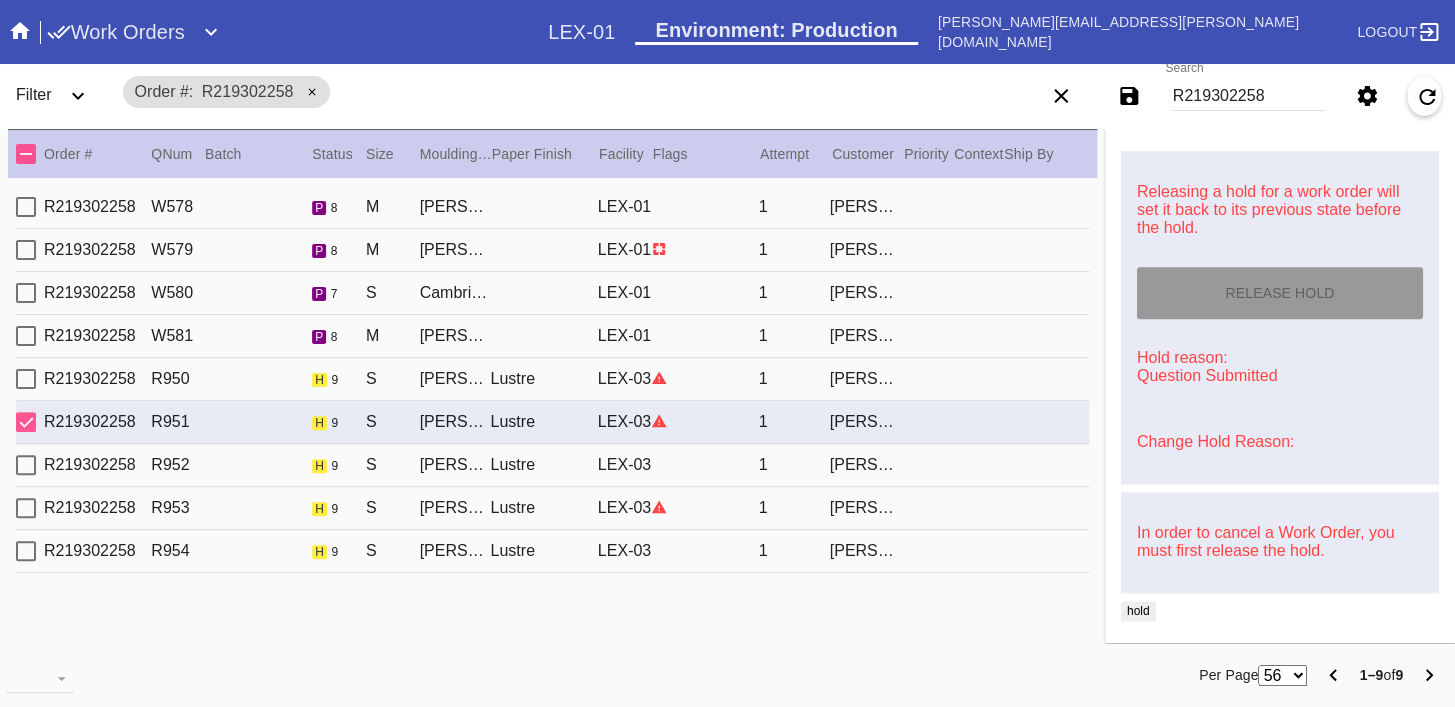 click on "R219302258 R952 h   9 S Mercer Slim / Sugar Lustre LEX-03 1 Sarah Conway" at bounding box center (552, 465) 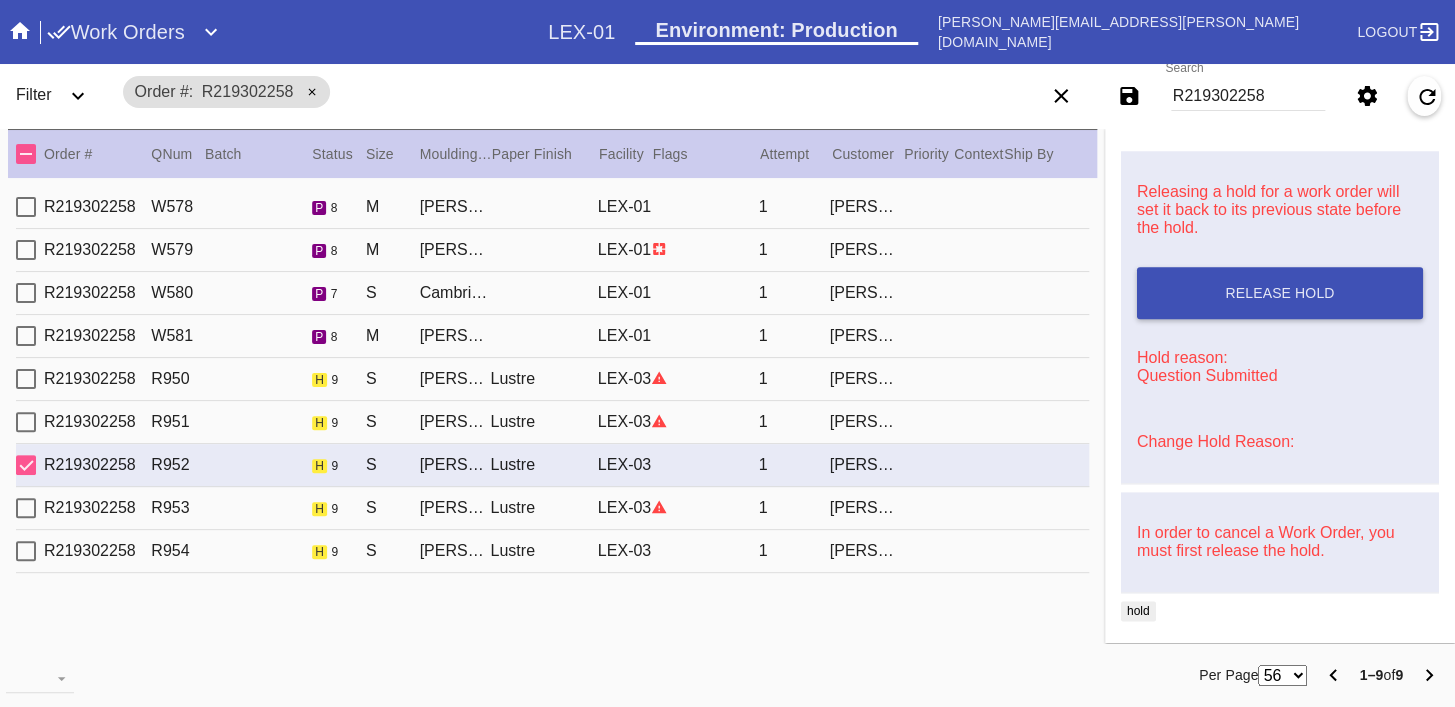 click on "Change Hold Reason:" at bounding box center (1215, 441) 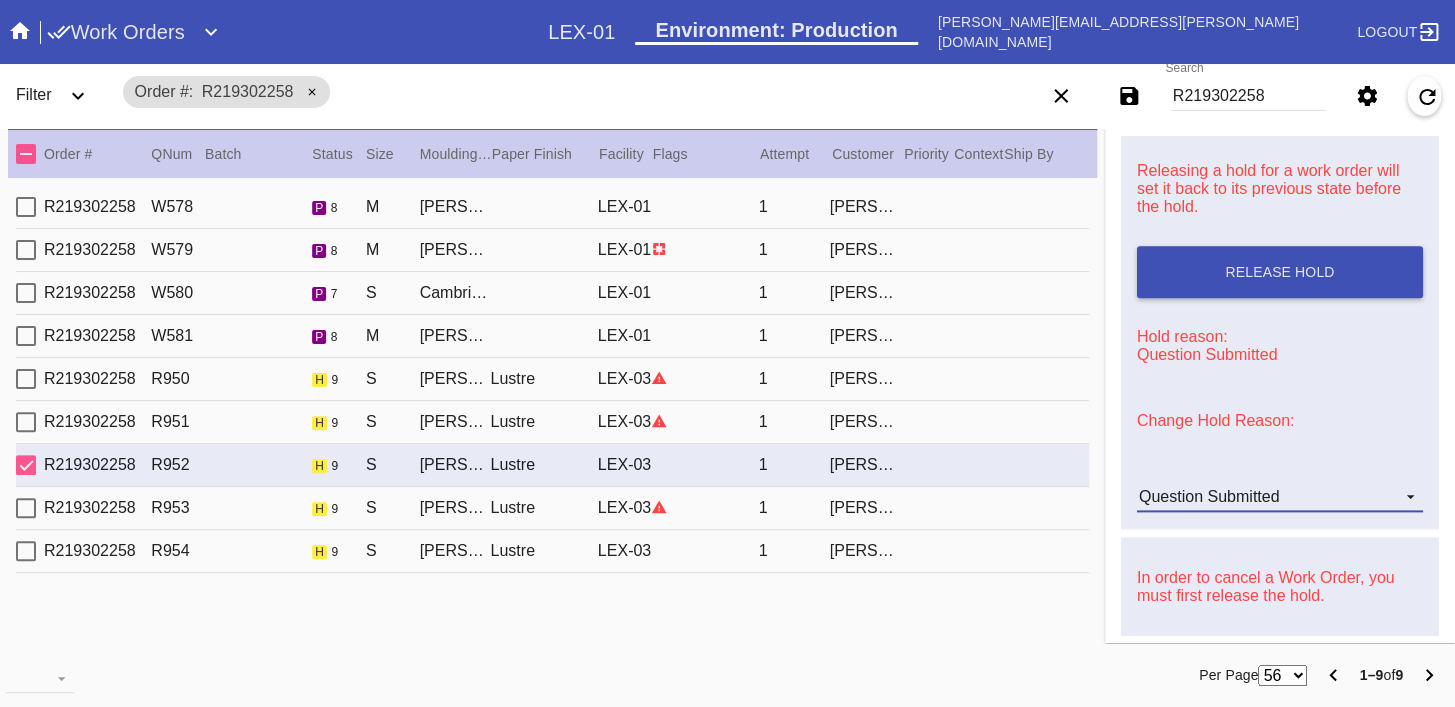 click on "Question Submitted" at bounding box center (1209, 496) 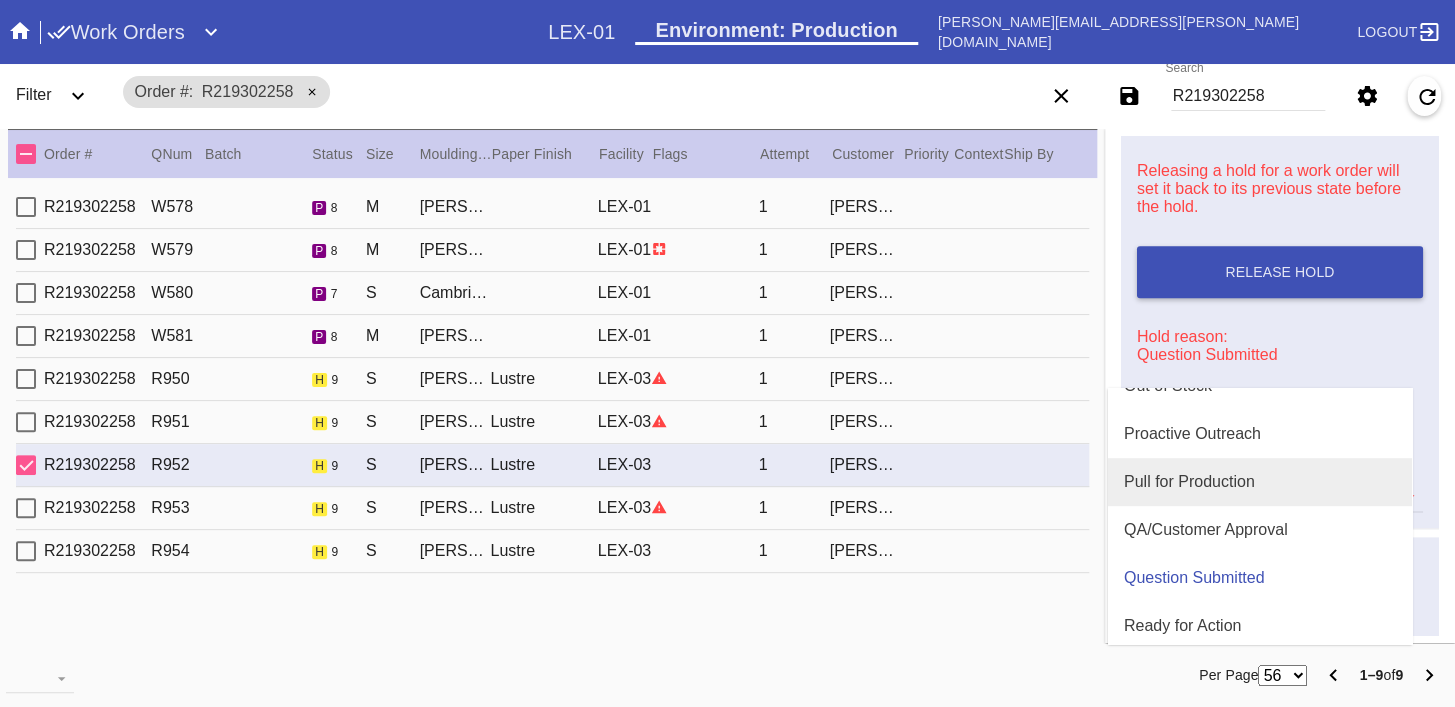 scroll, scrollTop: 532, scrollLeft: 0, axis: vertical 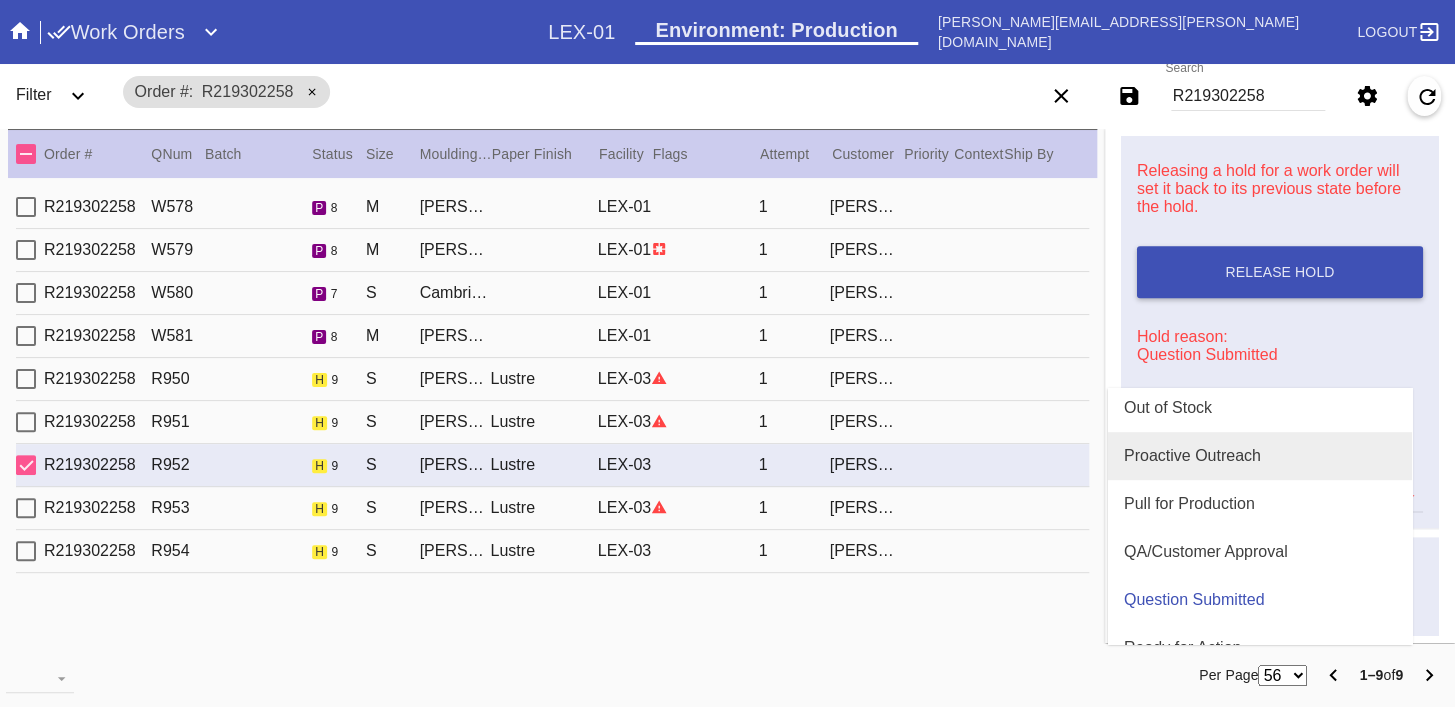 click on "Proactive Outreach" at bounding box center (1192, 456) 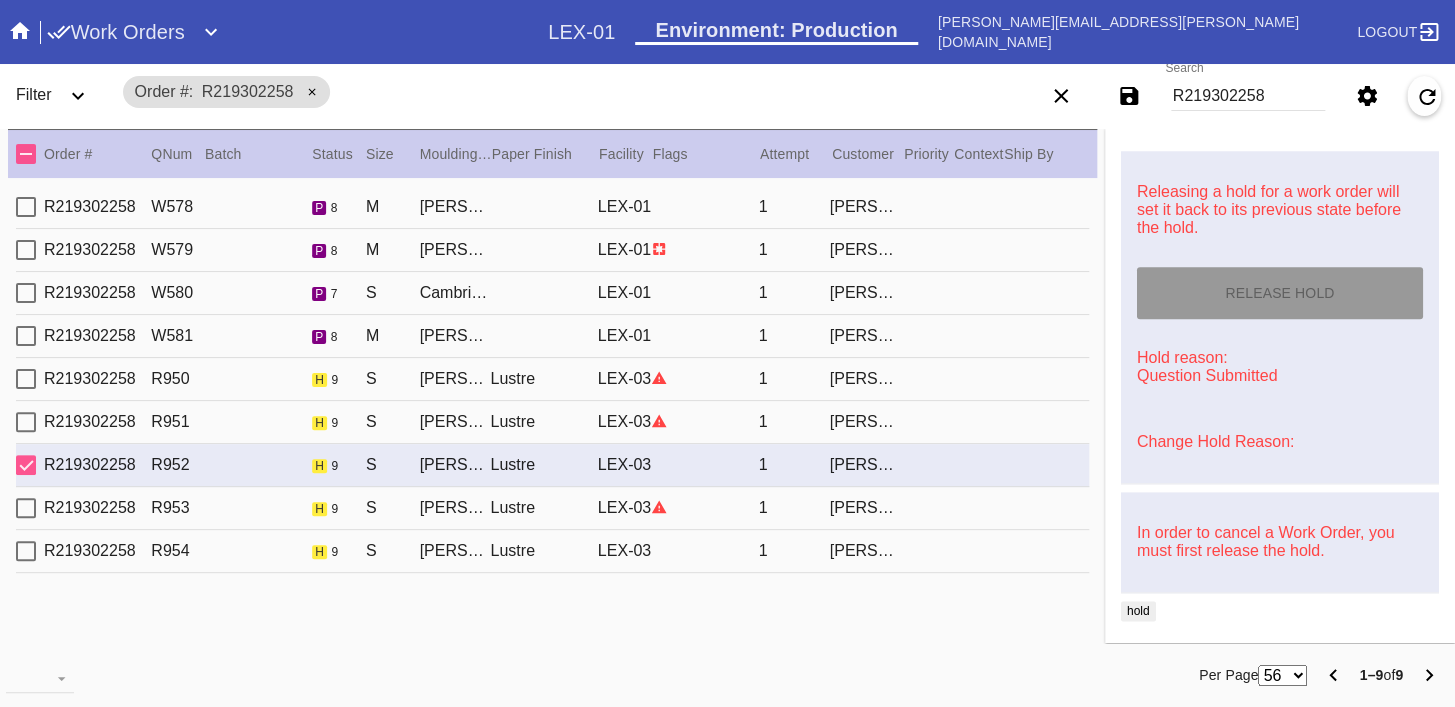 type on "[DATE]" 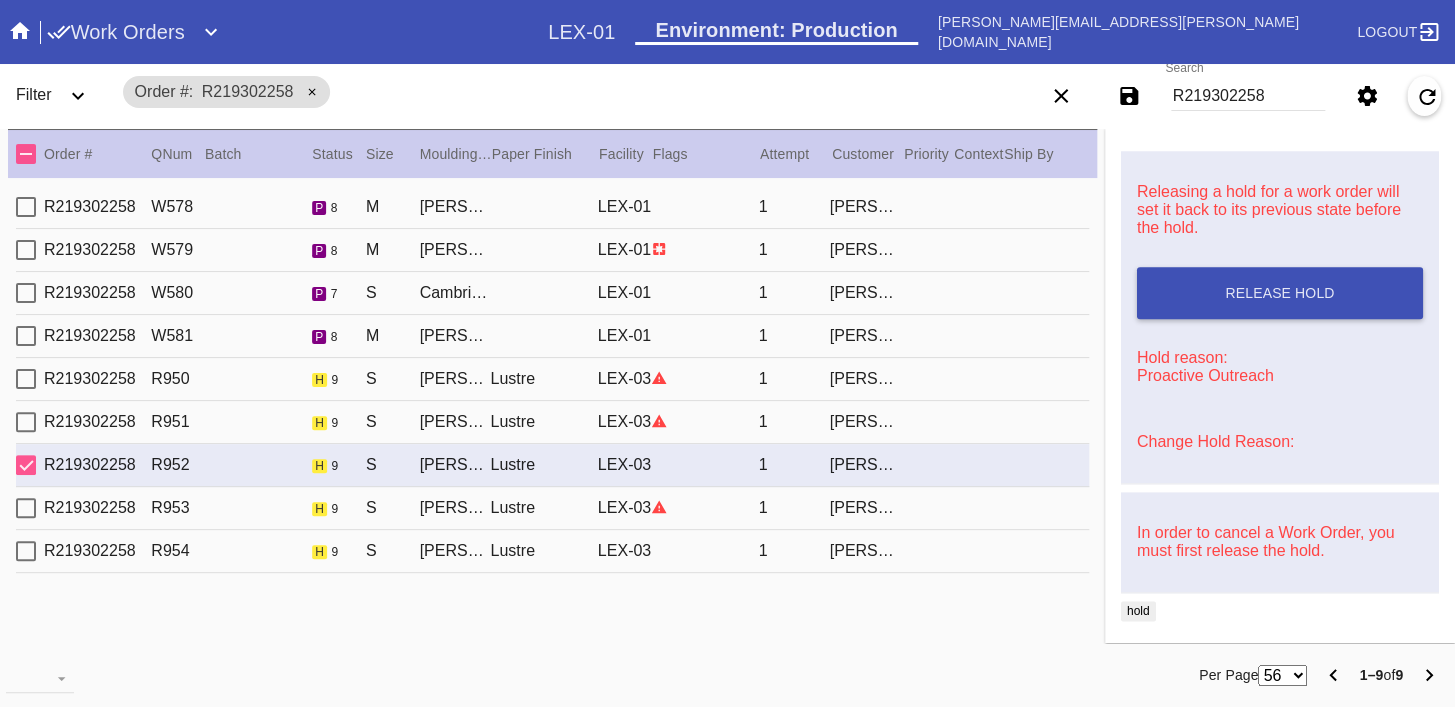 click on "R219302258 R953 h   9 S Mercer Slim / Sugar Lustre LEX-03 1 Sarah Conway" at bounding box center [552, 508] 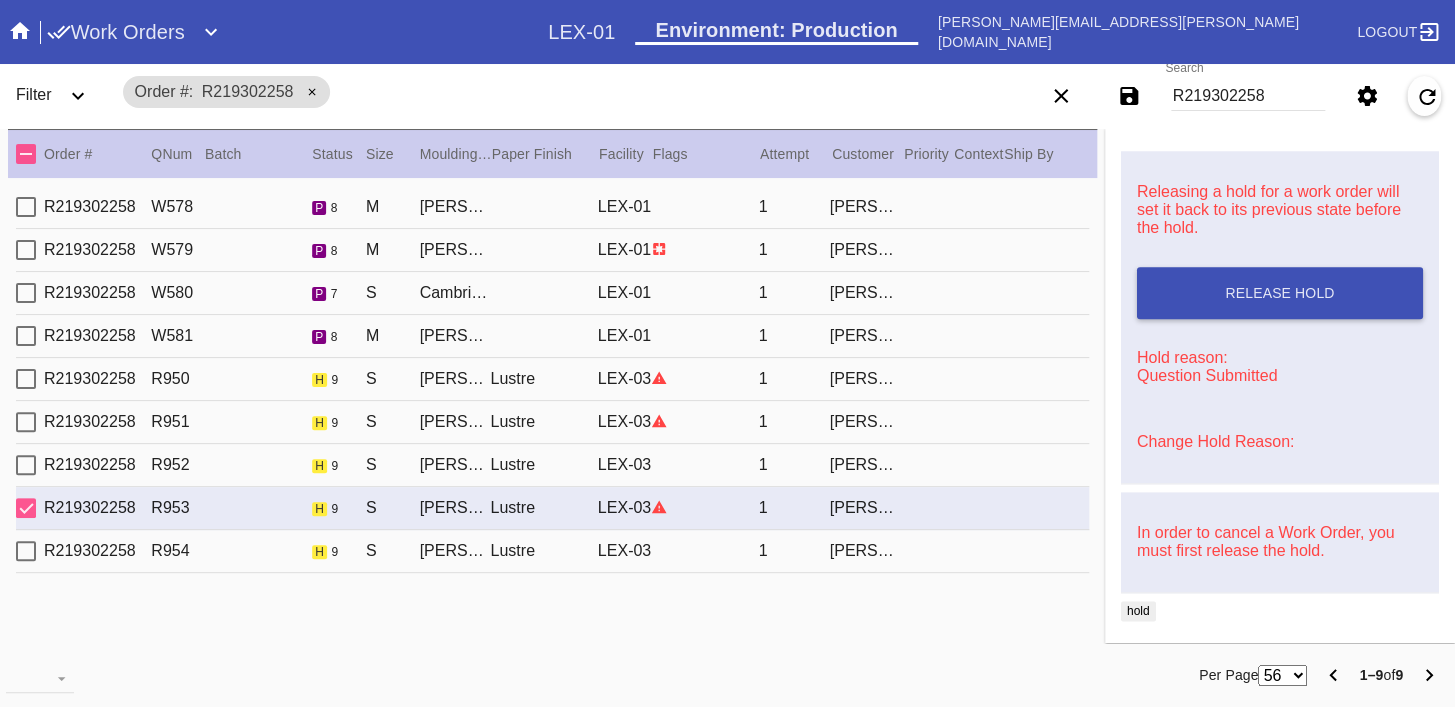click on "Change Hold Reason:" at bounding box center (1215, 441) 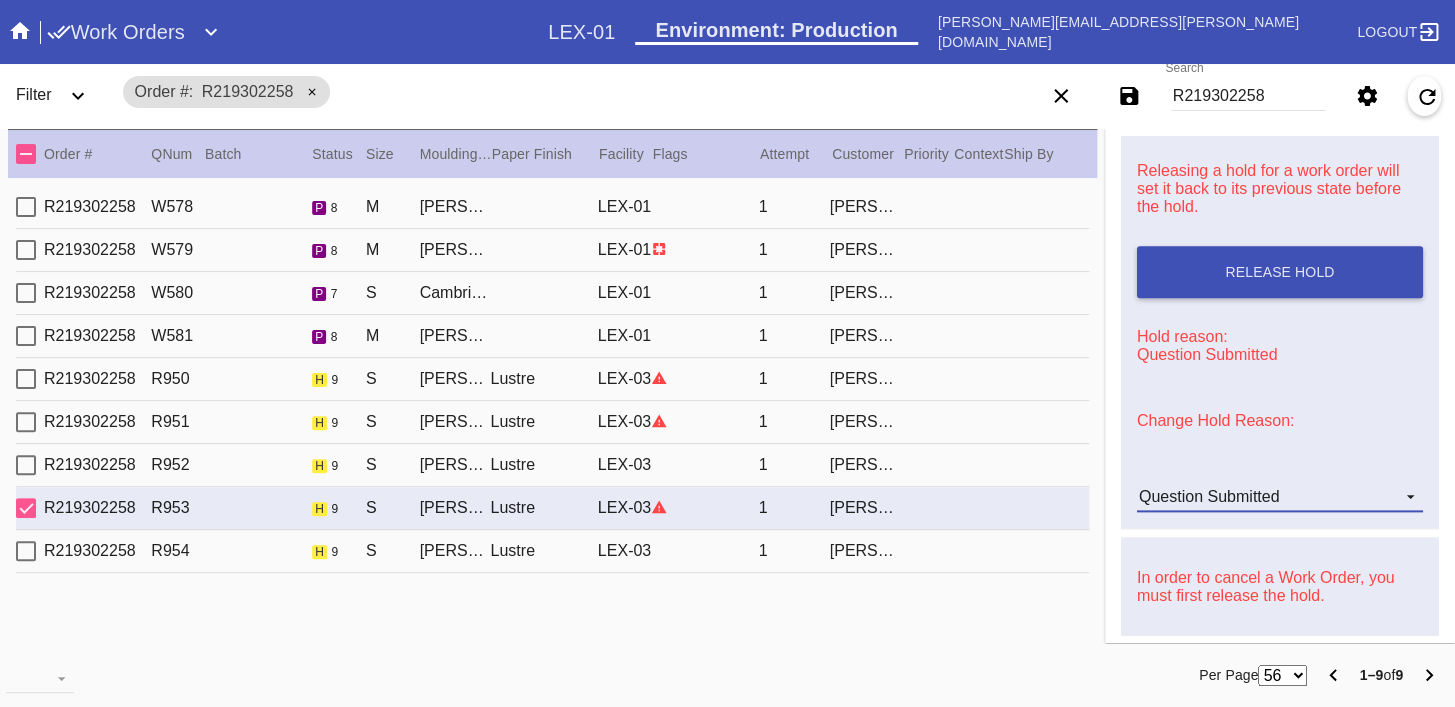 click on "Question Submitted" at bounding box center [1209, 496] 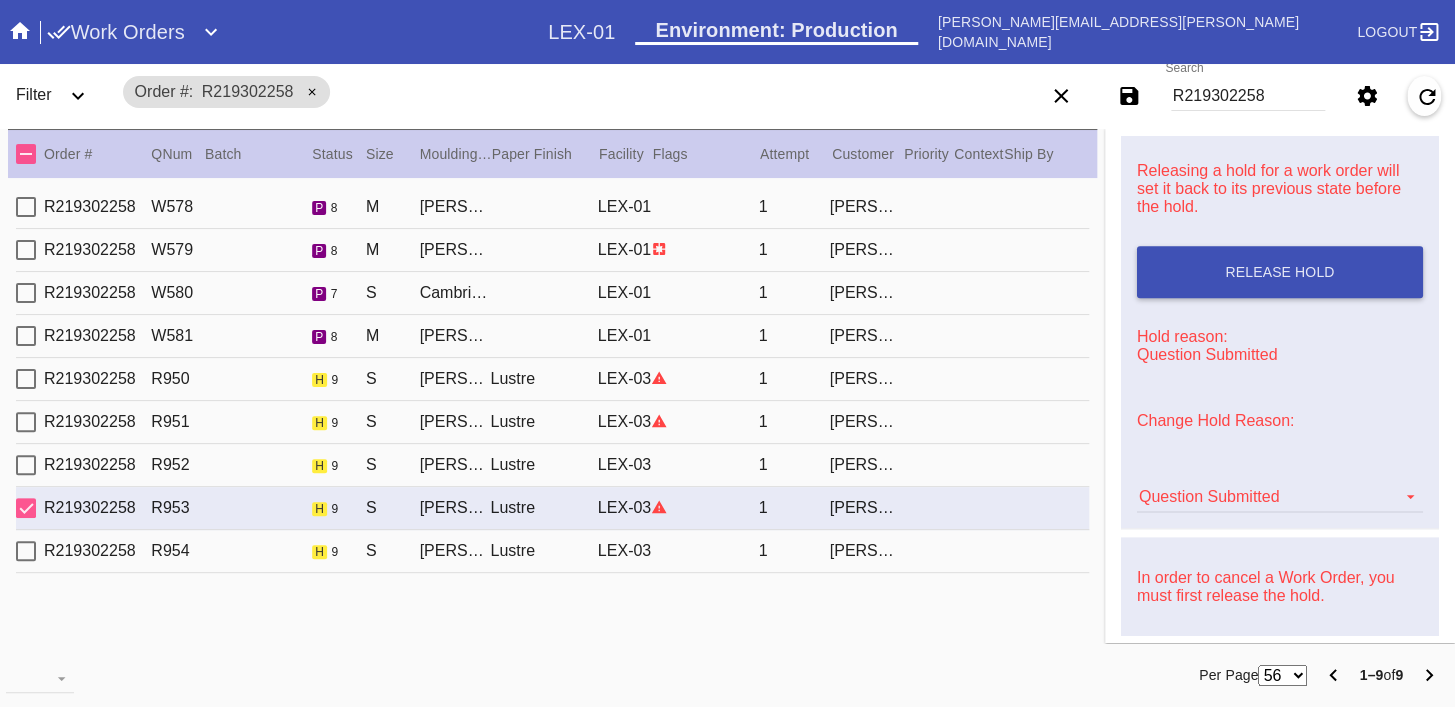 scroll, scrollTop: 616, scrollLeft: 0, axis: vertical 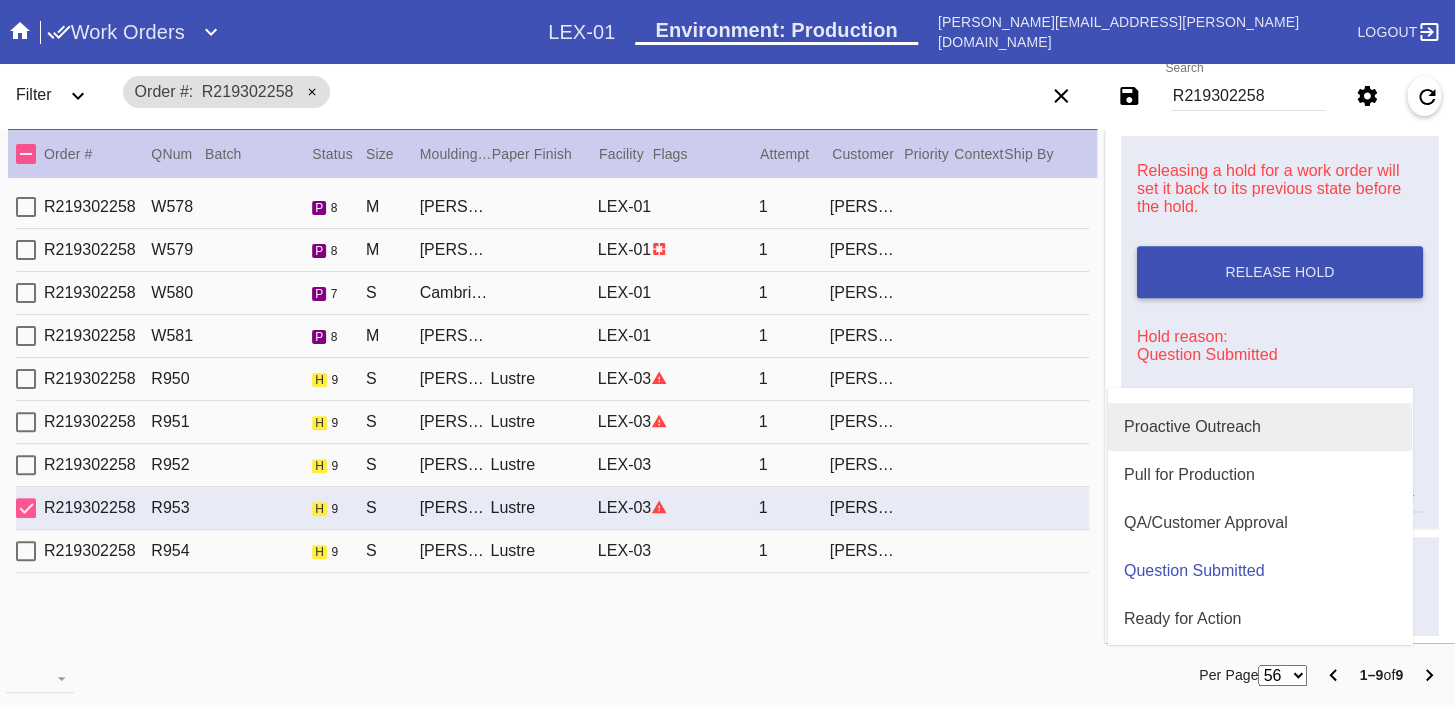 click on "Proactive Outreach" at bounding box center (1260, 427) 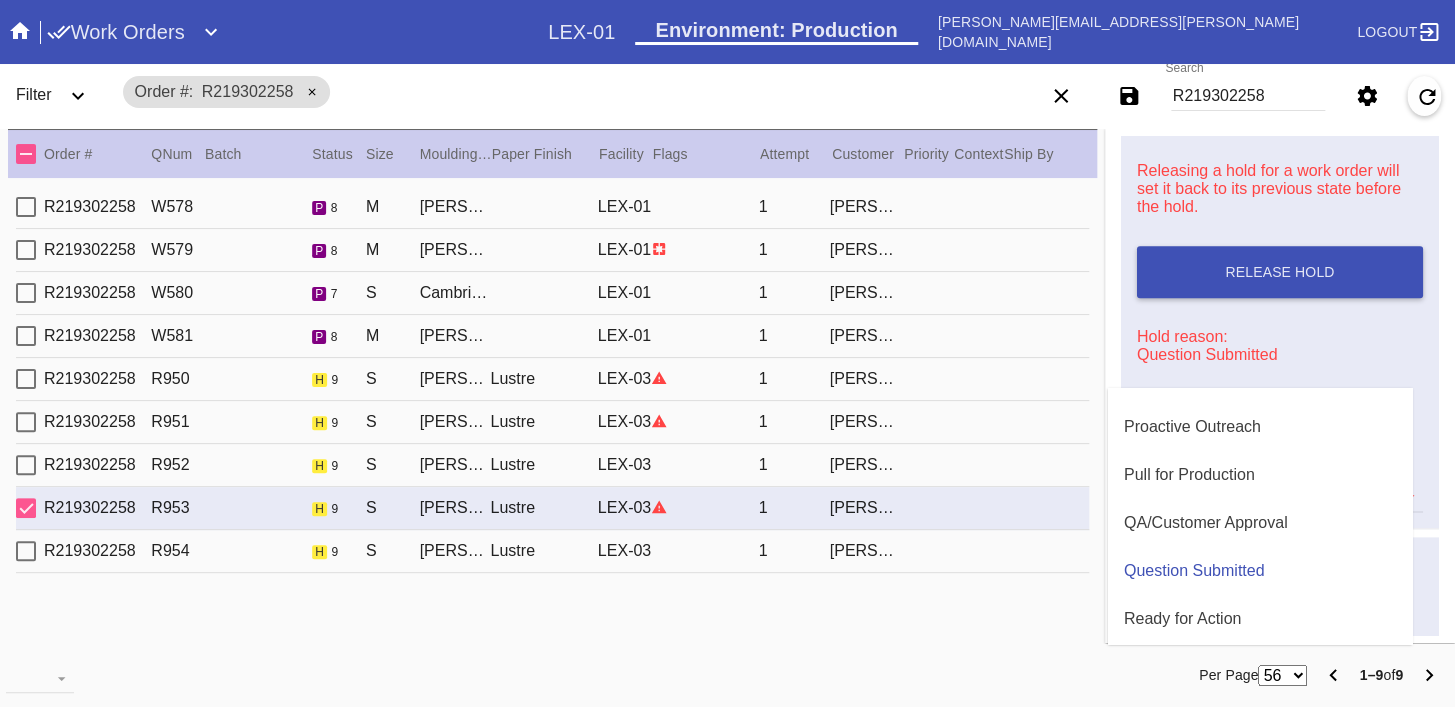 type 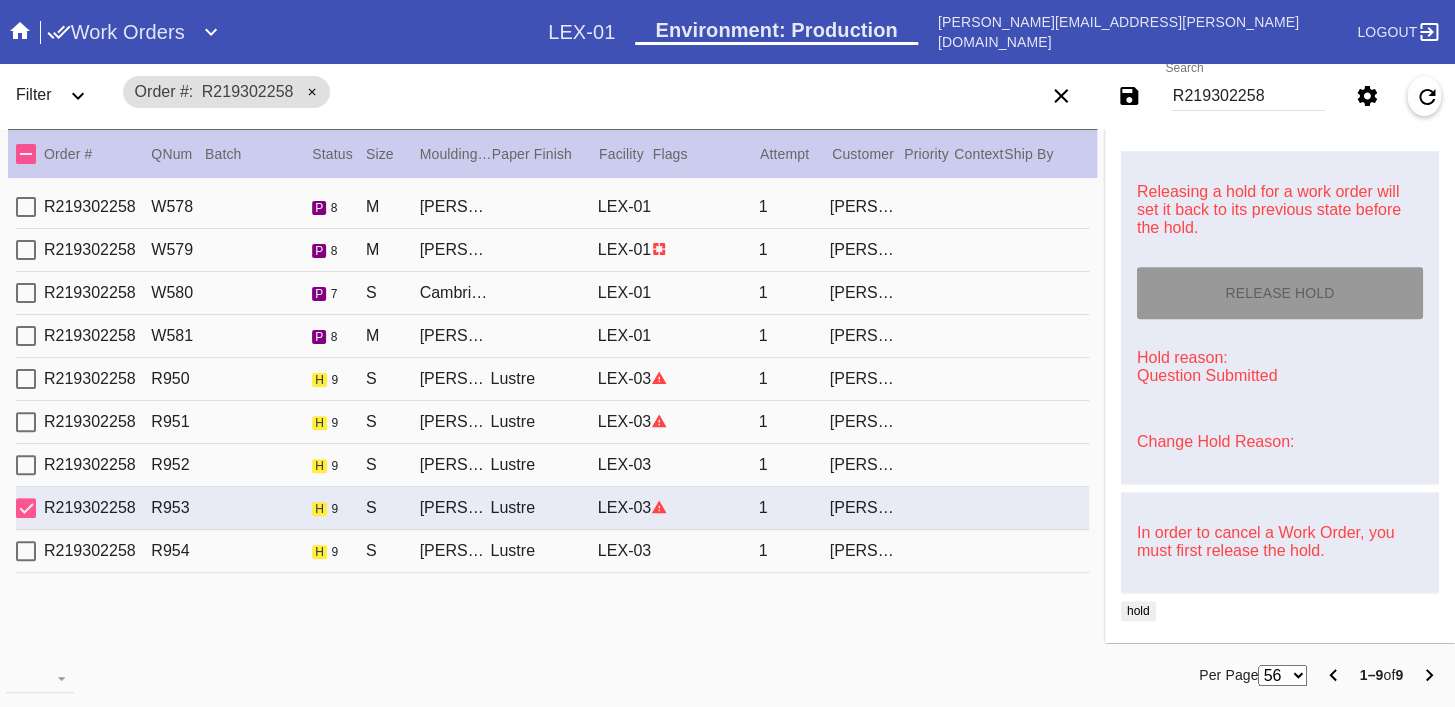 type on "[DATE]" 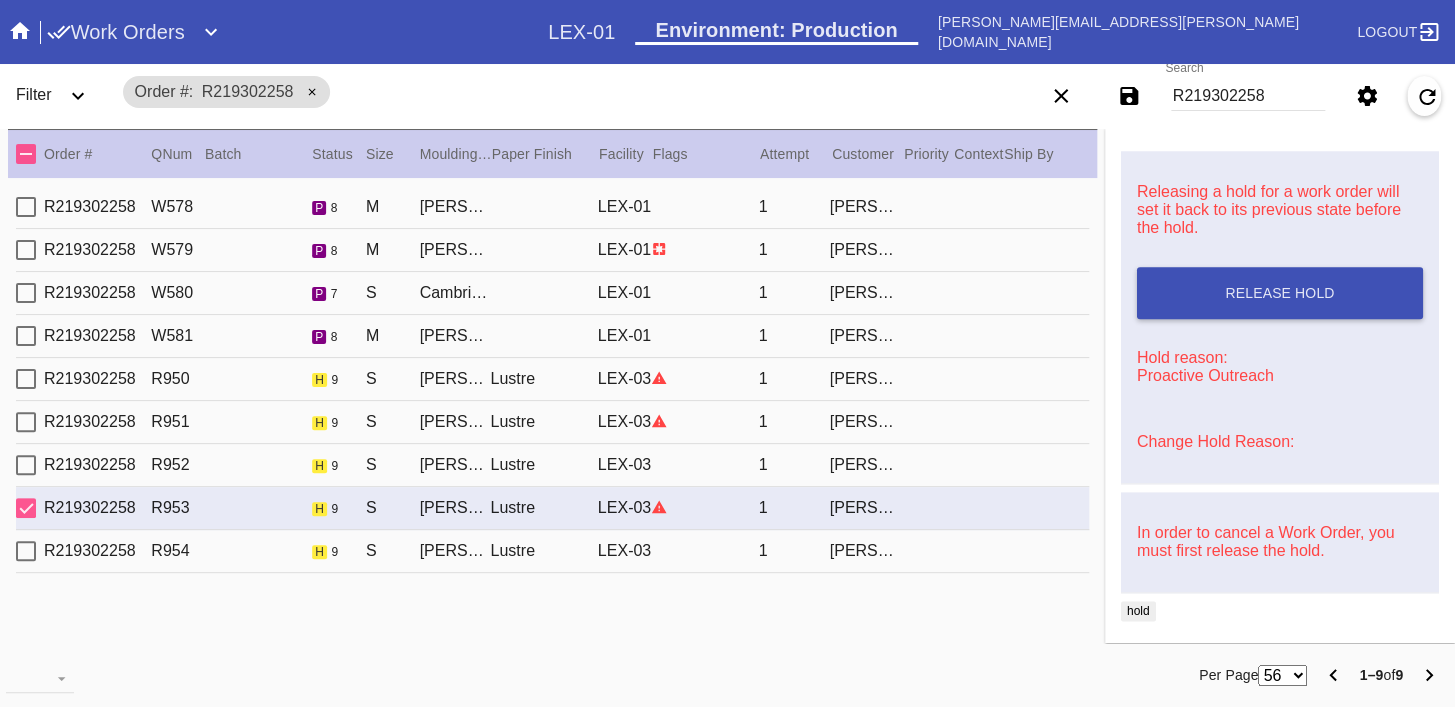 click on "R219302258 R954 h   9 S Mercer Slim / Sugar Lustre LEX-03 1 Sarah Conway" at bounding box center [552, 551] 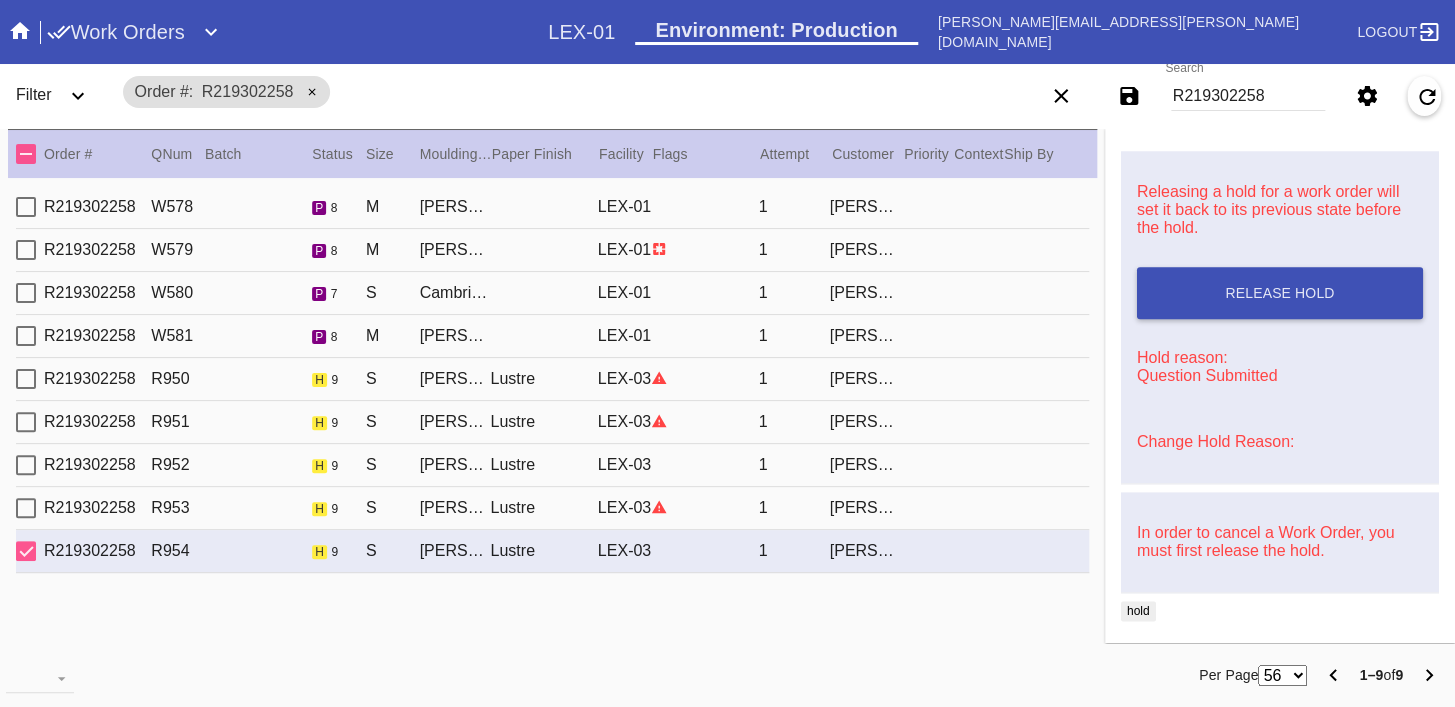 click on "Change Hold Reason:" at bounding box center (1215, 441) 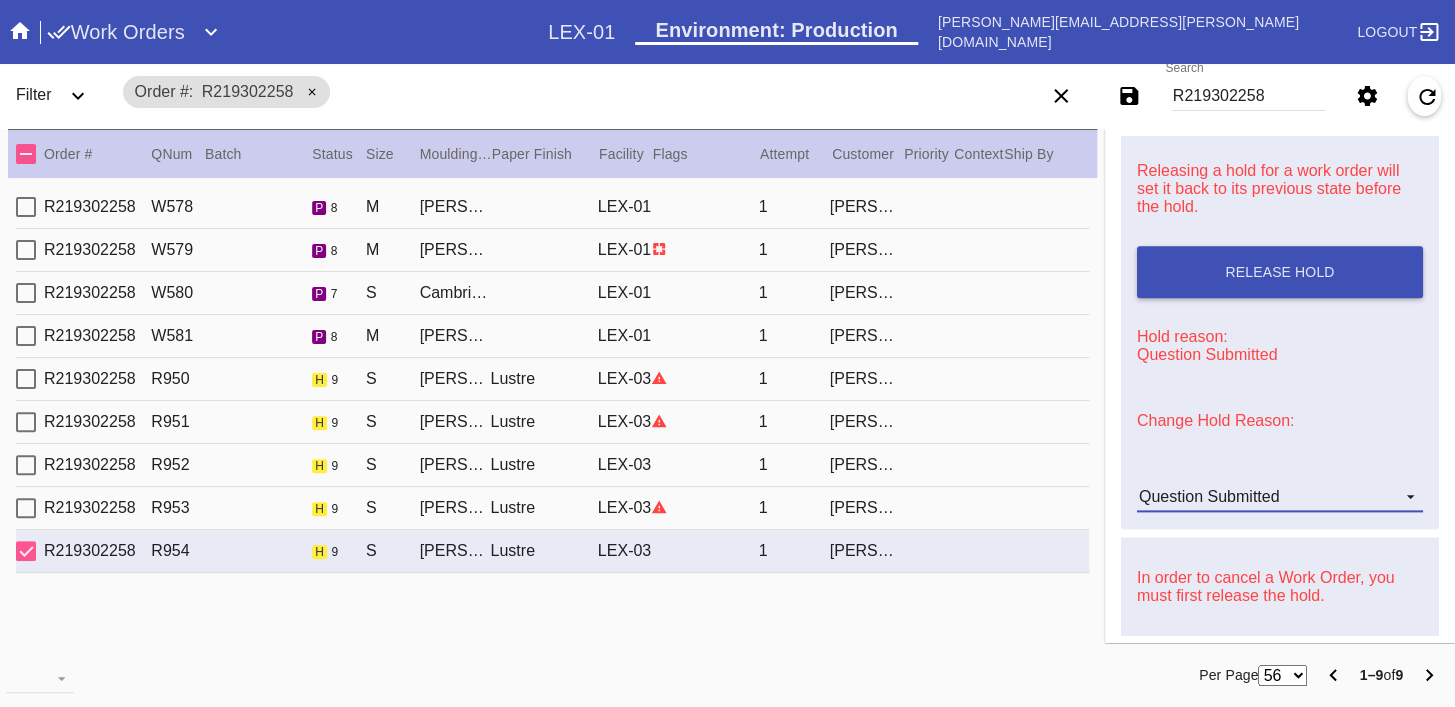 click on "Question Submitted" at bounding box center [1209, 496] 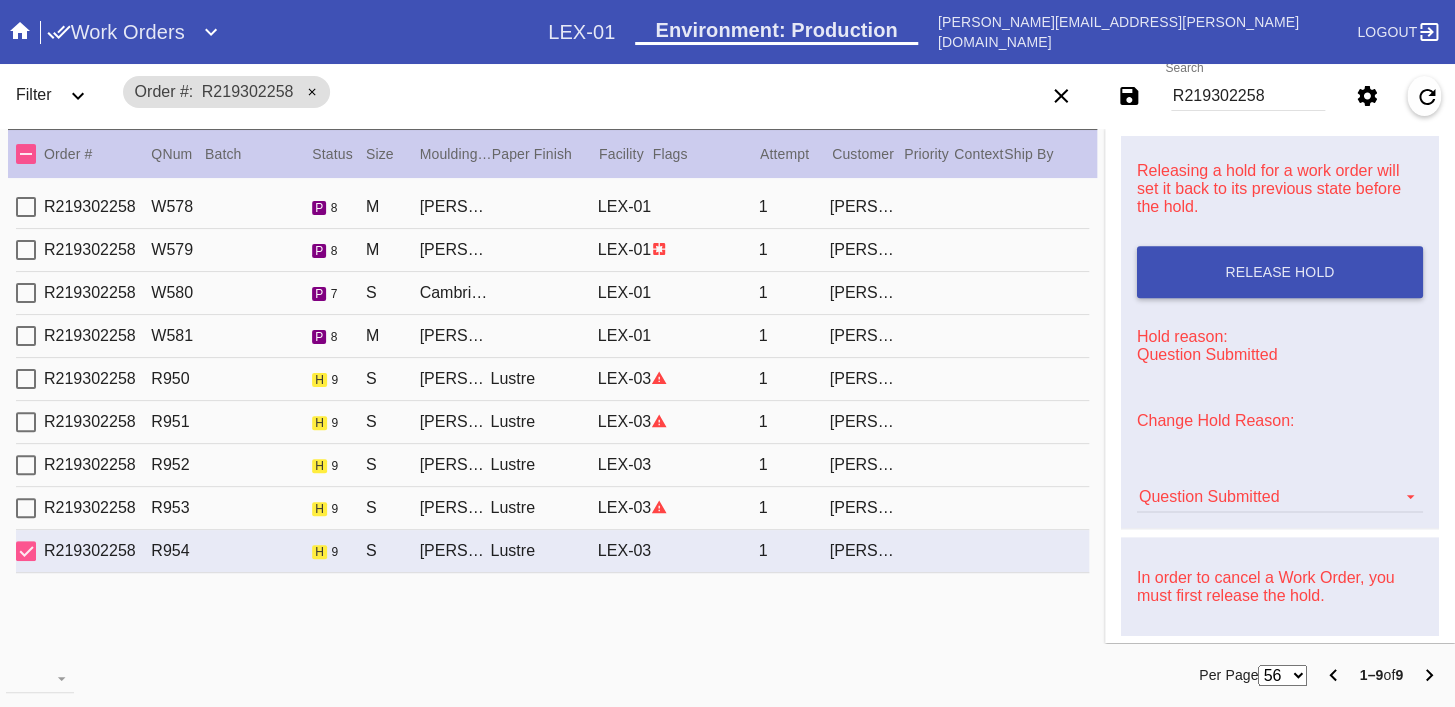scroll, scrollTop: 616, scrollLeft: 0, axis: vertical 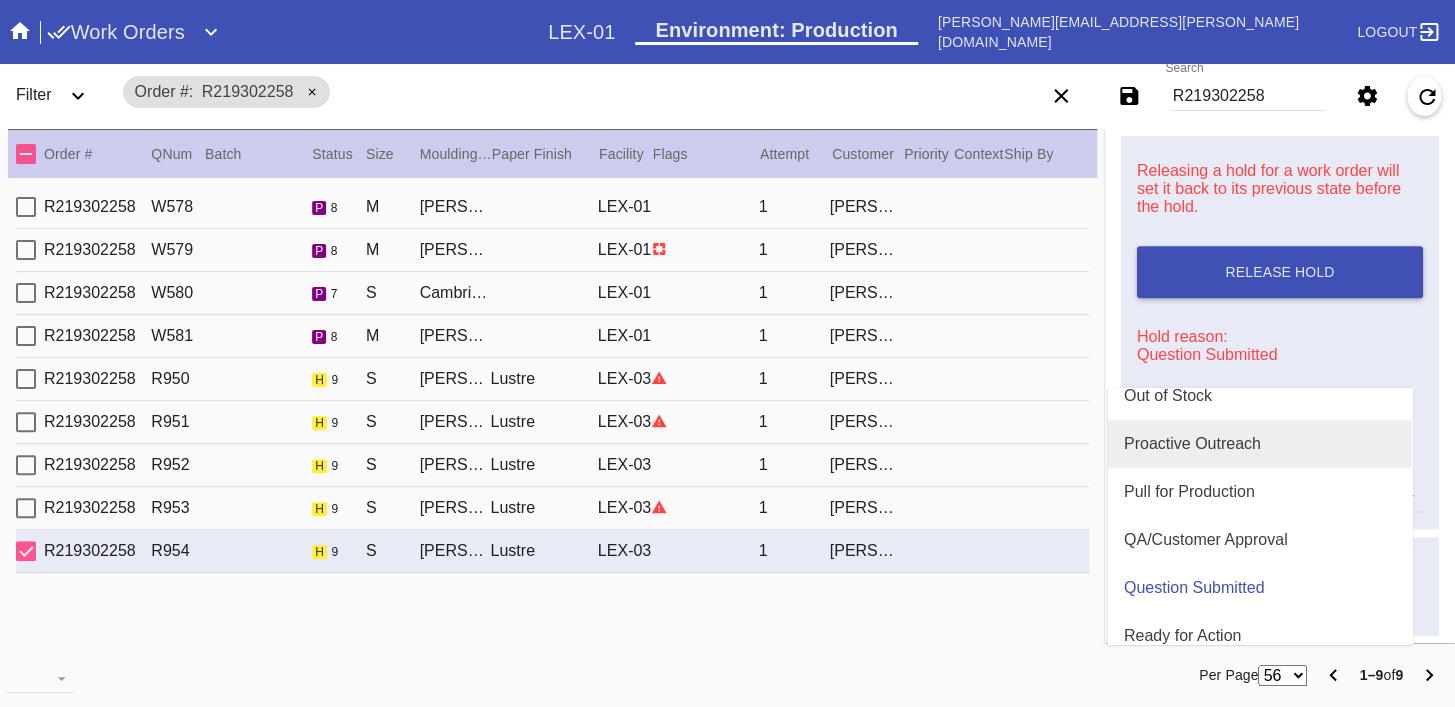 click on "Proactive Outreach" at bounding box center (1192, 444) 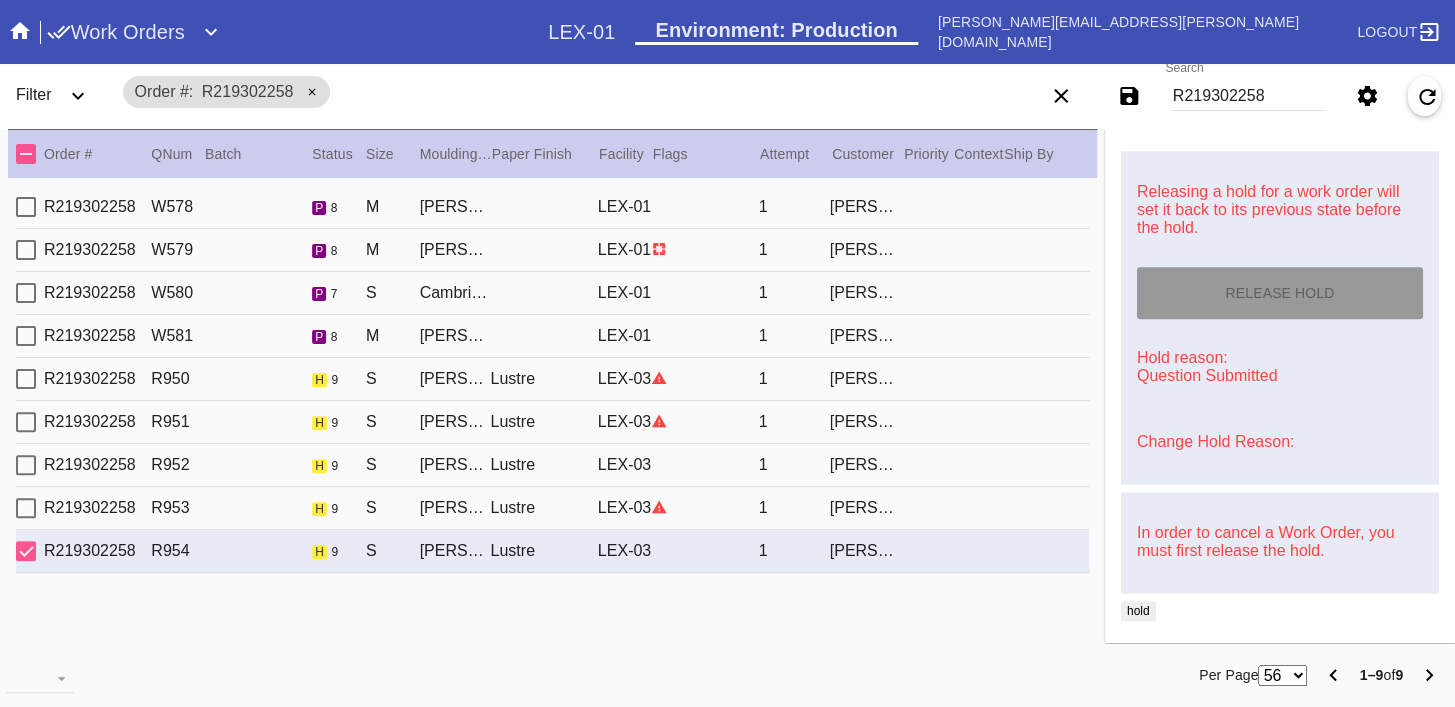 type on "[DATE]" 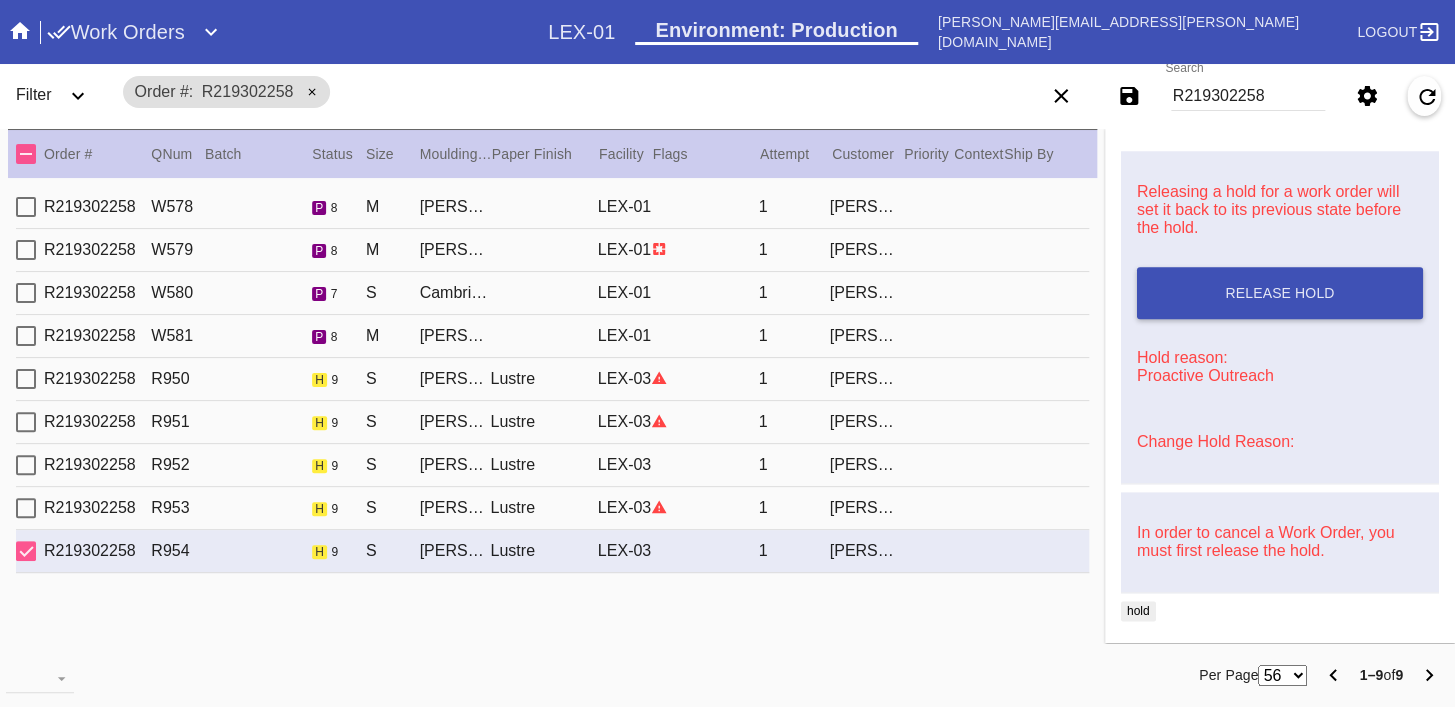 click on "R219302258" at bounding box center (1248, 96) 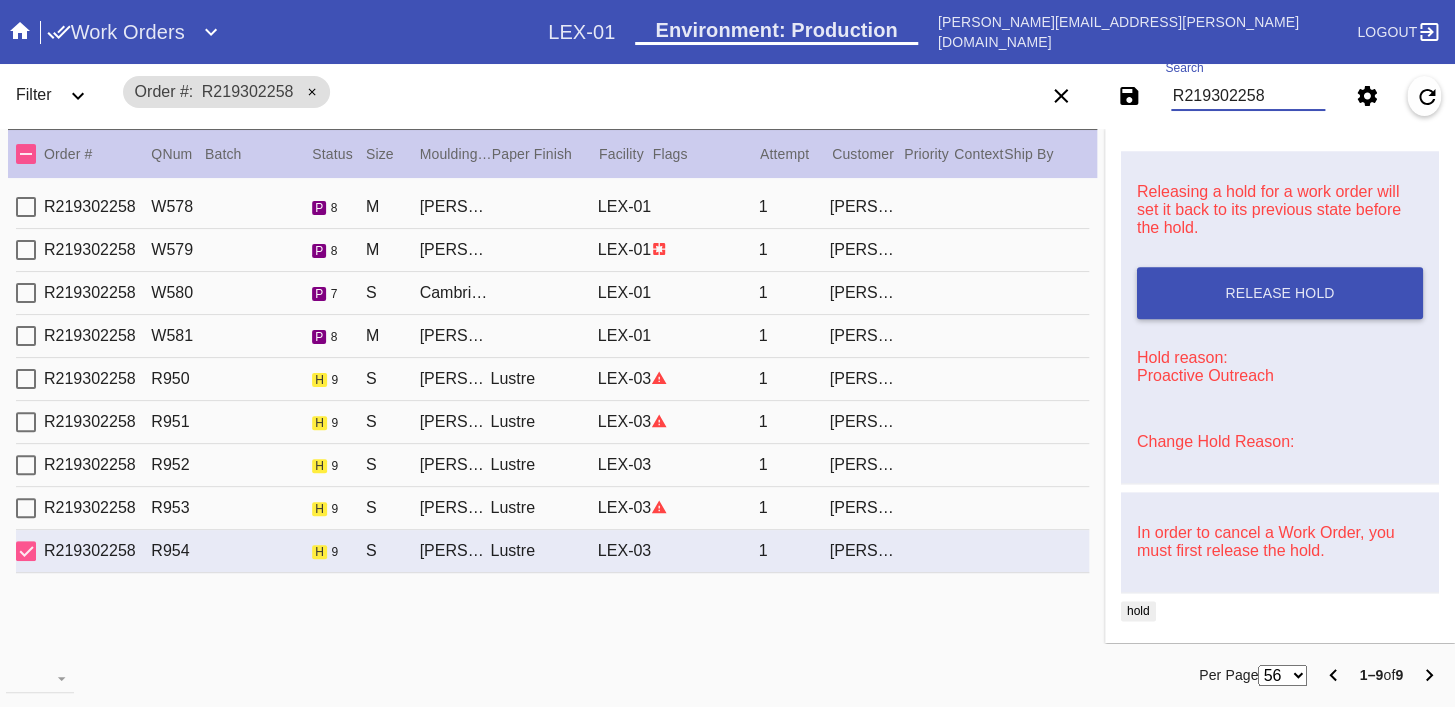 click on "R219302258" at bounding box center (1248, 96) 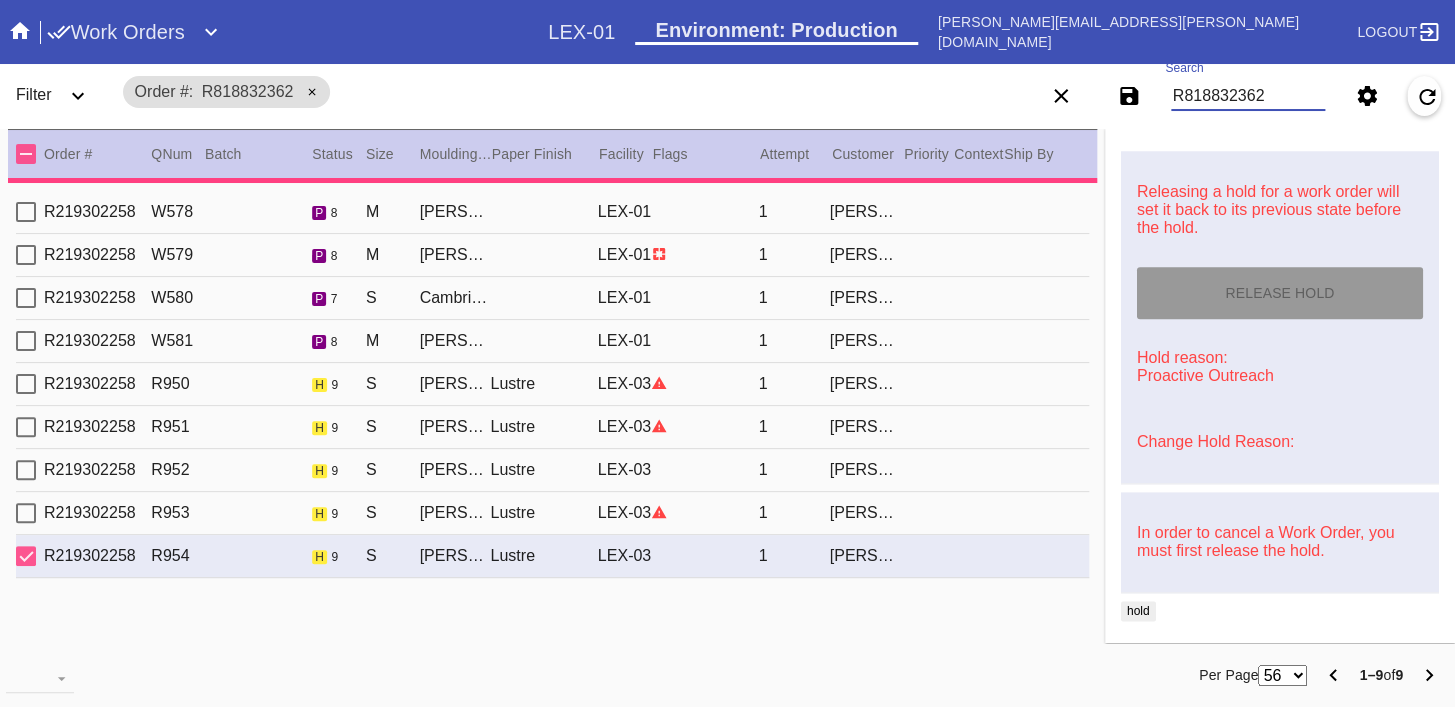 type on "R818832362" 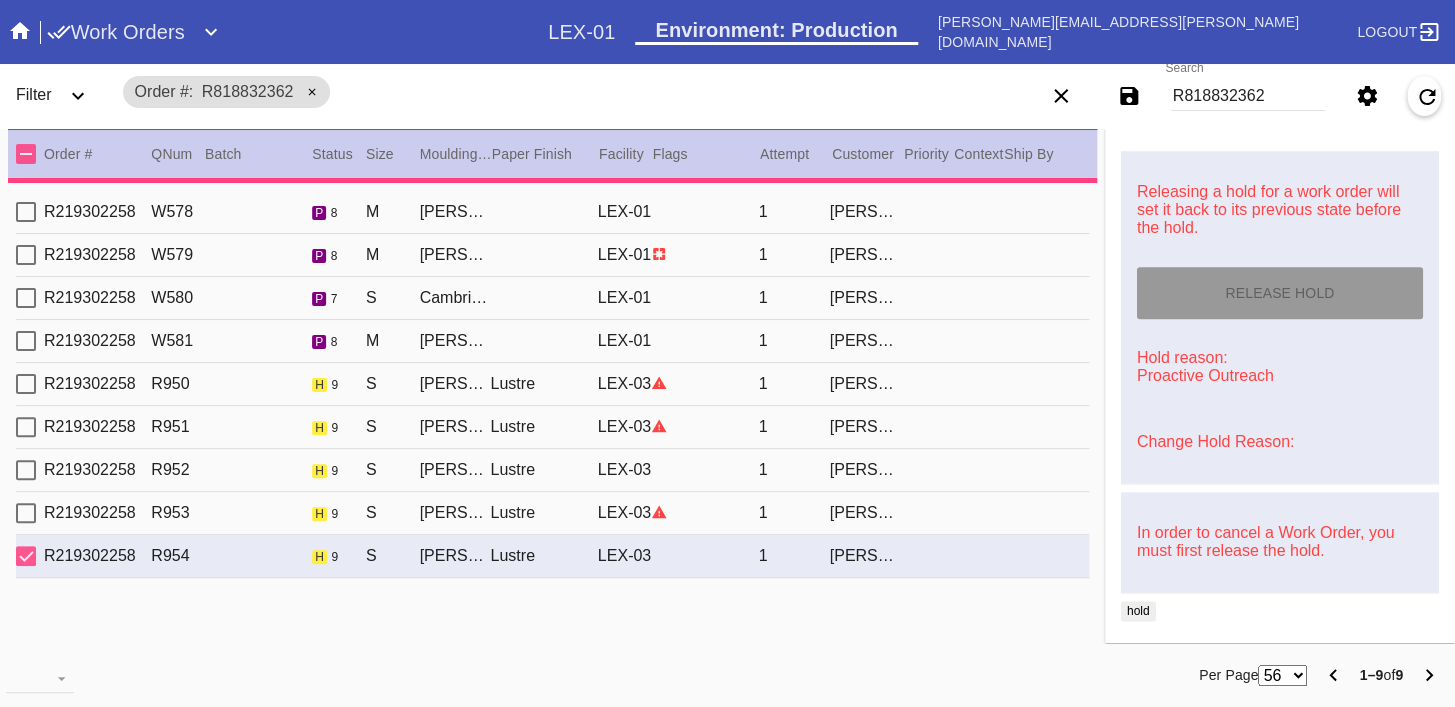 type on "18.25" 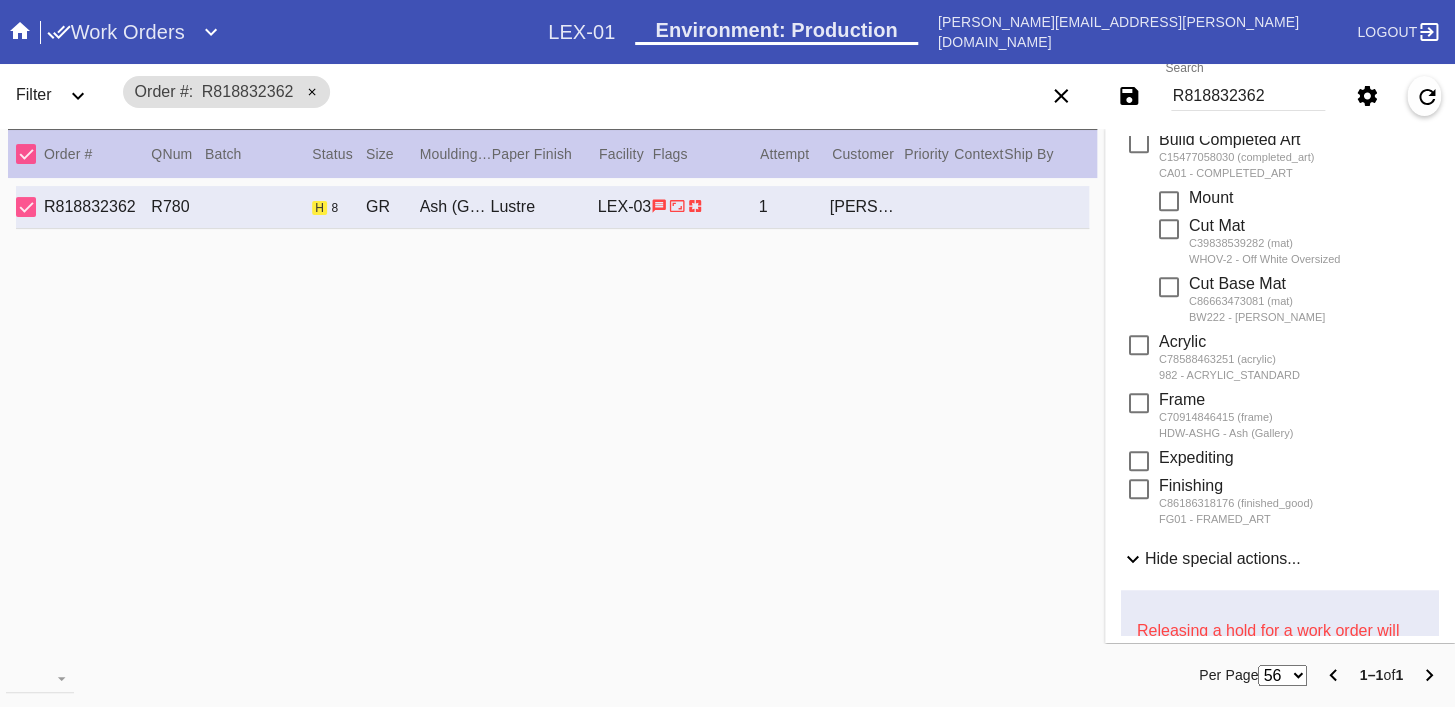scroll, scrollTop: 0, scrollLeft: 0, axis: both 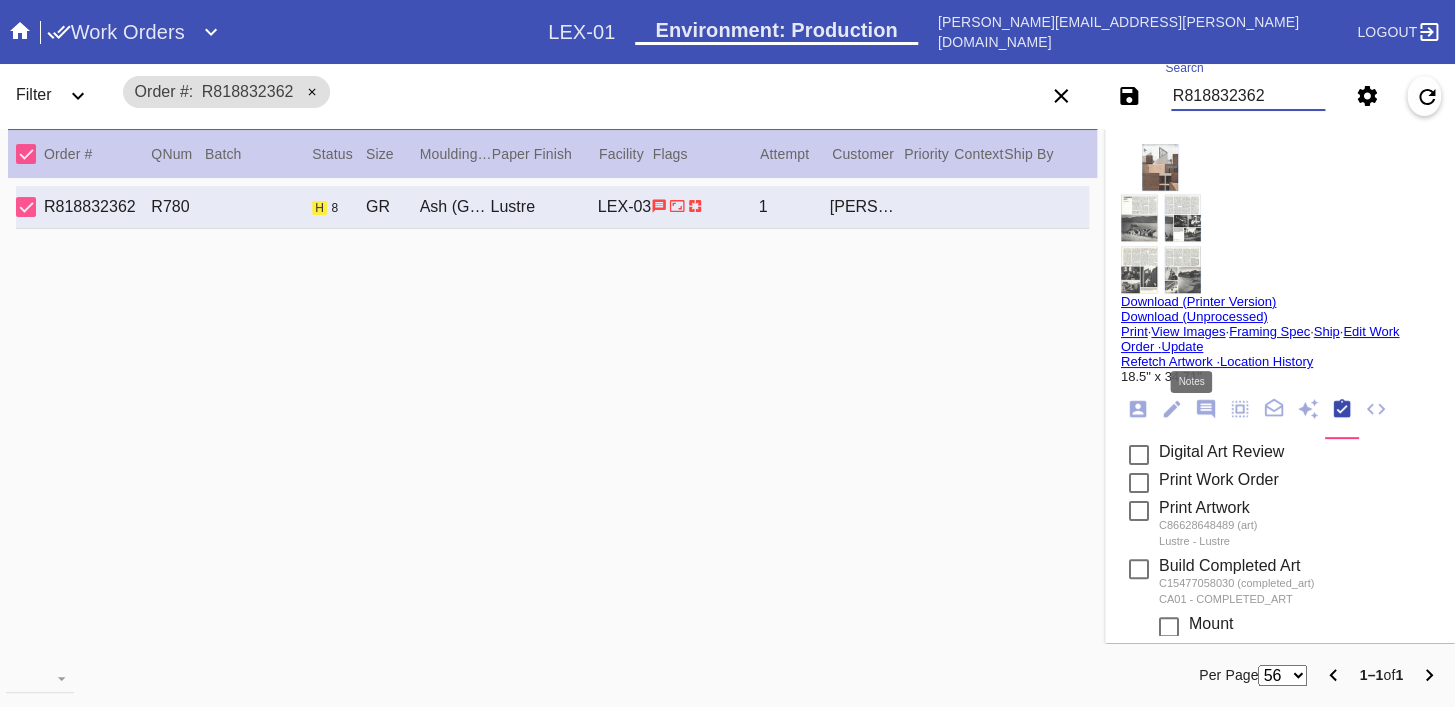 click 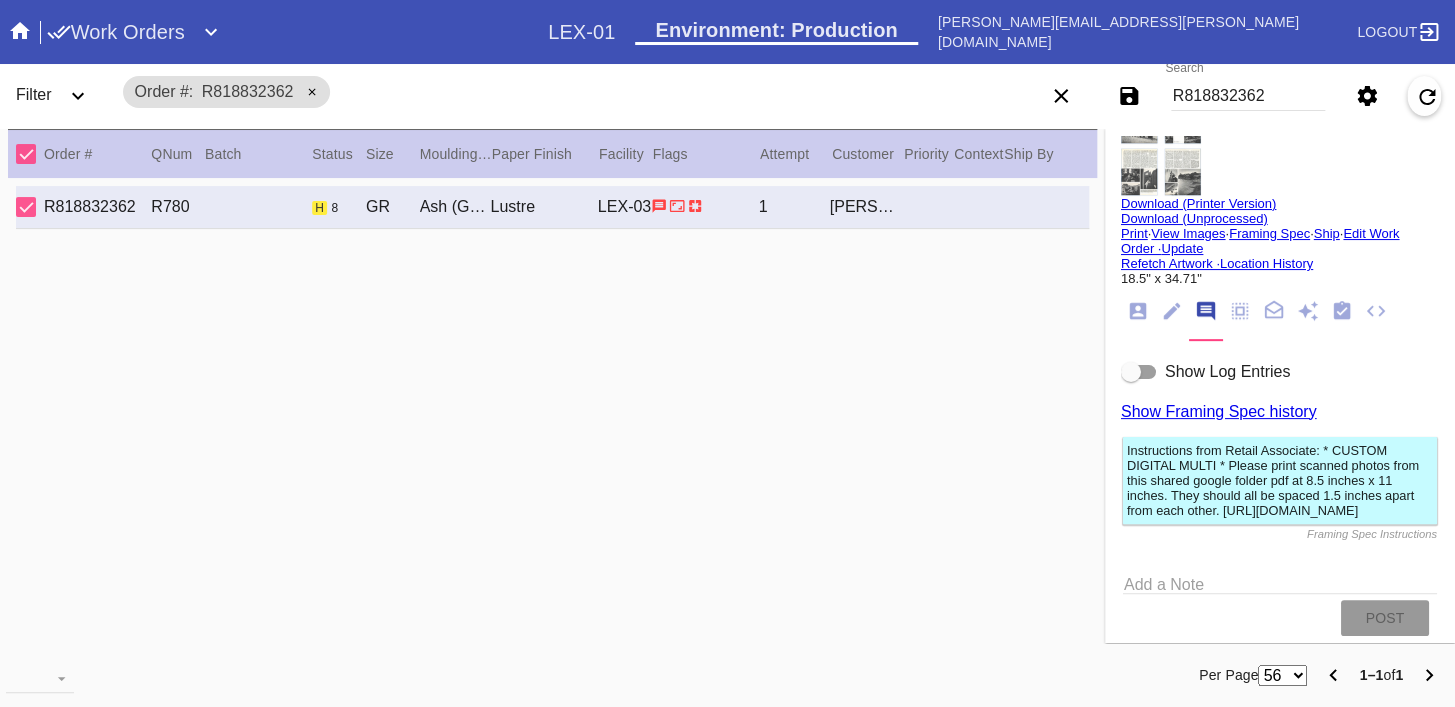 scroll, scrollTop: 162, scrollLeft: 0, axis: vertical 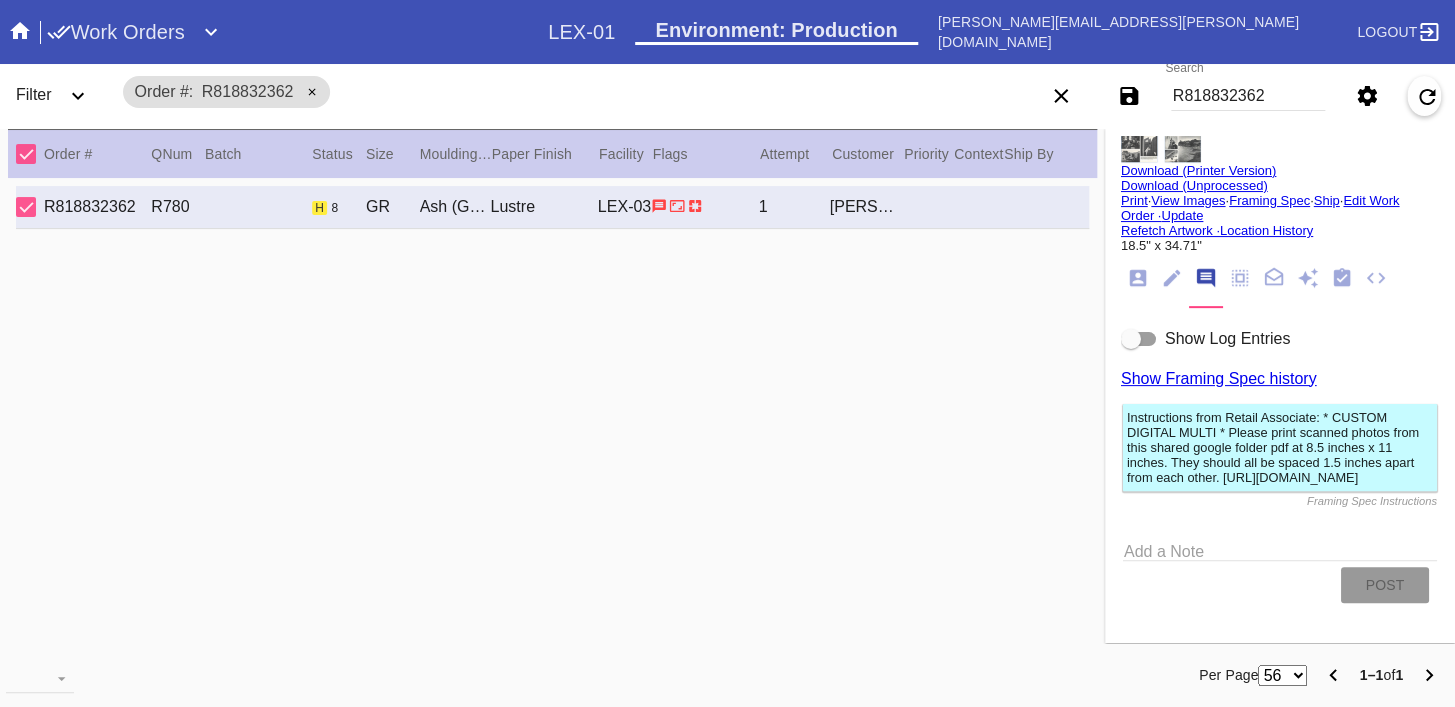 drag, startPoint x: 1378, startPoint y: 475, endPoint x: 1111, endPoint y: 463, distance: 267.26953 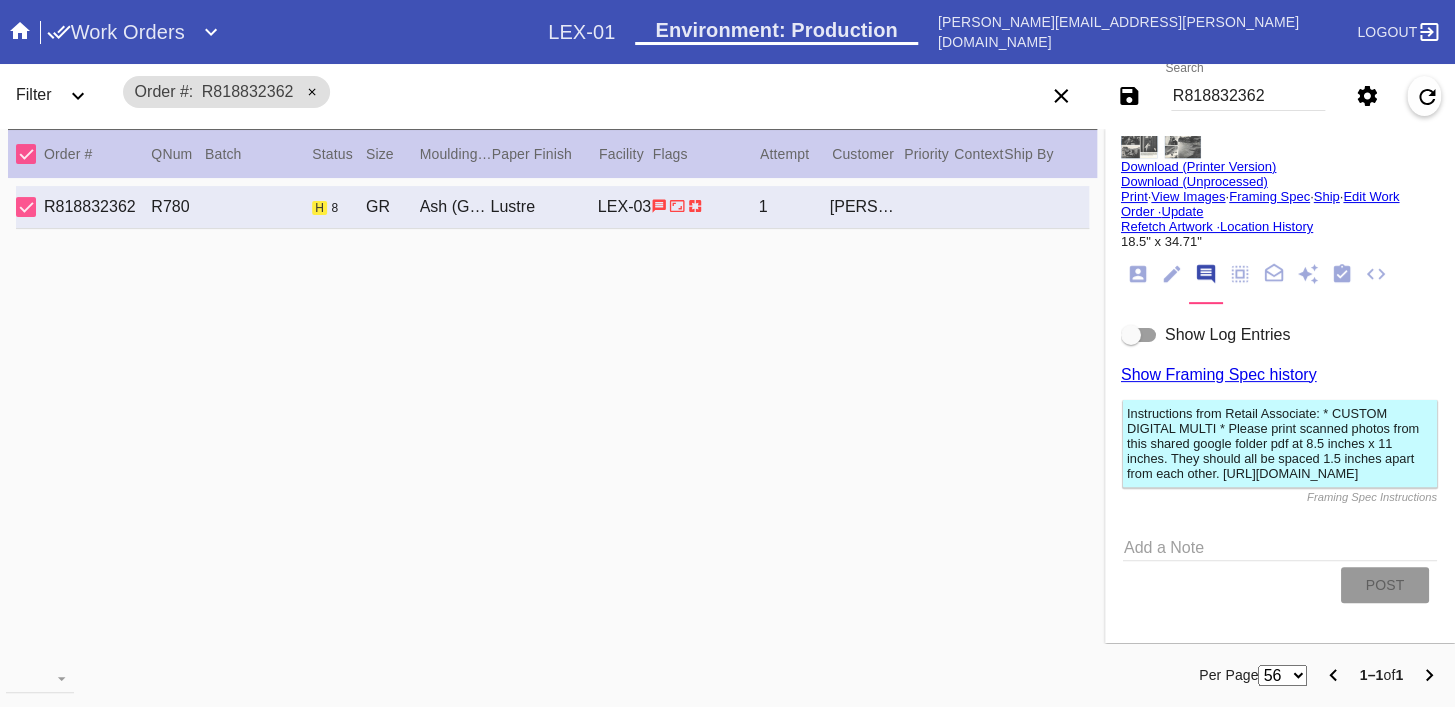 scroll, scrollTop: 0, scrollLeft: 0, axis: both 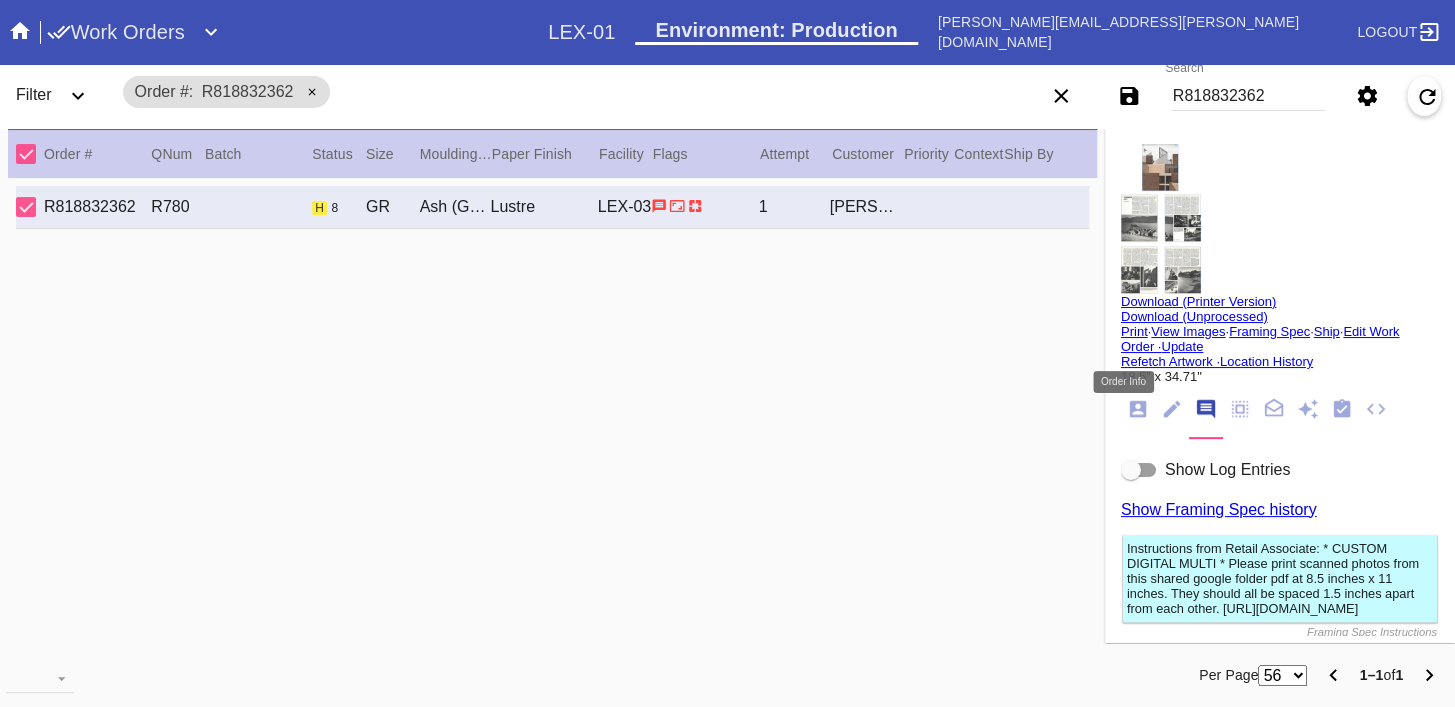 drag, startPoint x: 1129, startPoint y: 411, endPoint x: 1171, endPoint y: 436, distance: 48.8774 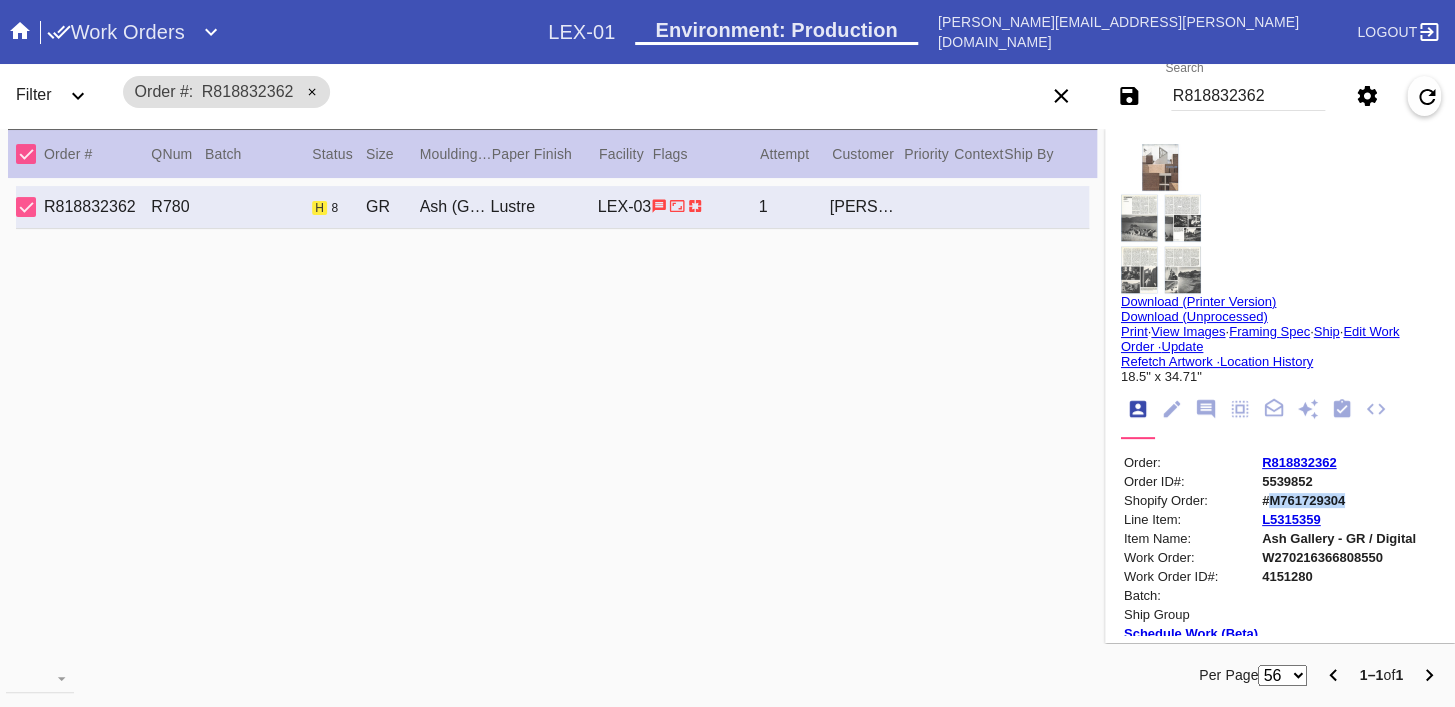 copy on "M761729304" 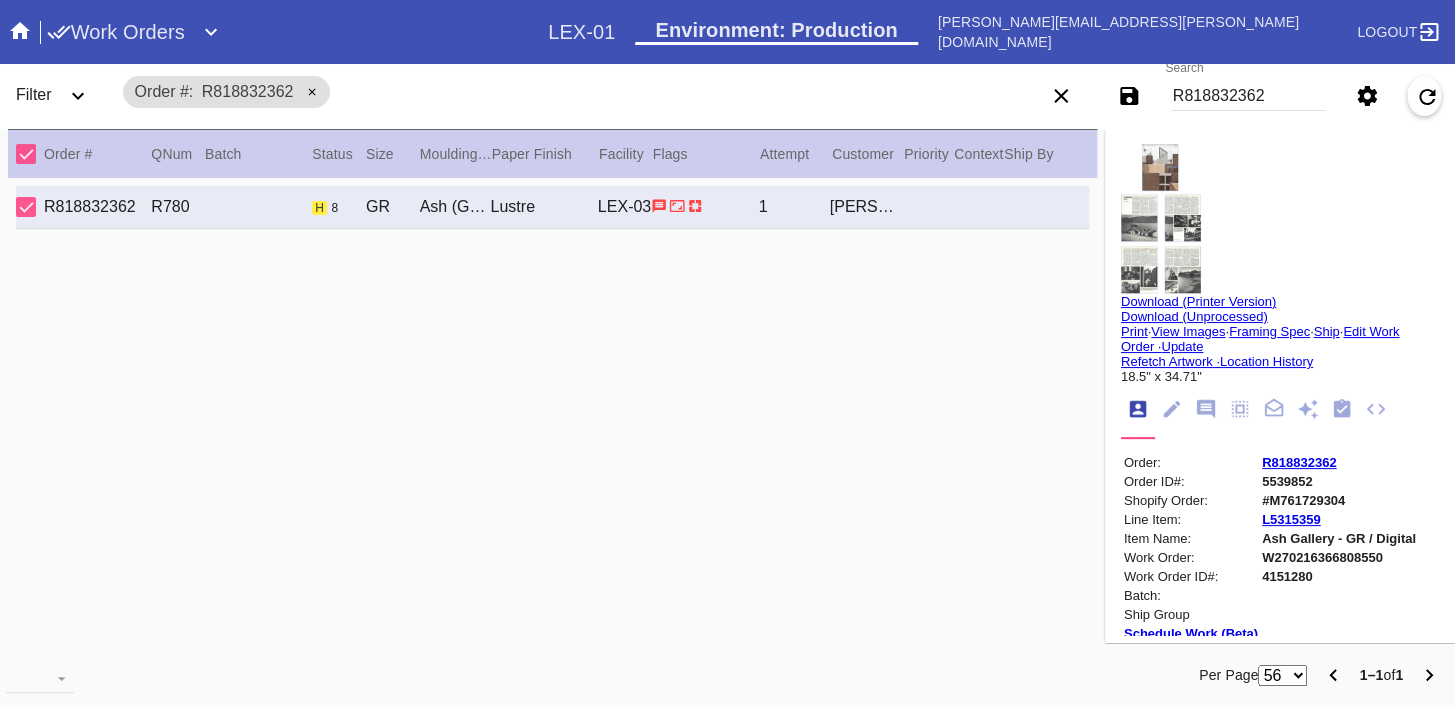 click 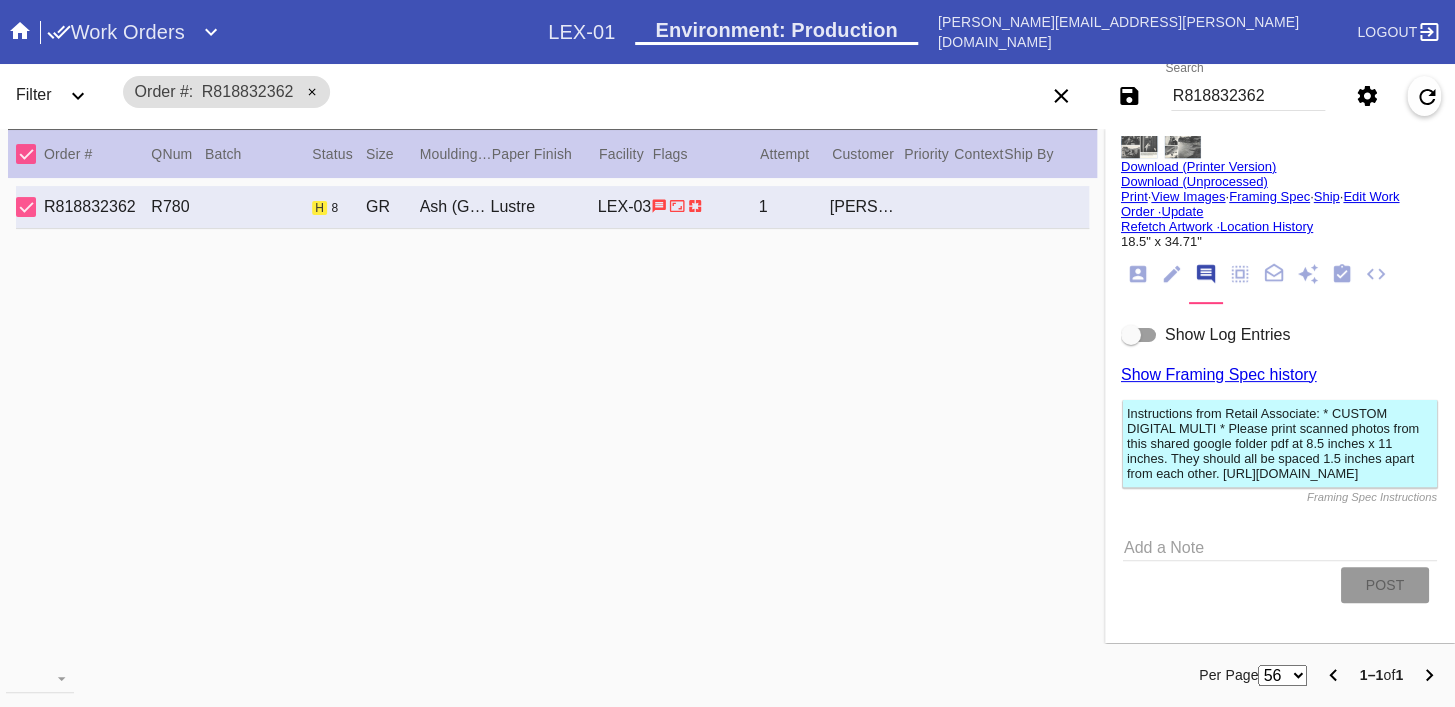scroll, scrollTop: 167, scrollLeft: 0, axis: vertical 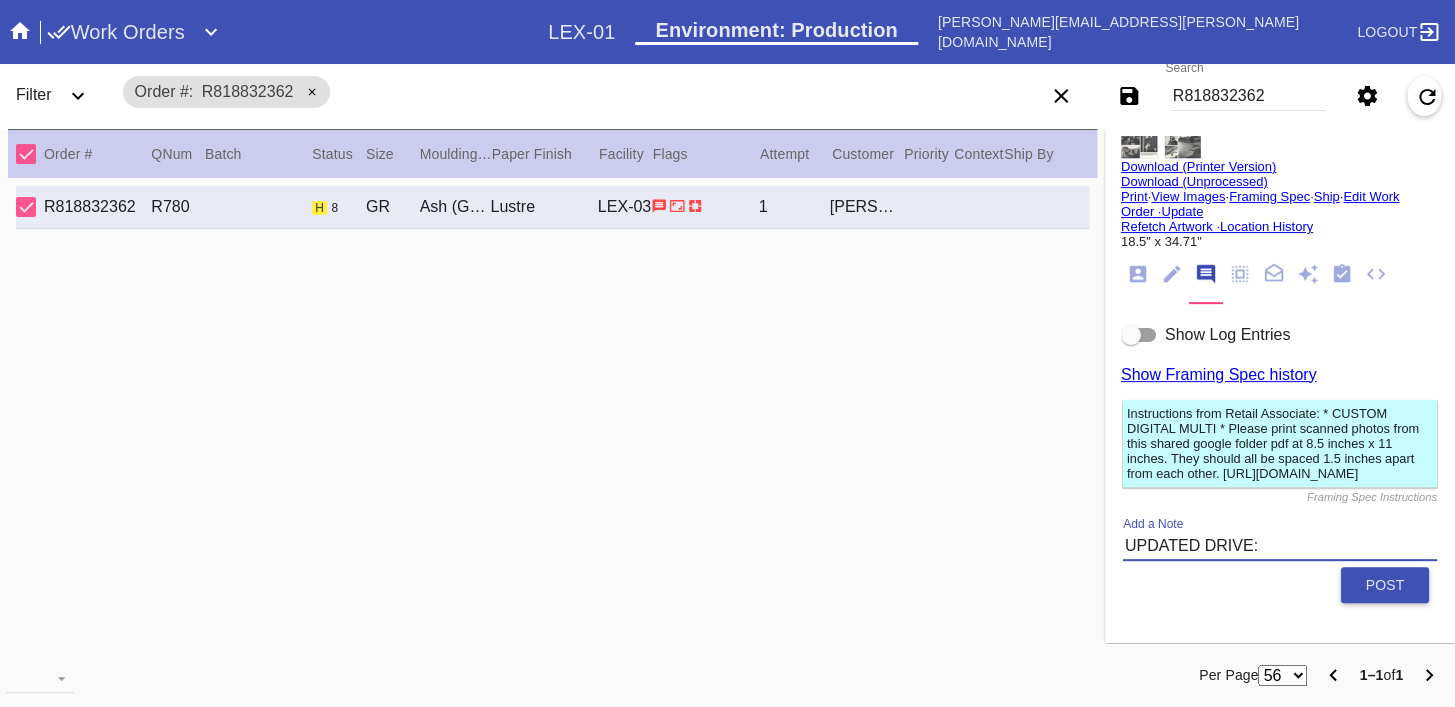 paste on "https://drive.google.com/drive/folders/1LDMiMW7gizG_BHI65Fd7bnYUQ1NdbtVR?usp=sharing" 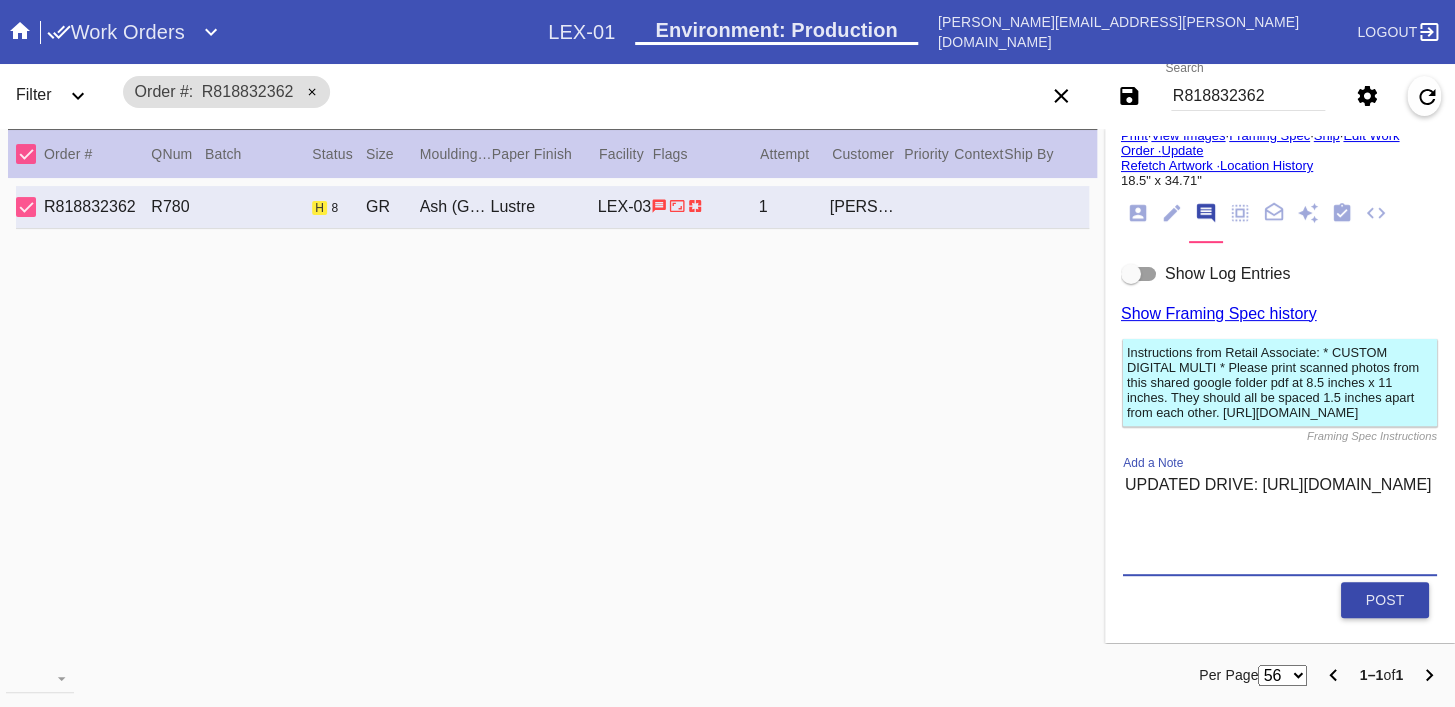 scroll, scrollTop: 242, scrollLeft: 0, axis: vertical 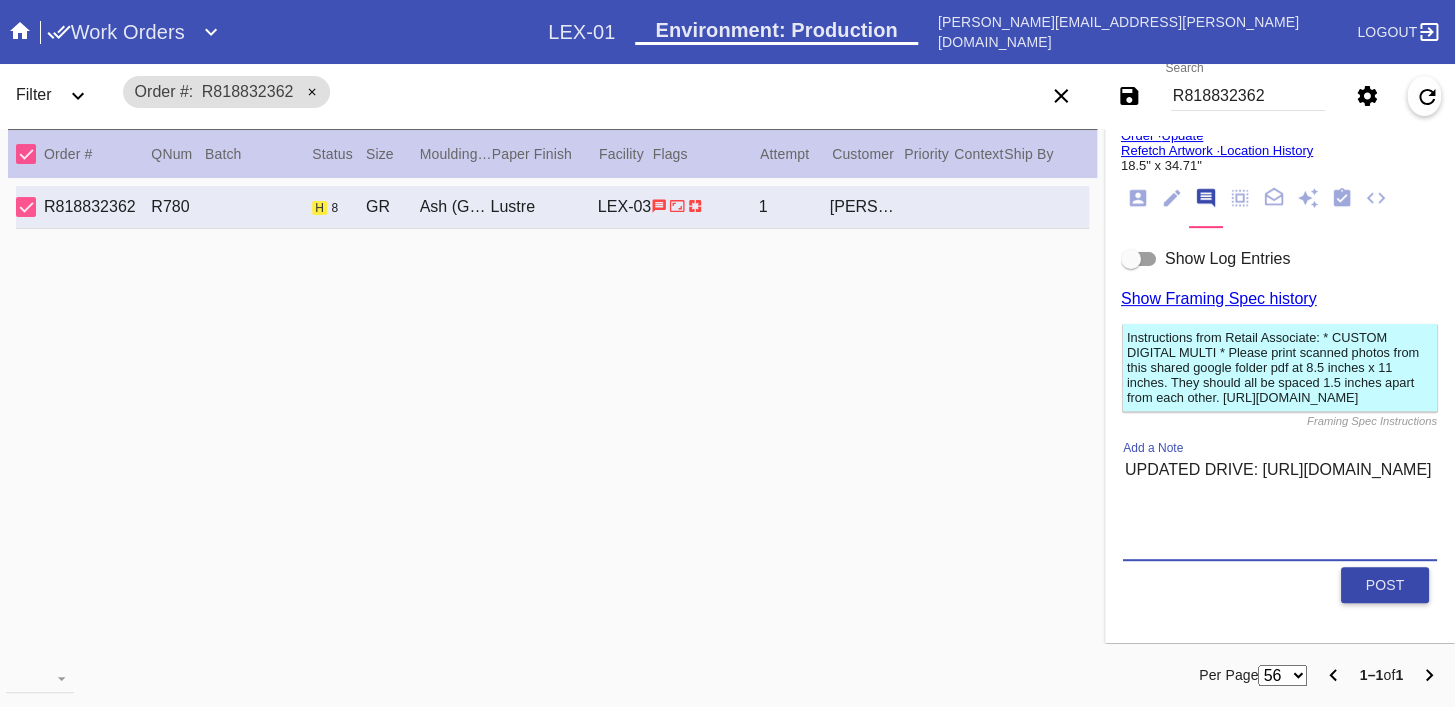 type on "UPDATED DRIVE: https://drive.google.com/drive/folders/1LDMiMW7gizG_BHI65Fd7bnYUQ1NdbtVR?usp=sharing" 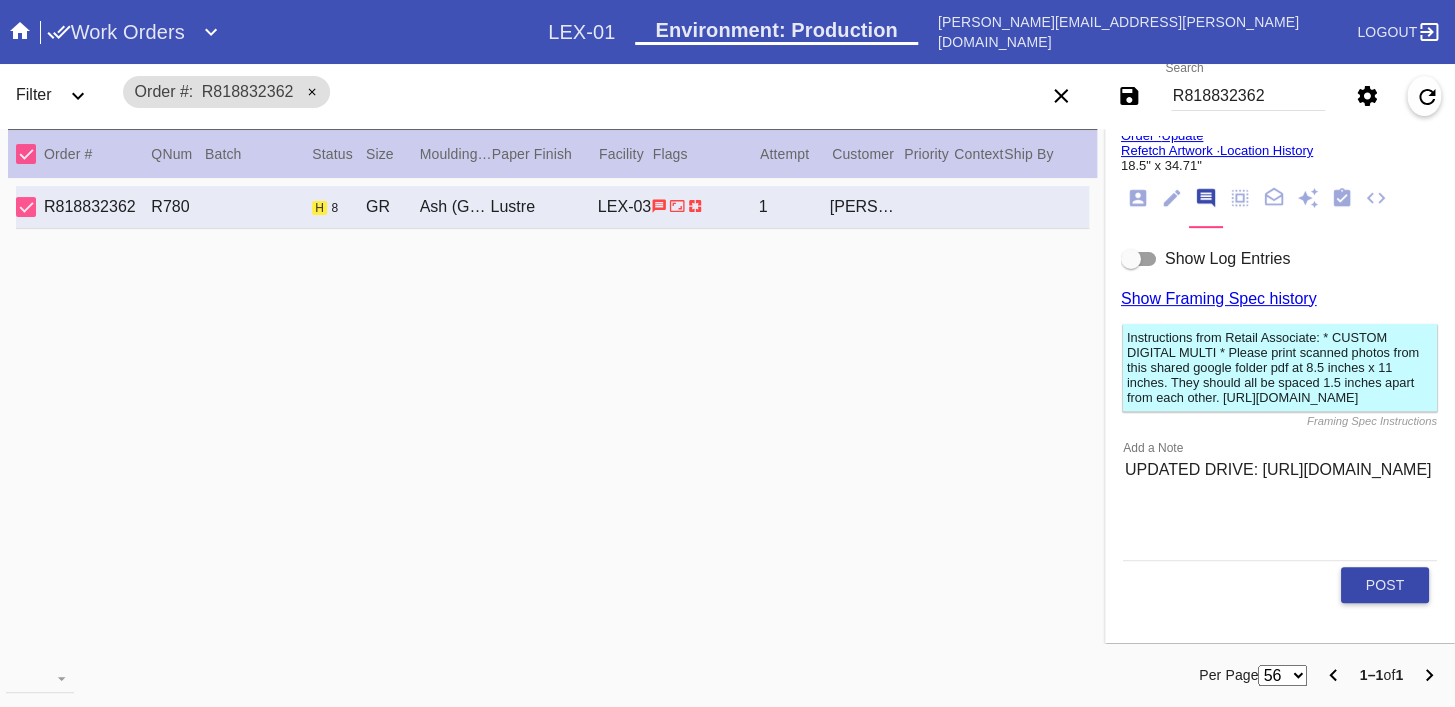 type 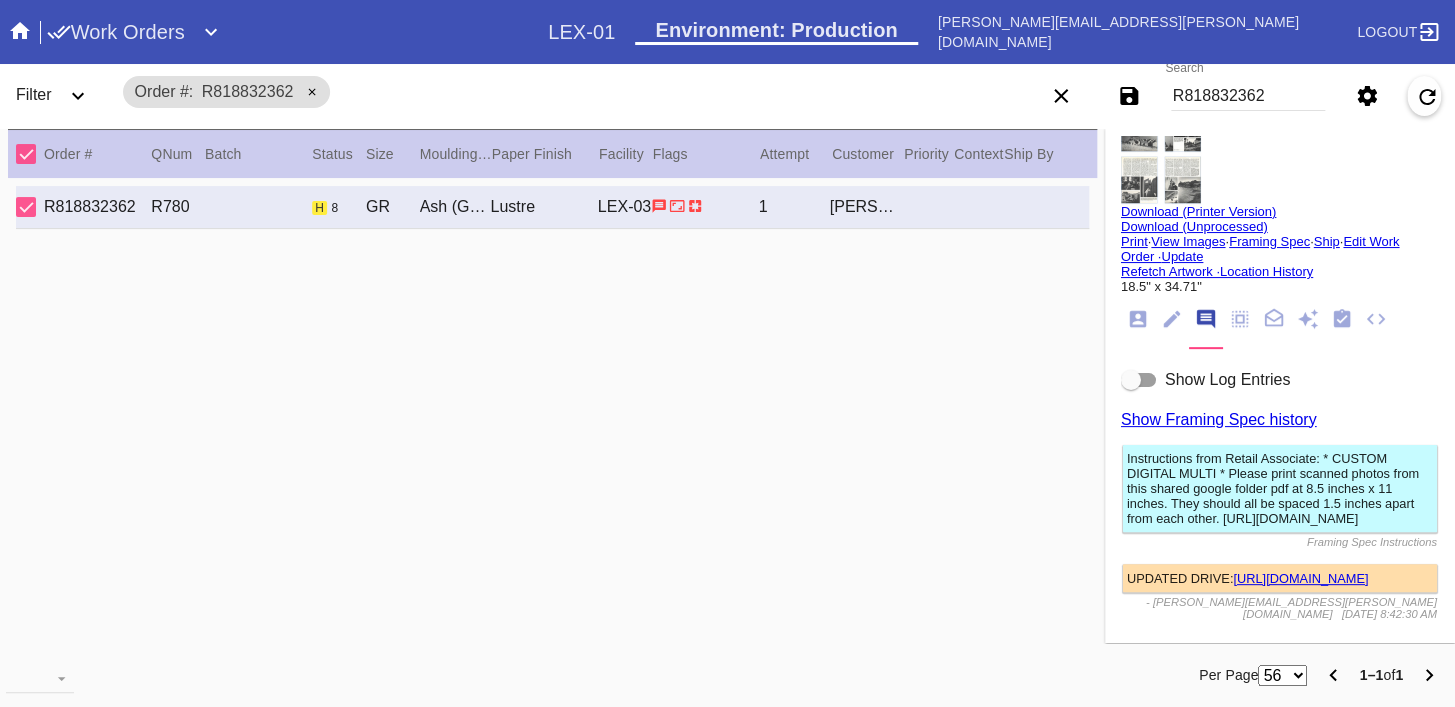 scroll, scrollTop: 0, scrollLeft: 0, axis: both 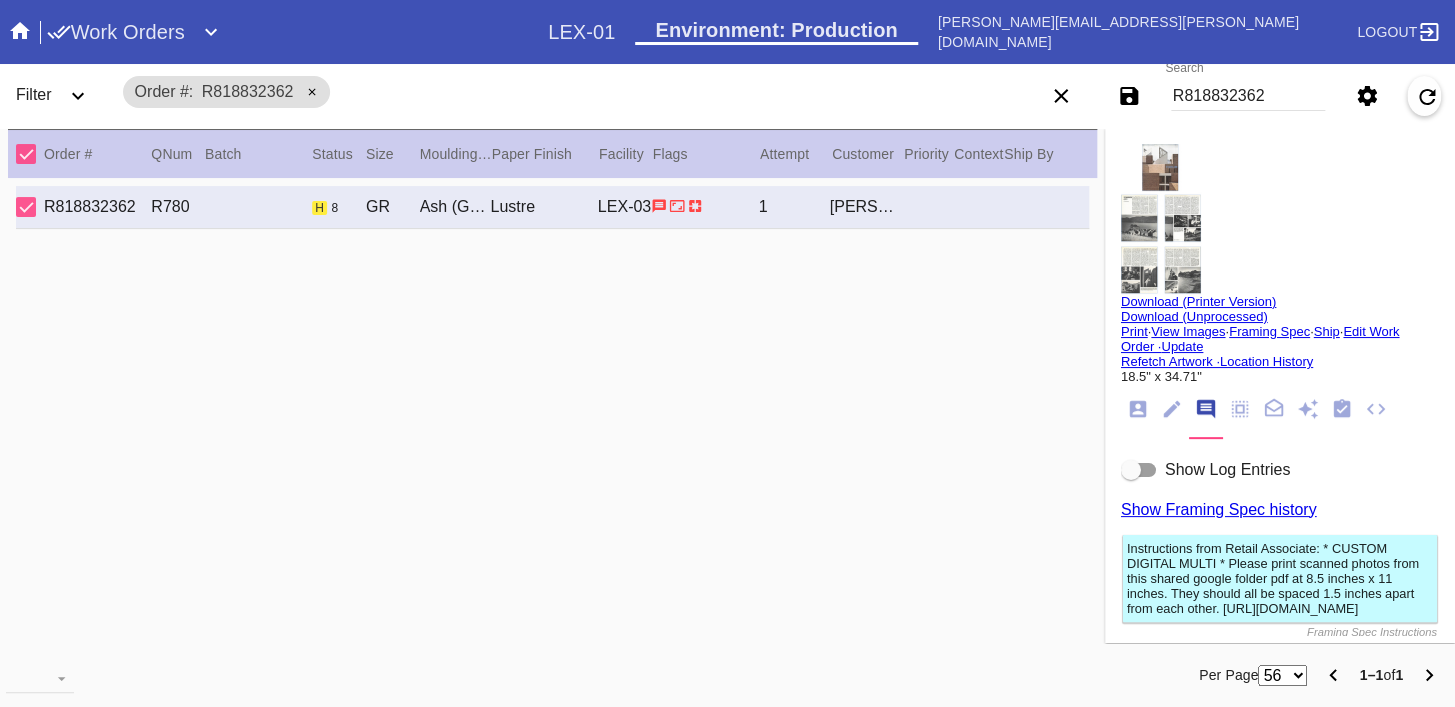 click 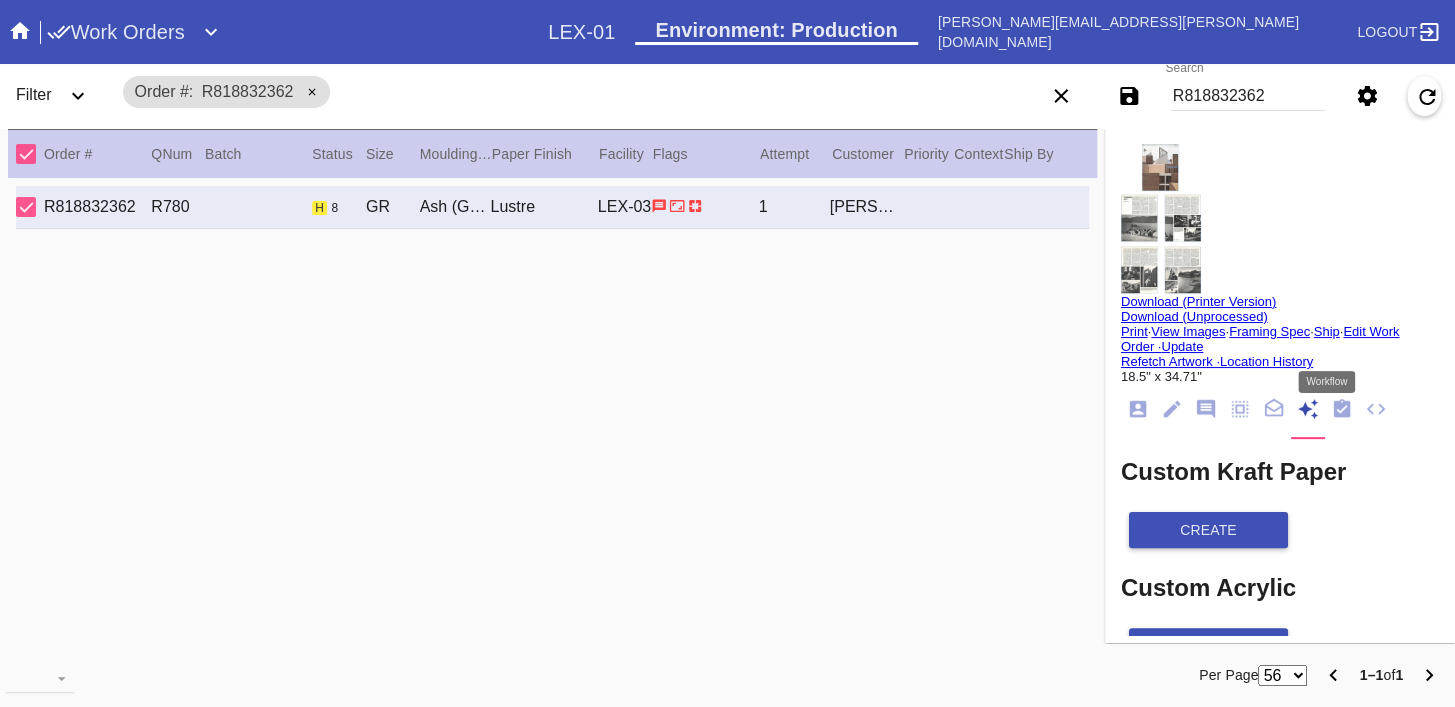 click 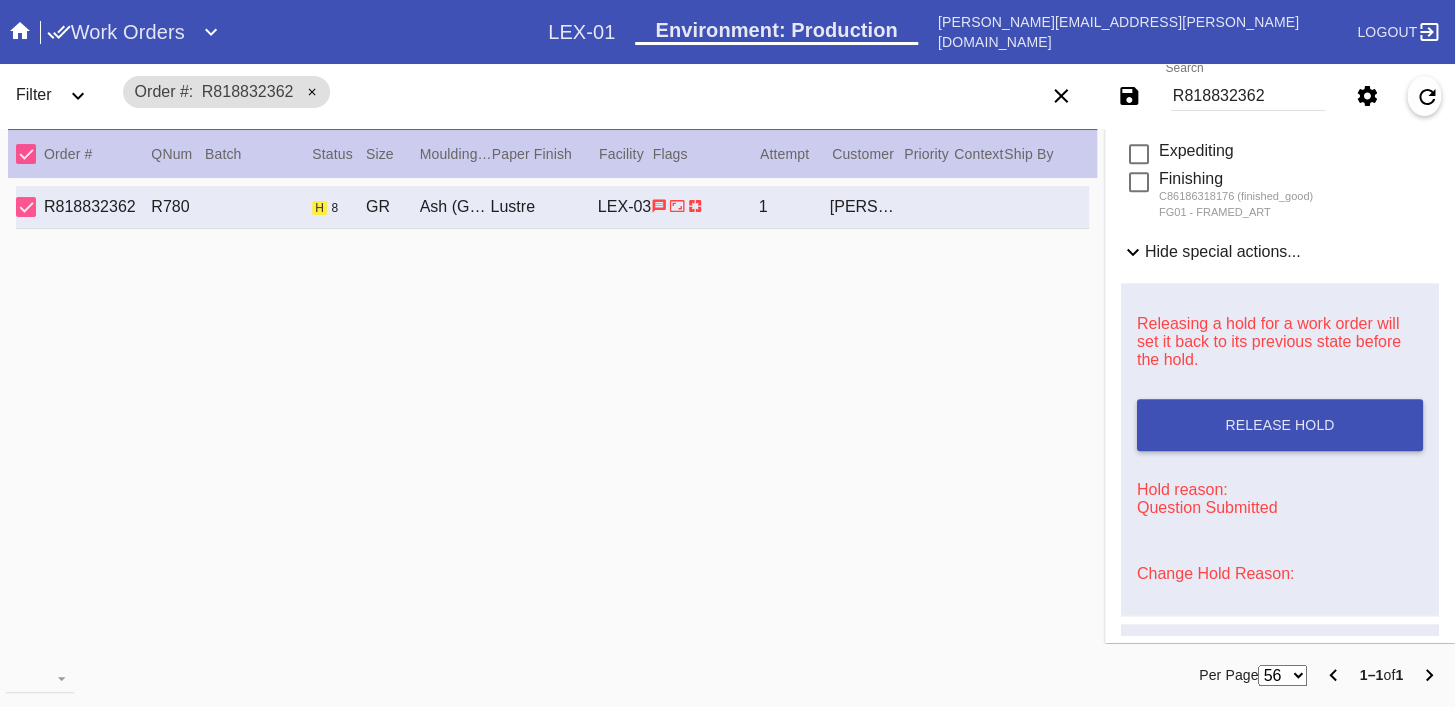 scroll, scrollTop: 886, scrollLeft: 0, axis: vertical 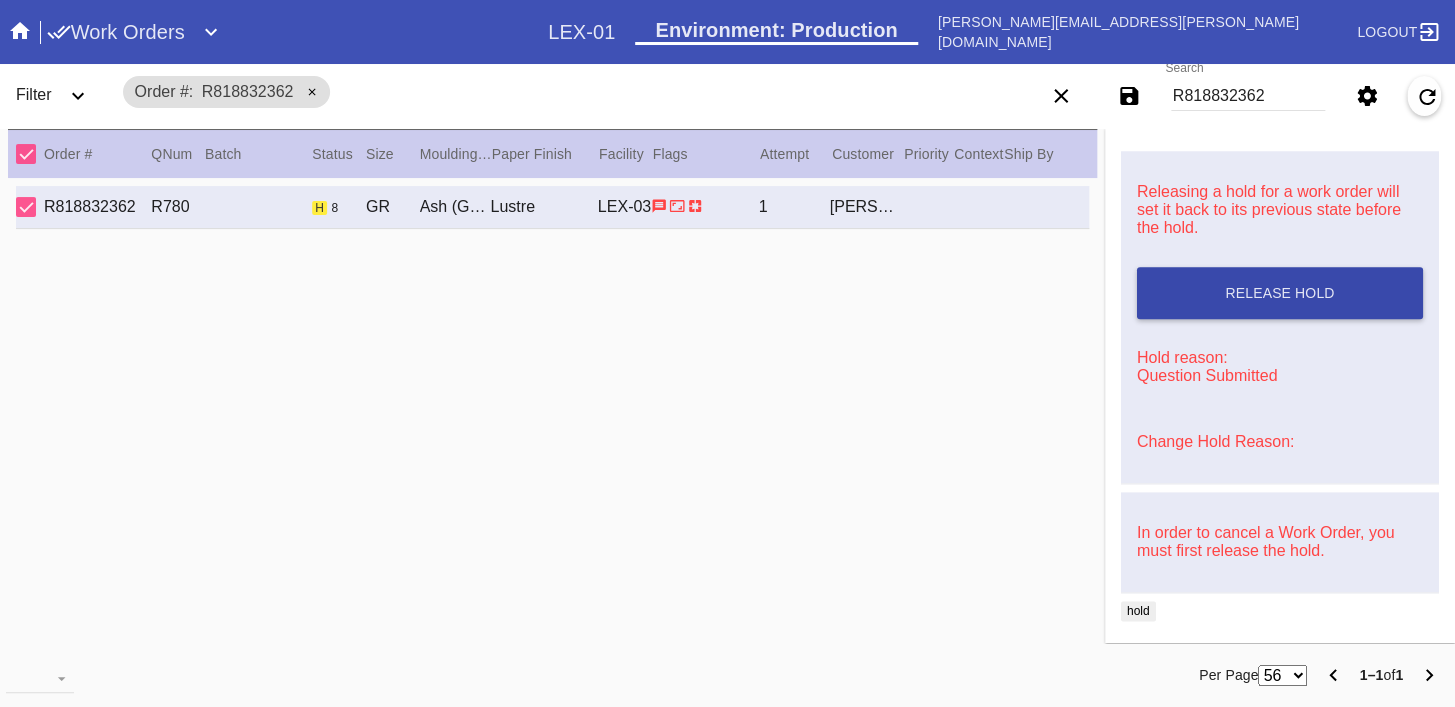 click on "Release Hold" at bounding box center [1280, 293] 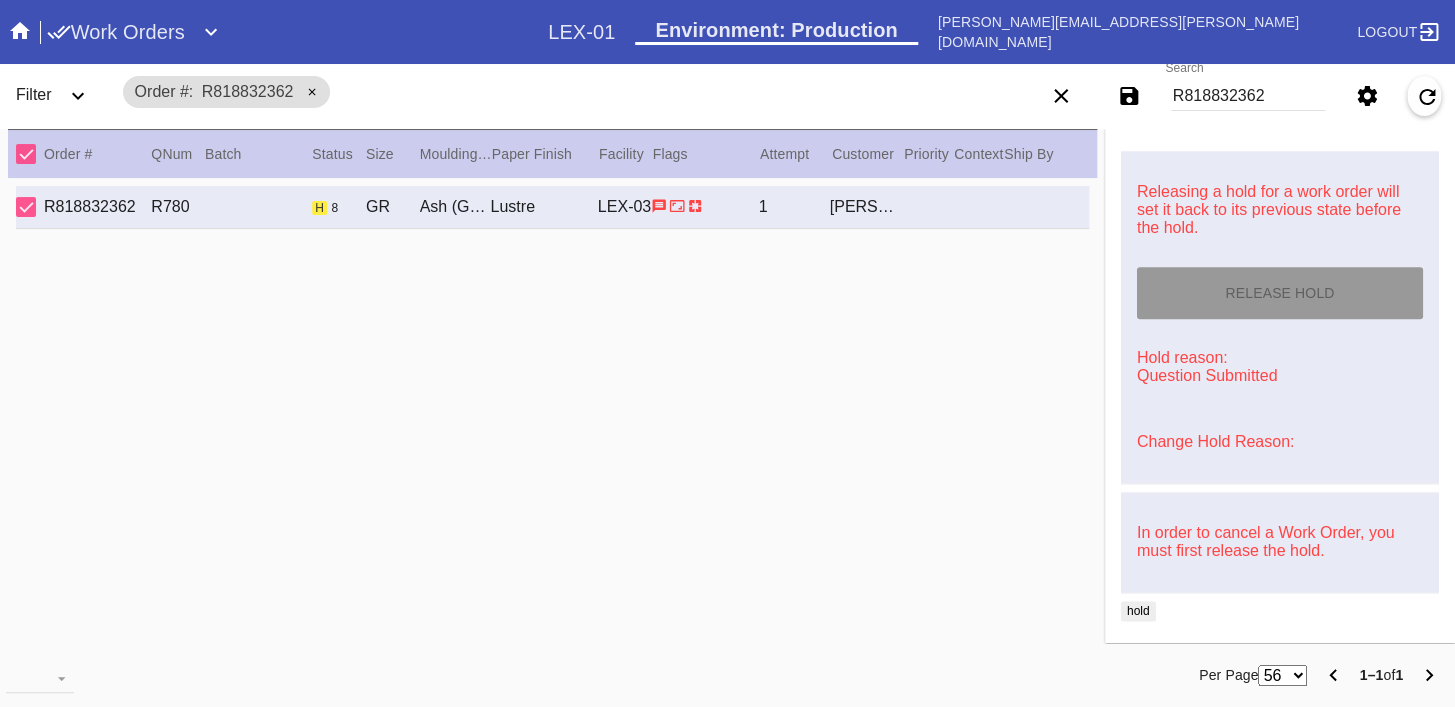 type on "[DATE]" 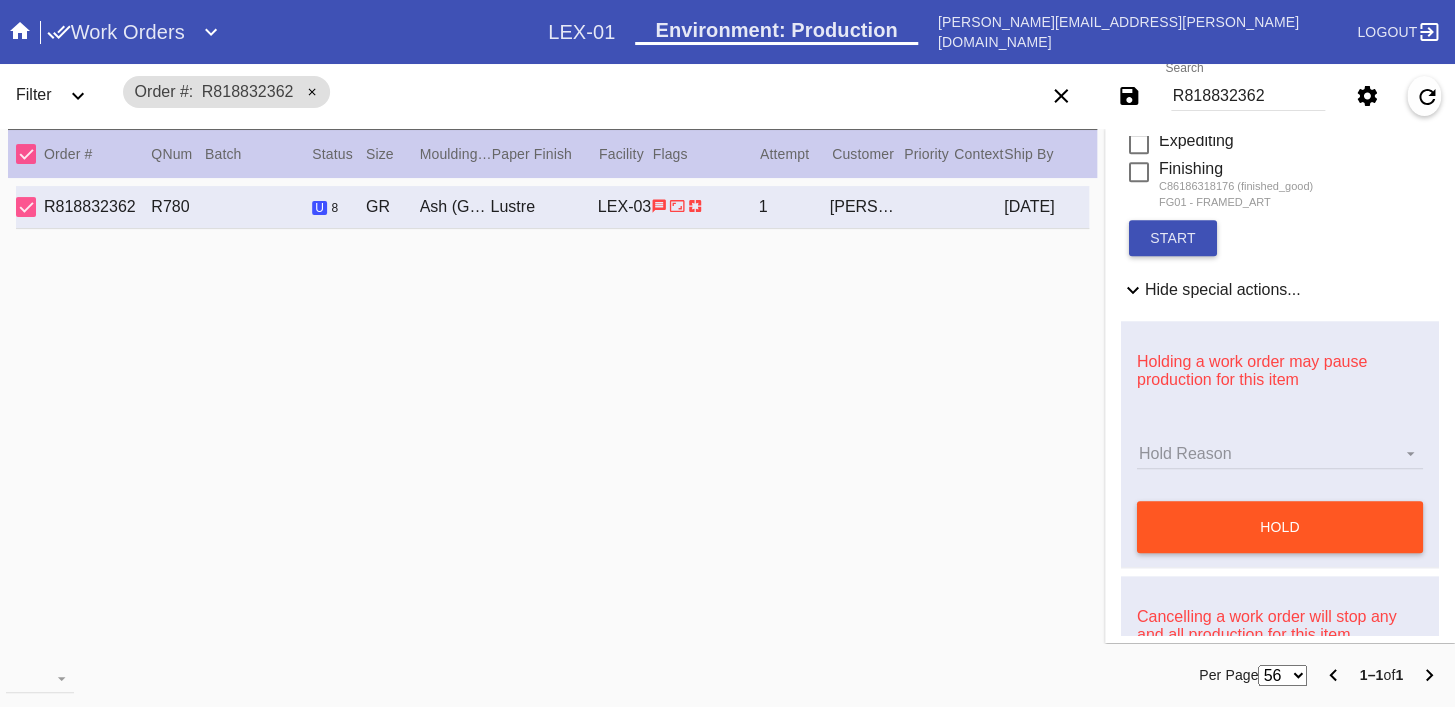 scroll, scrollTop: 0, scrollLeft: 0, axis: both 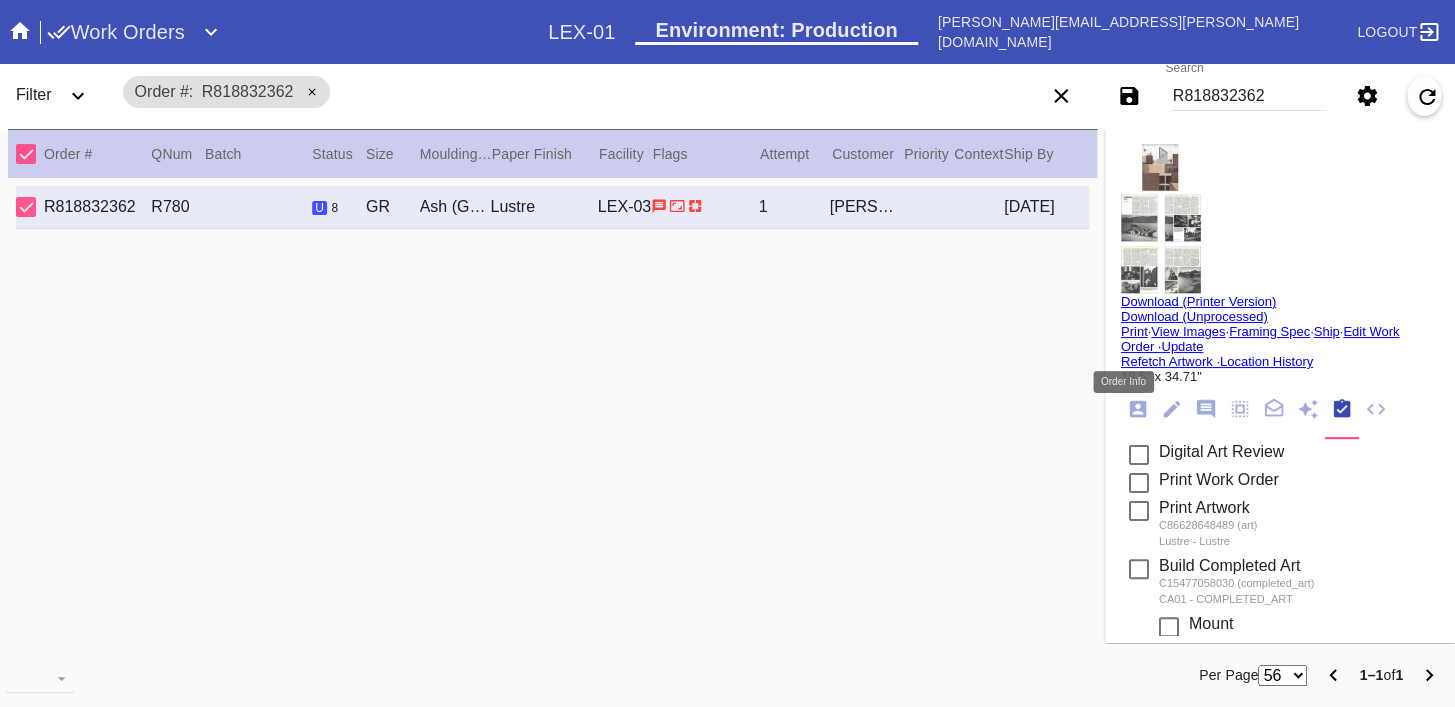 click 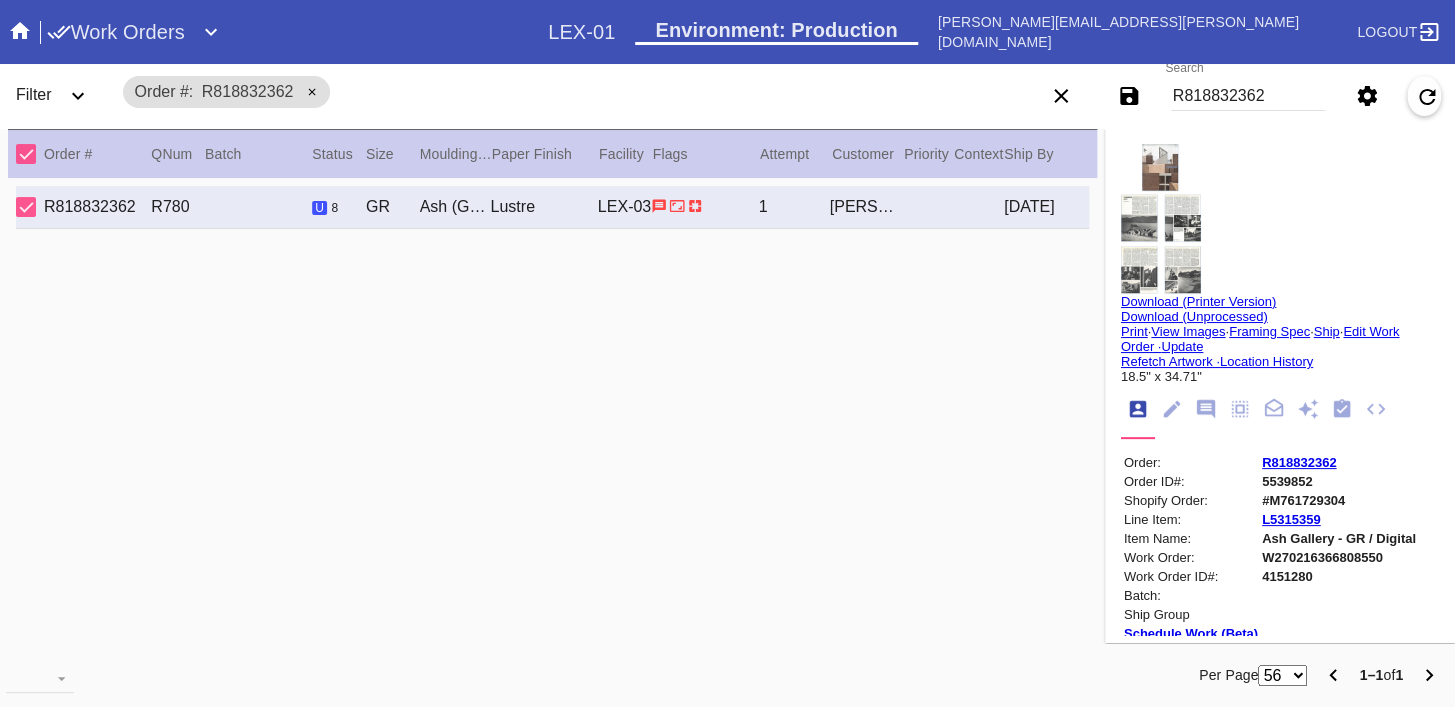 click on "R818832362" at bounding box center [1299, 462] 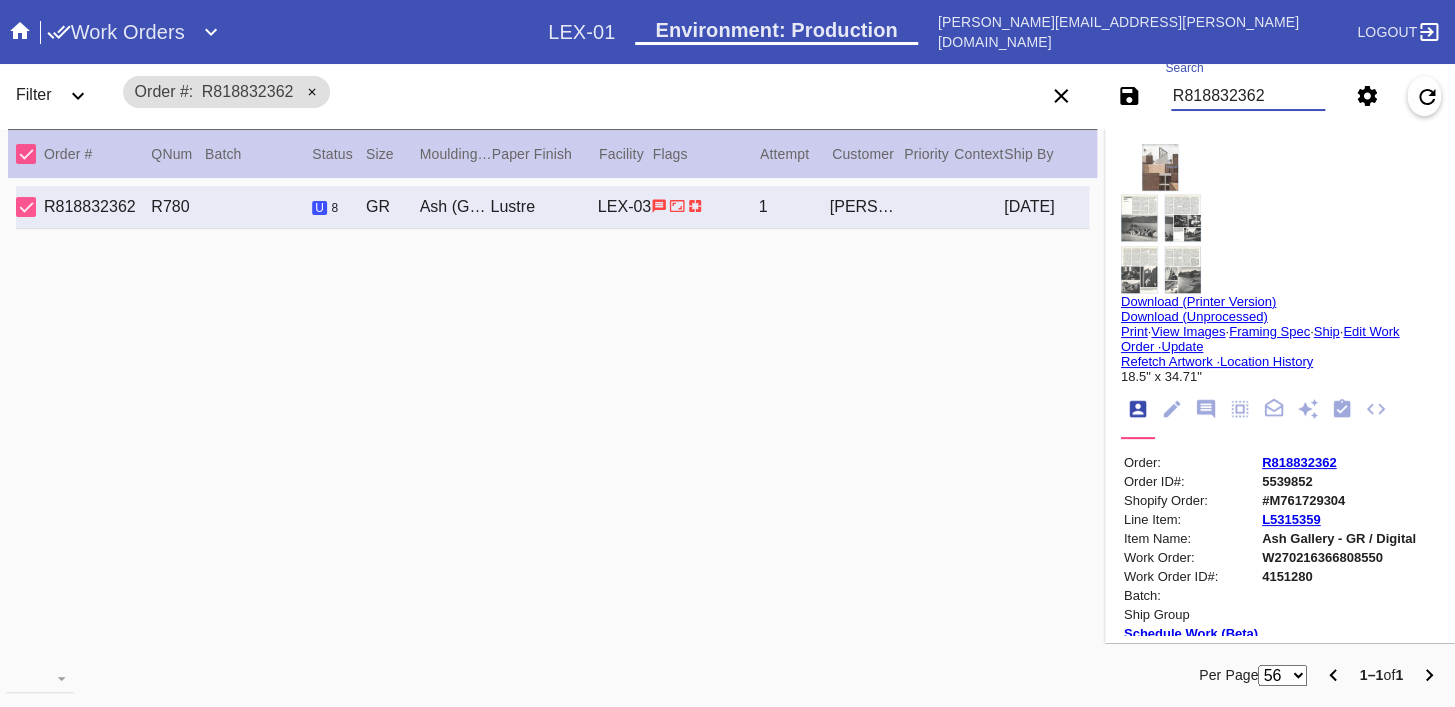 click on "R818832362" at bounding box center [1248, 96] 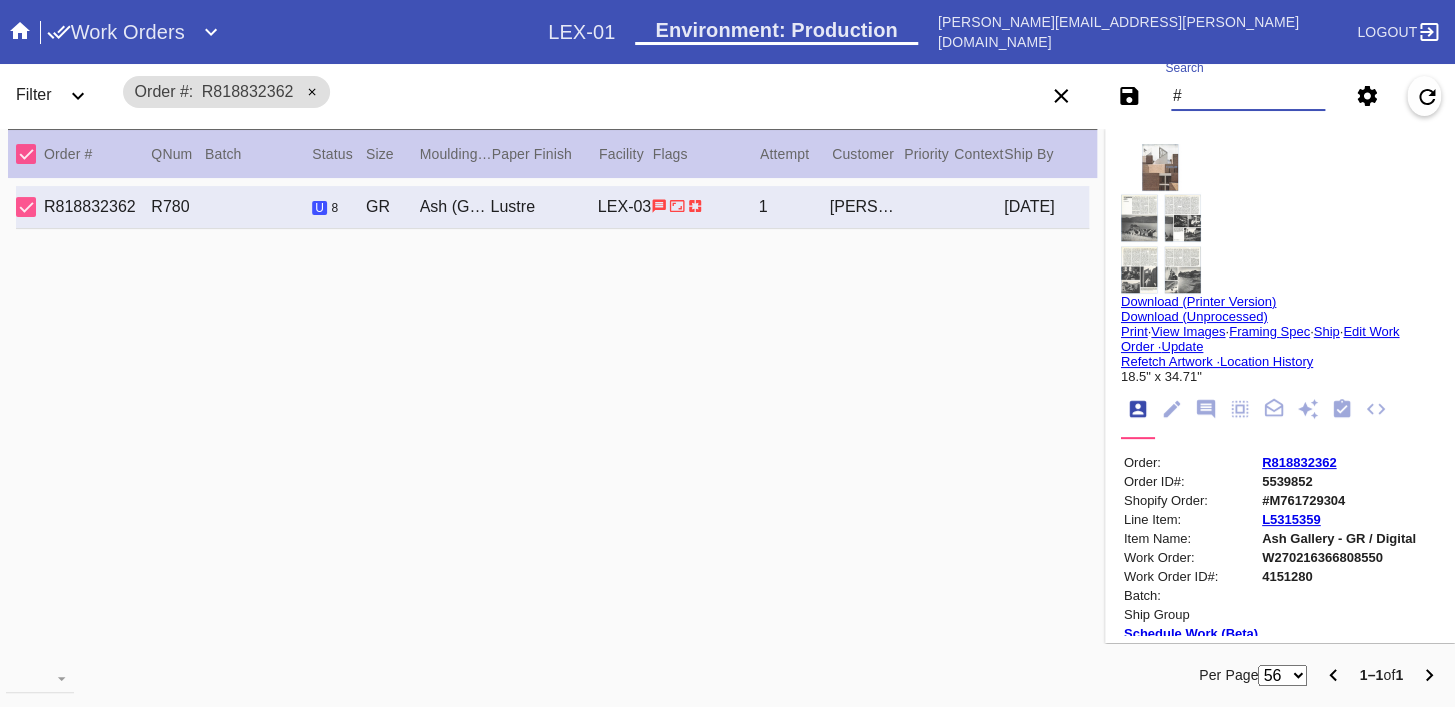 paste on "M761712135" 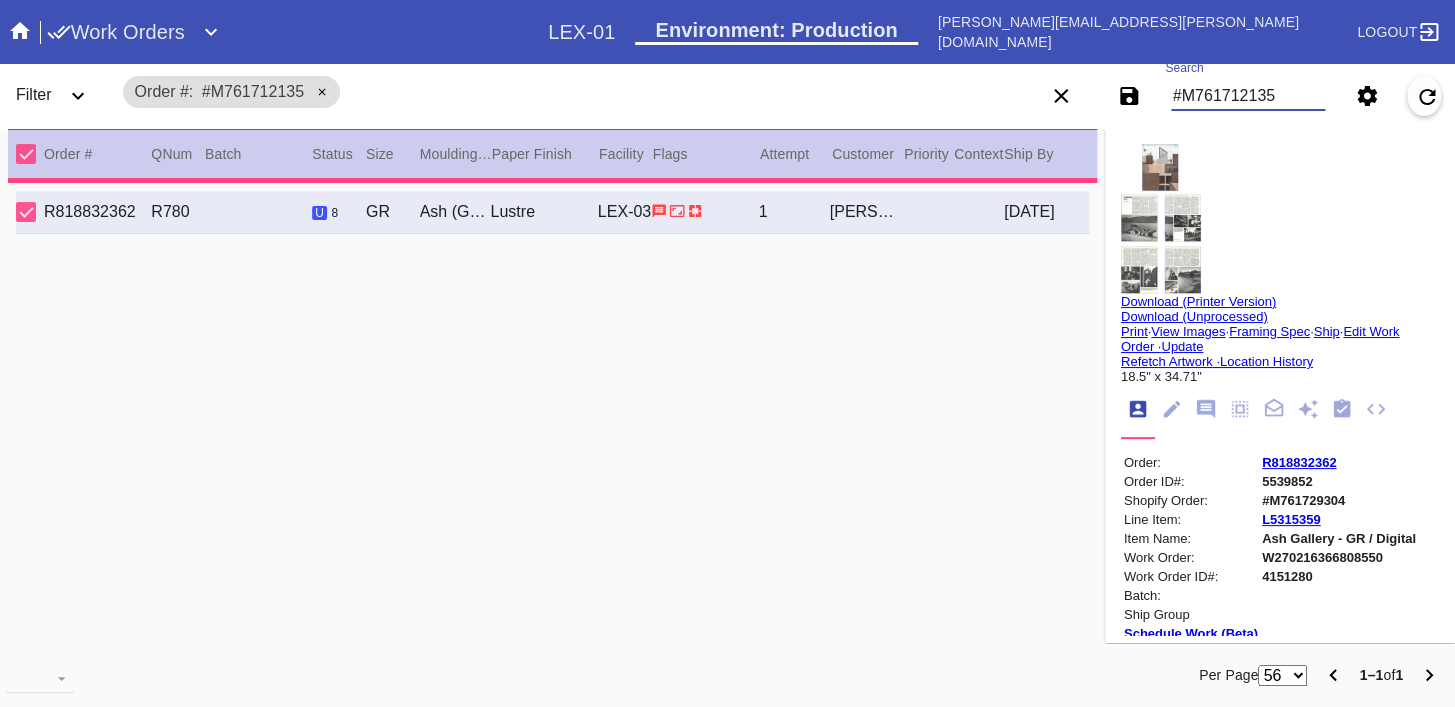 type on "#M761712135" 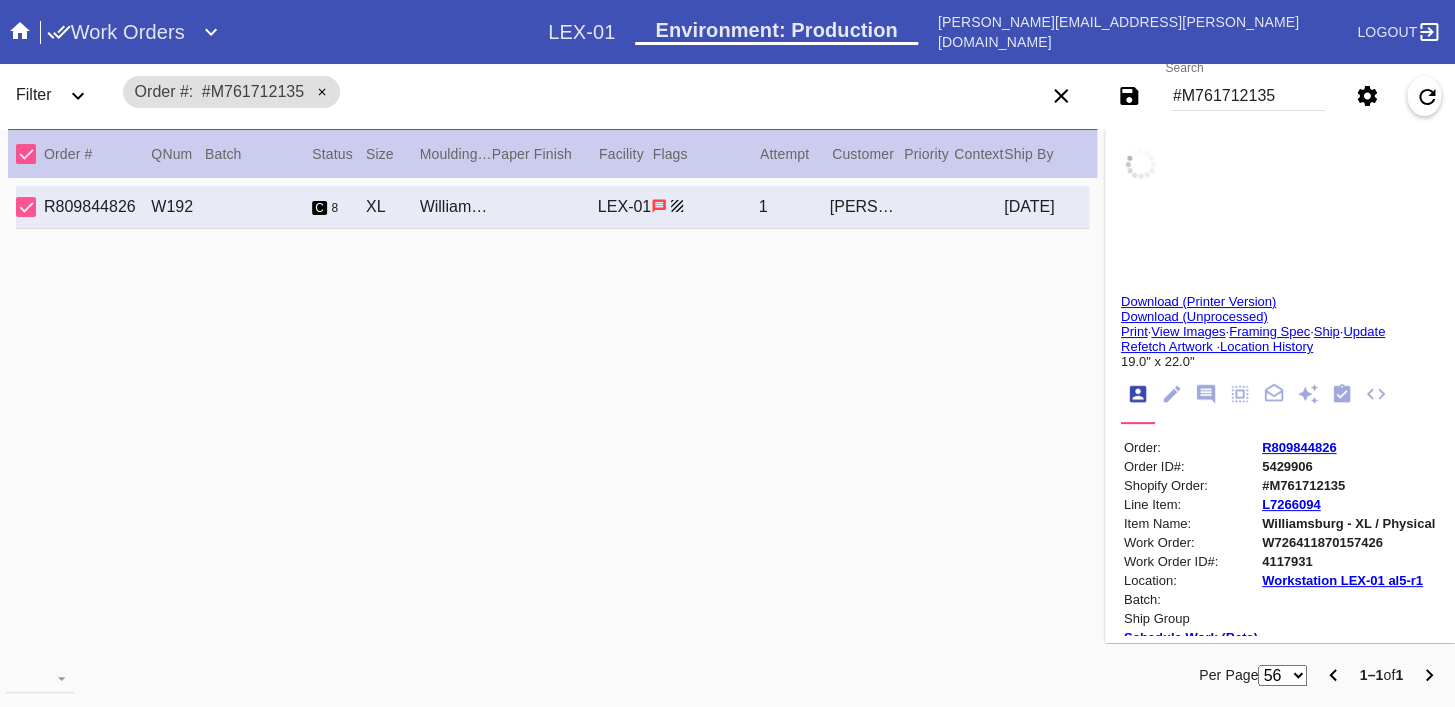 type on "Tacoma City Marathon" 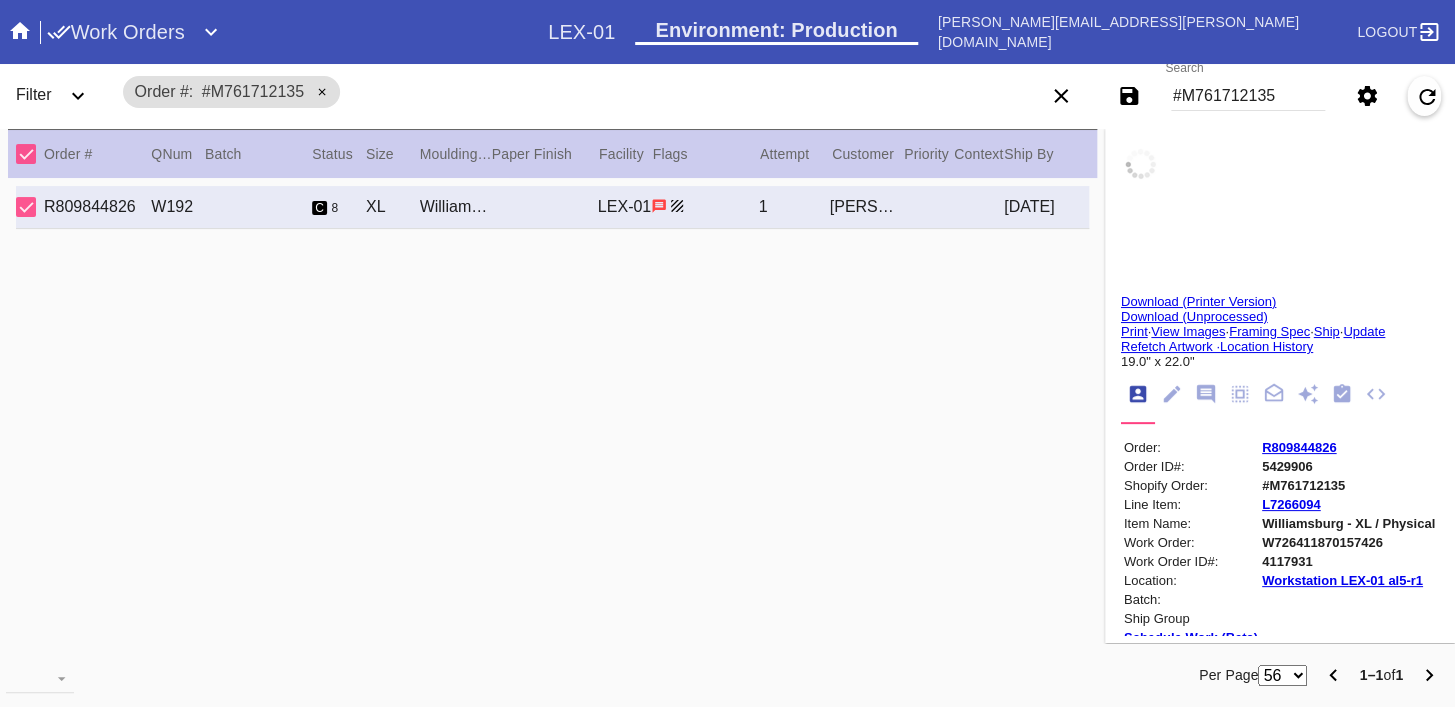 type on "May 4th, 2025" 